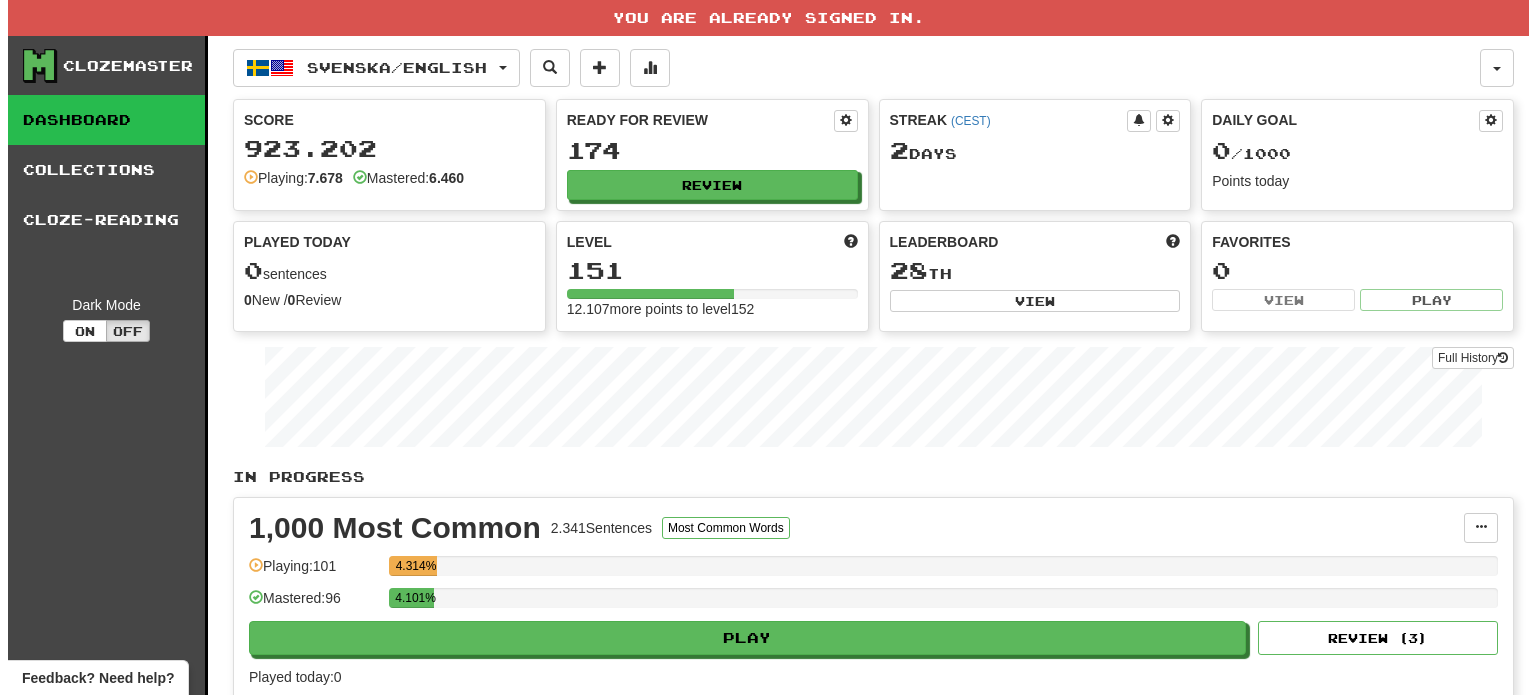 scroll, scrollTop: 0, scrollLeft: 0, axis: both 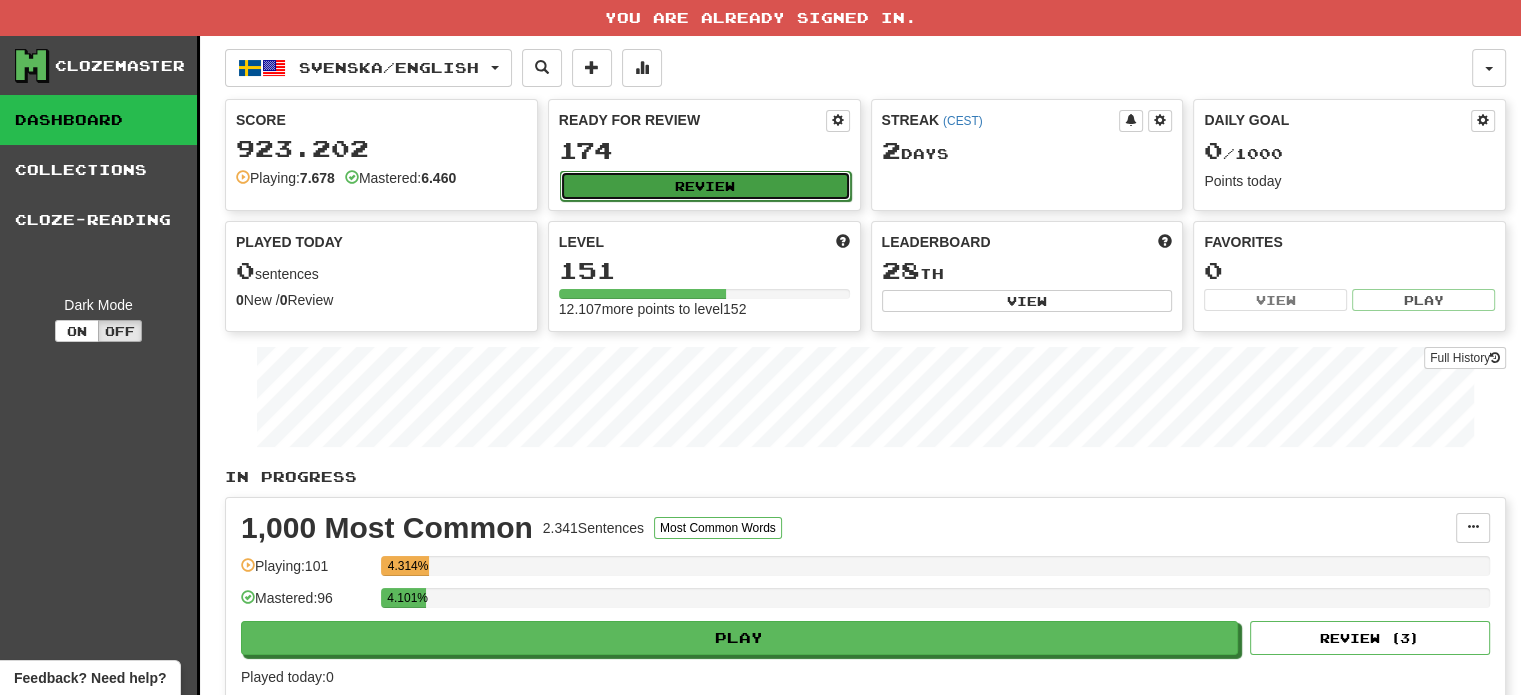 click on "Review" at bounding box center [705, 186] 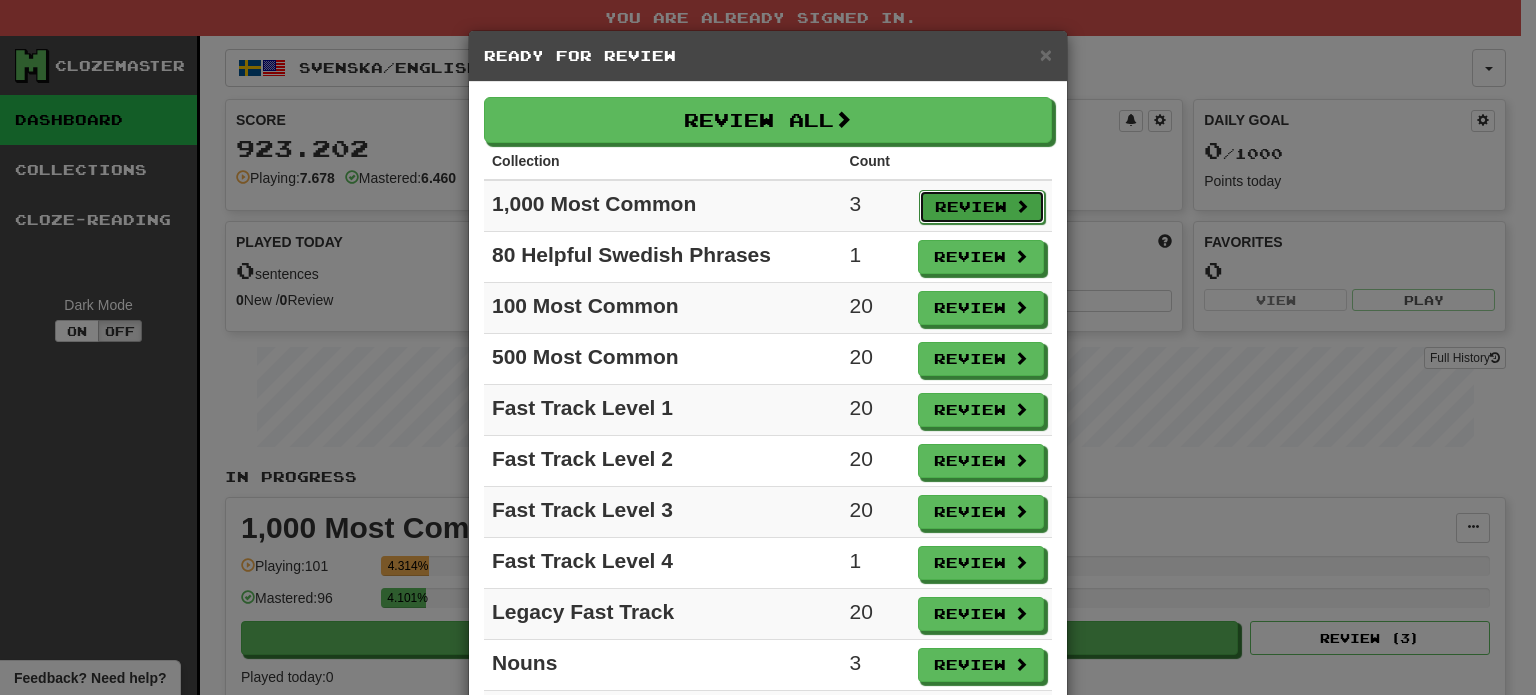 click on "Review" at bounding box center (982, 207) 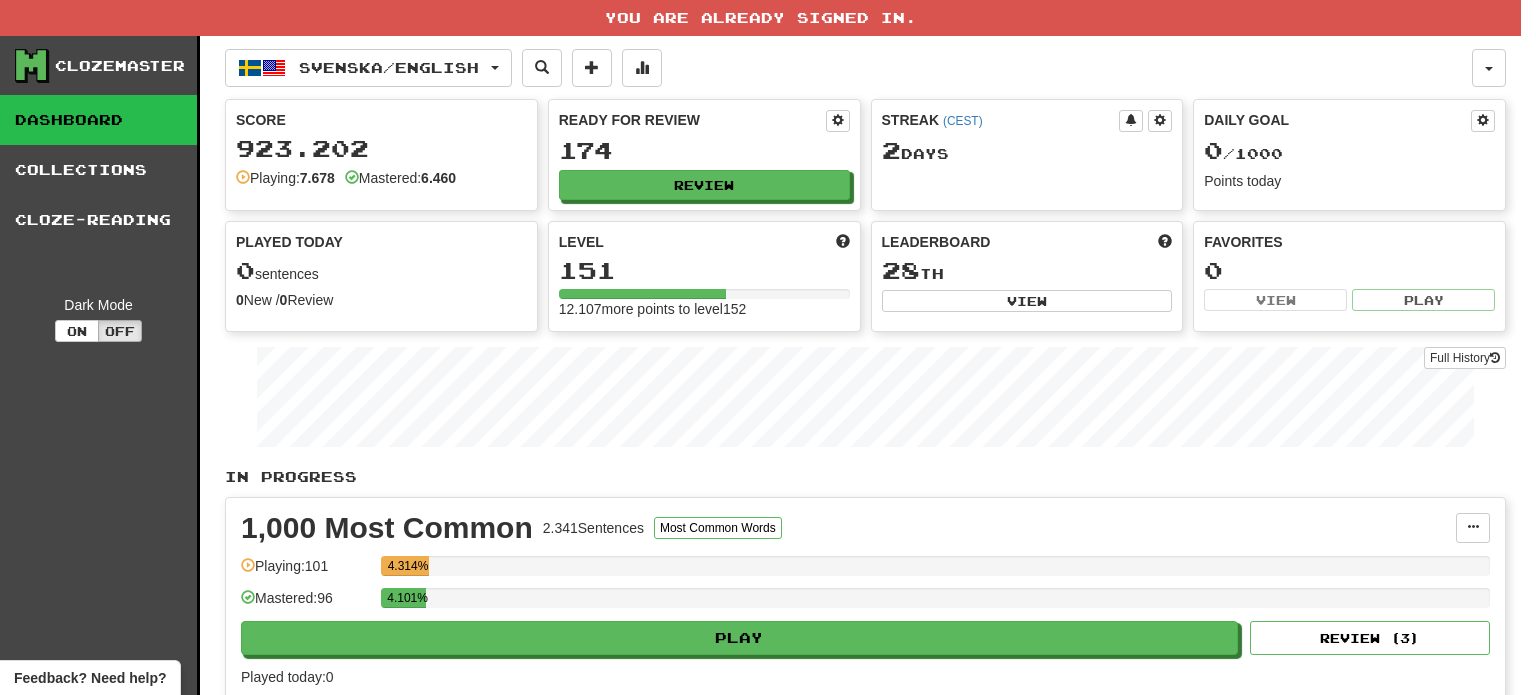 select on "**" 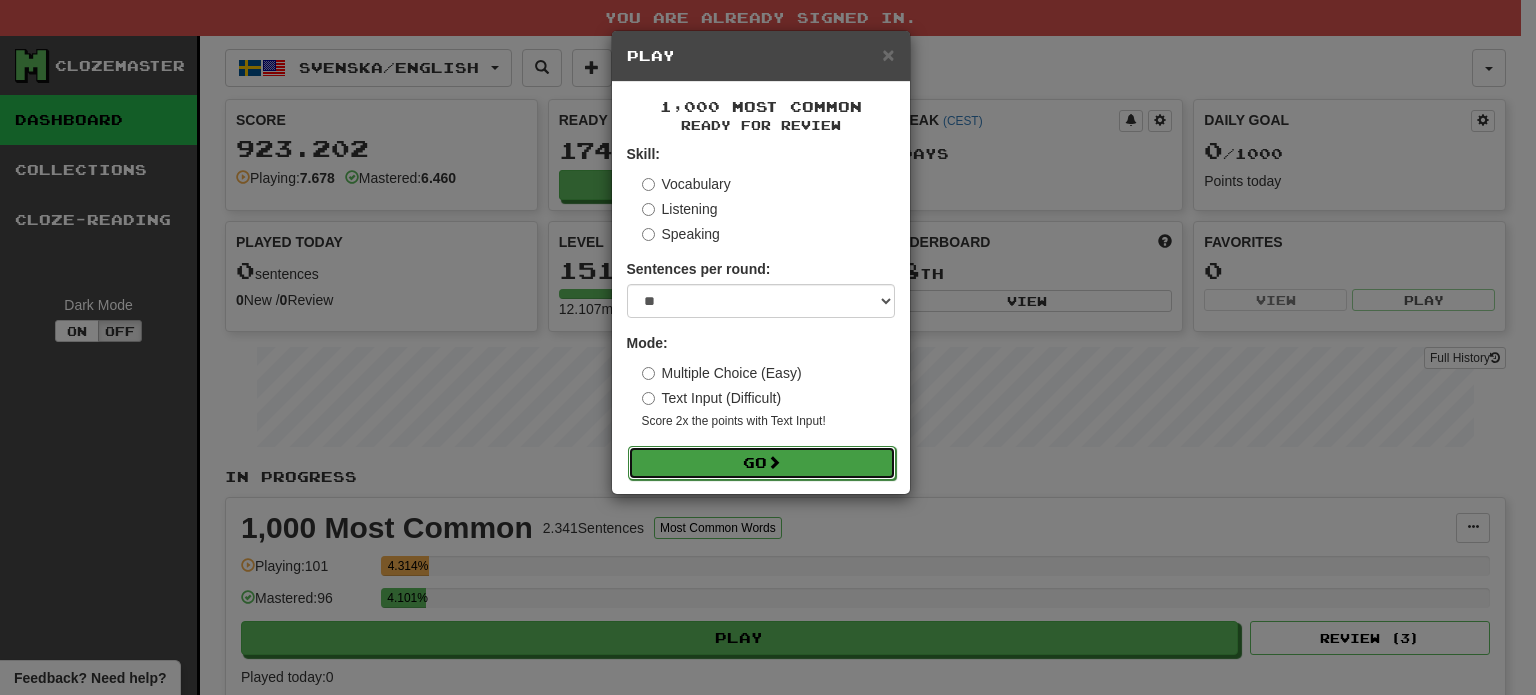 click on "Go" at bounding box center (762, 463) 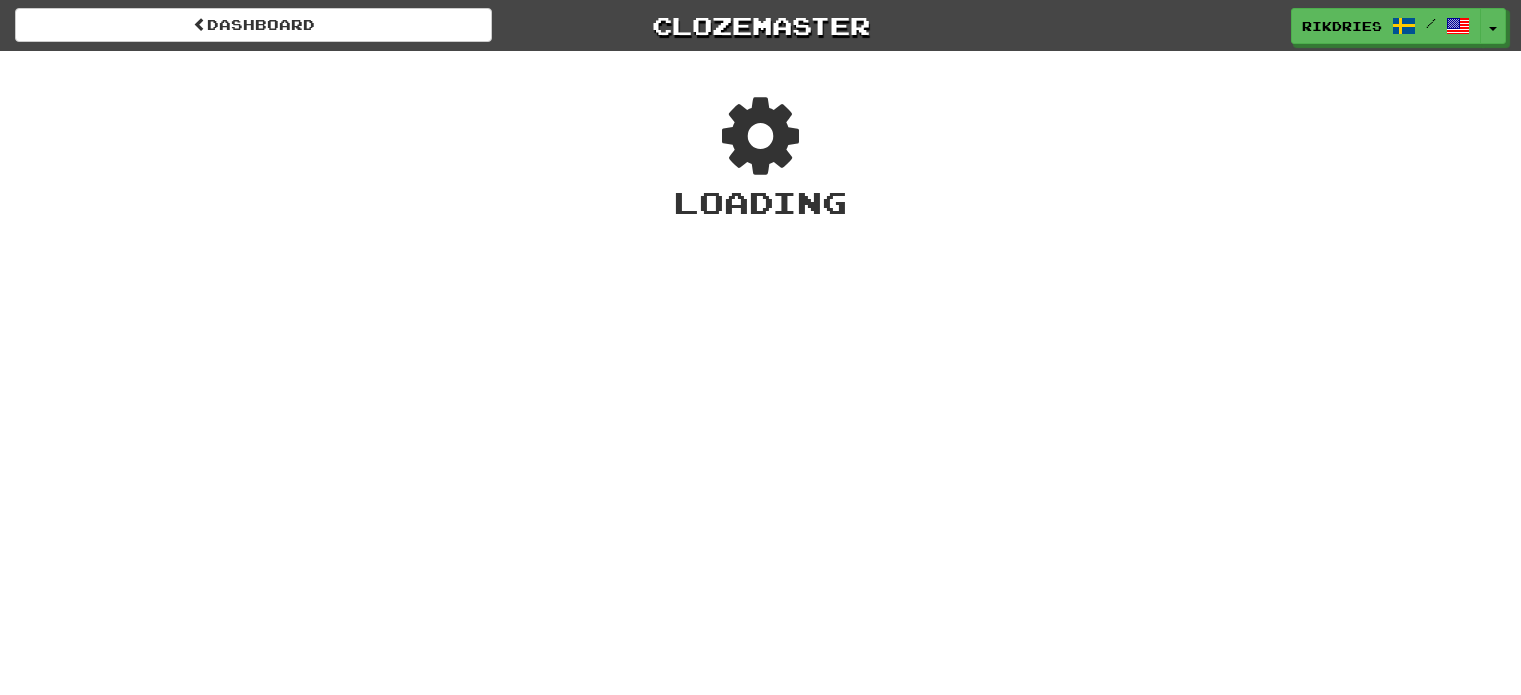 scroll, scrollTop: 0, scrollLeft: 0, axis: both 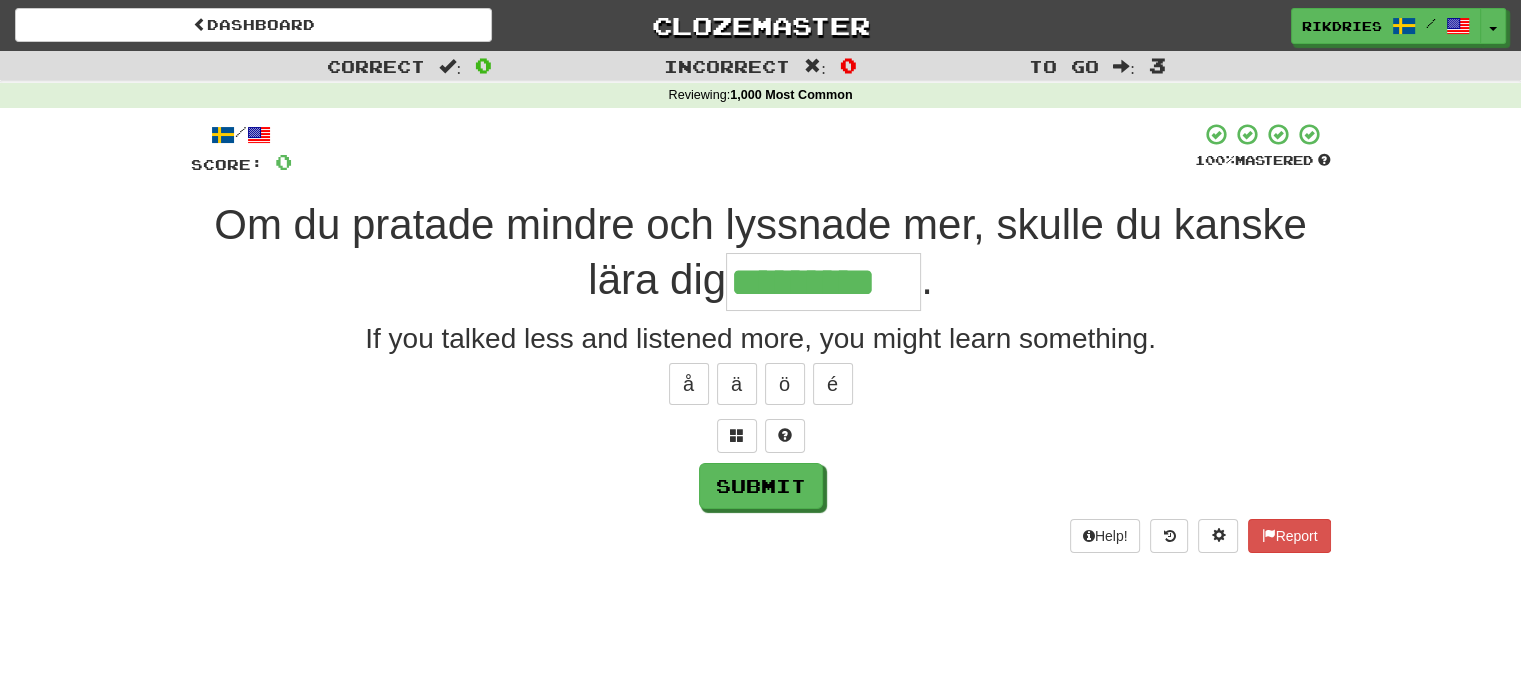 type on "*********" 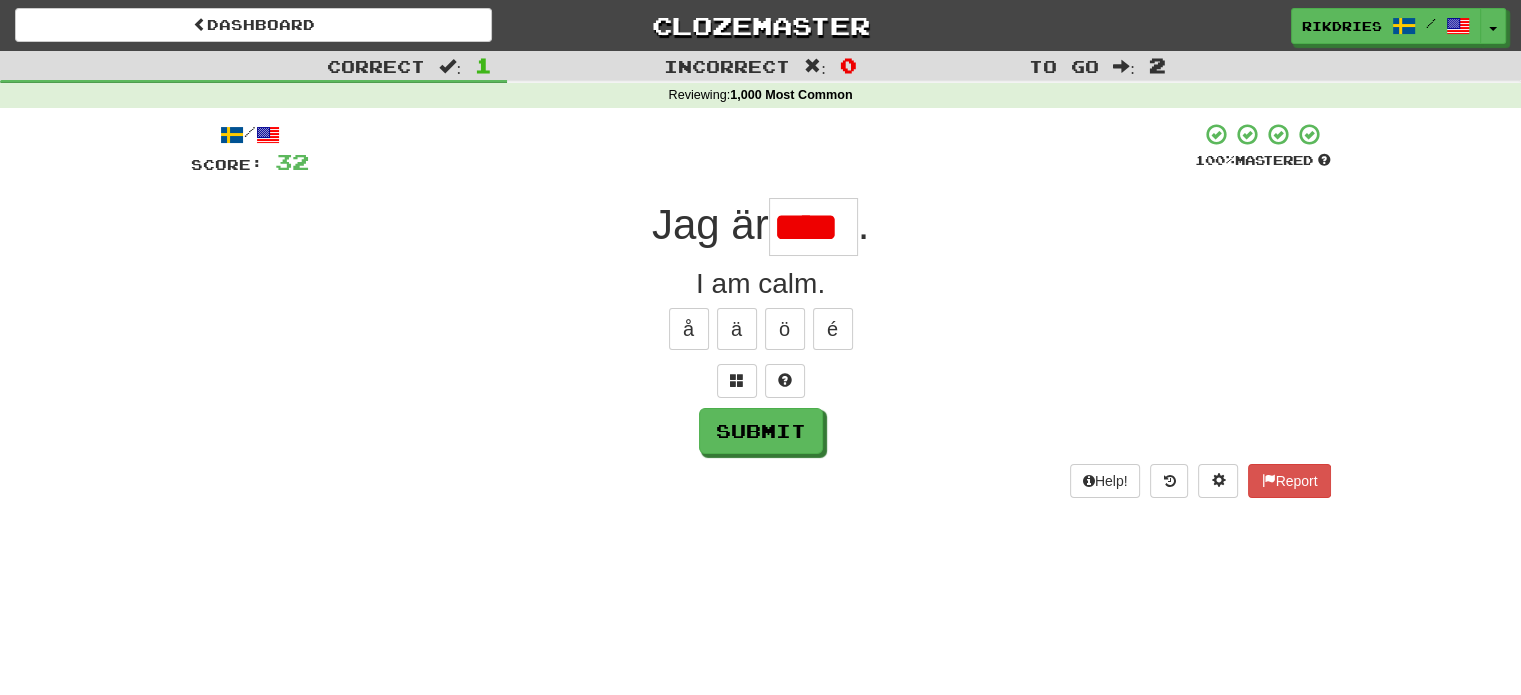 scroll, scrollTop: 0, scrollLeft: 0, axis: both 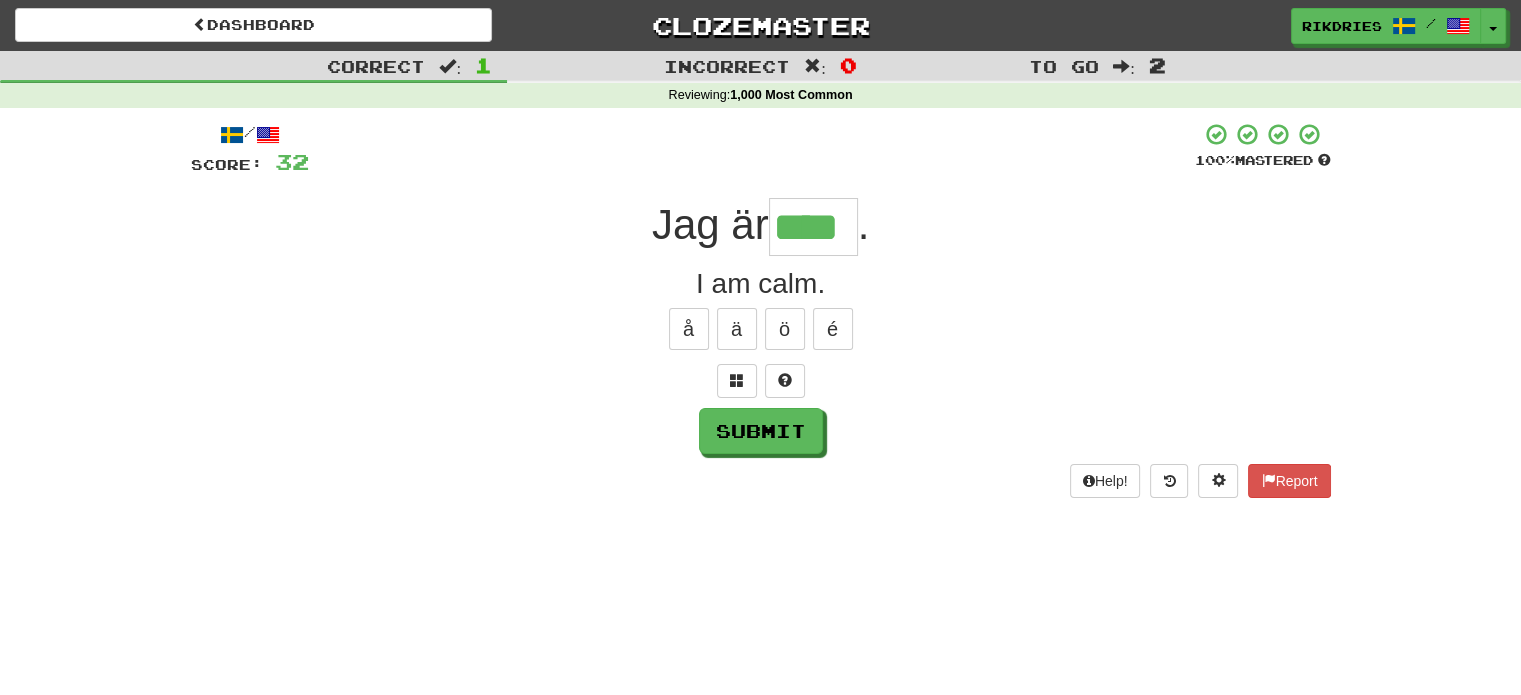type on "****" 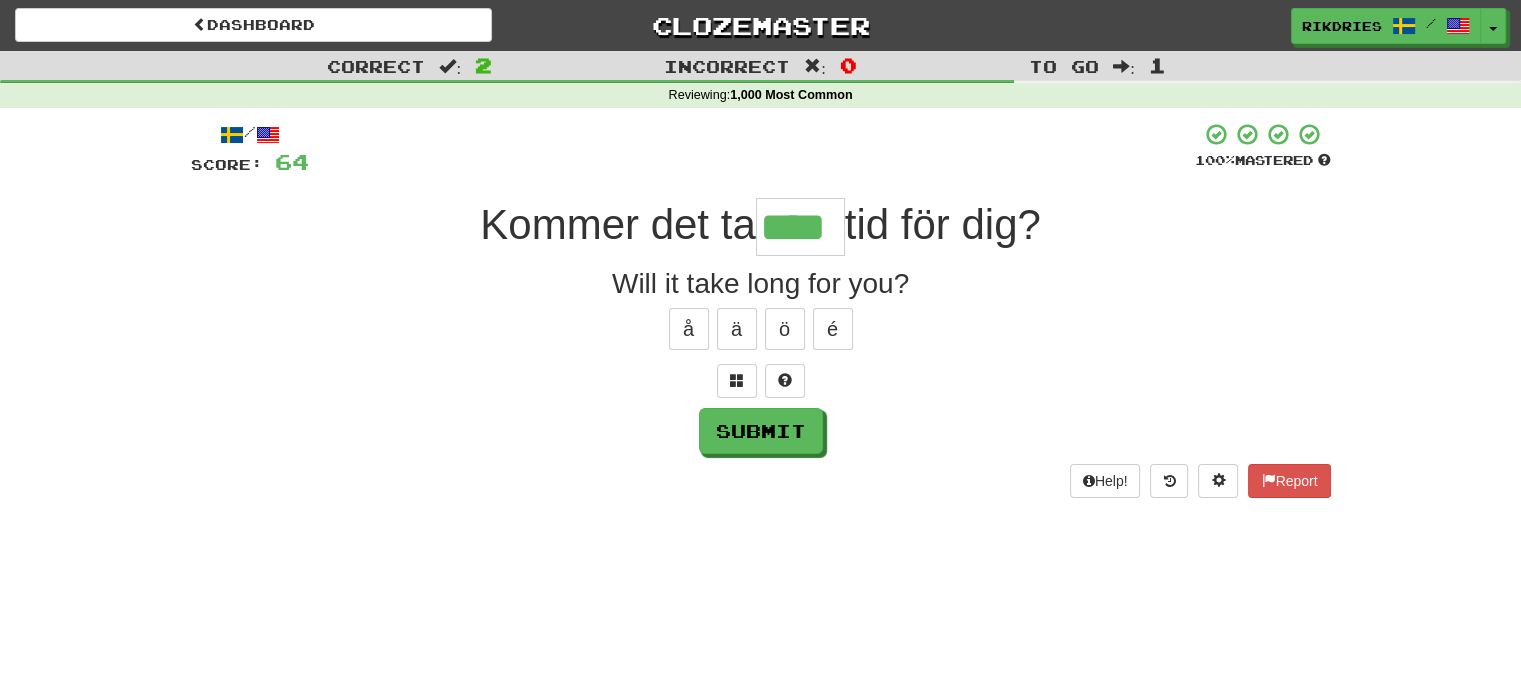 type on "****" 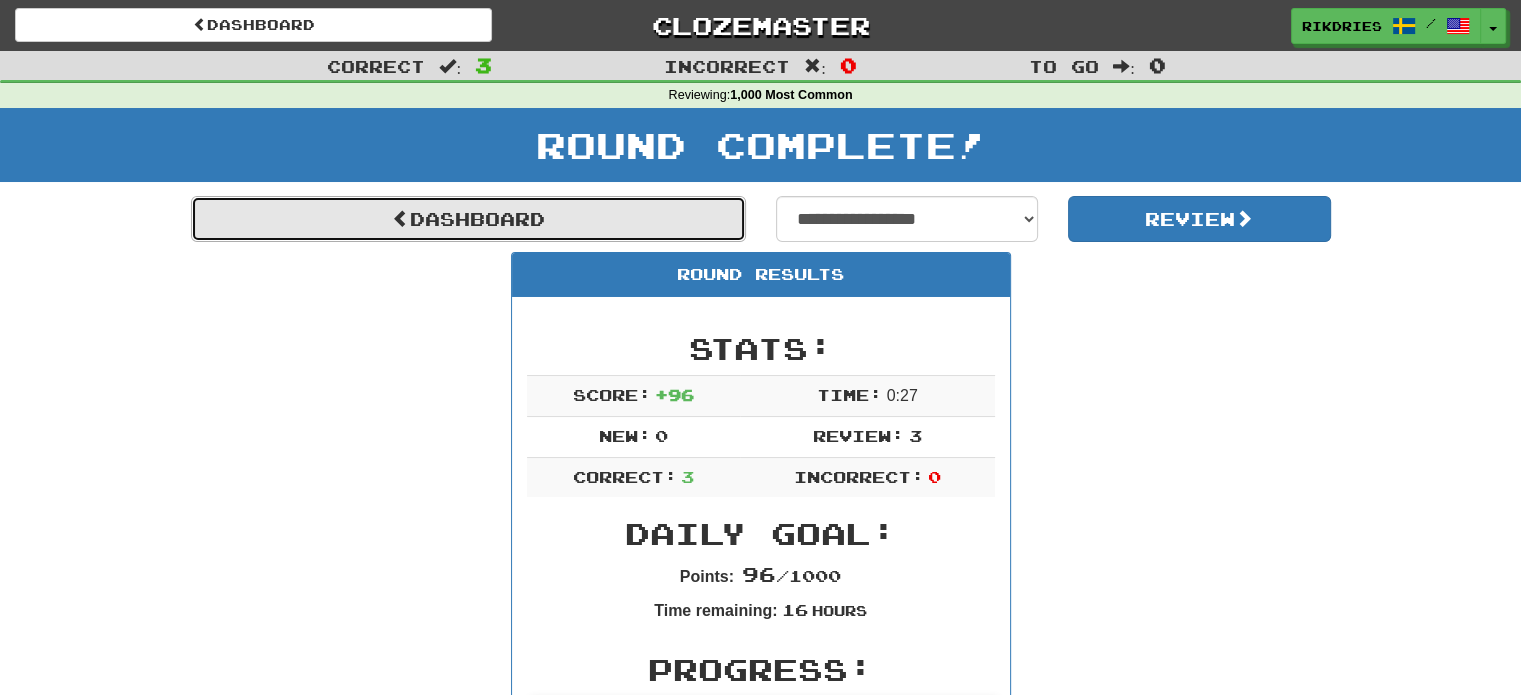 click on "Dashboard" at bounding box center (468, 219) 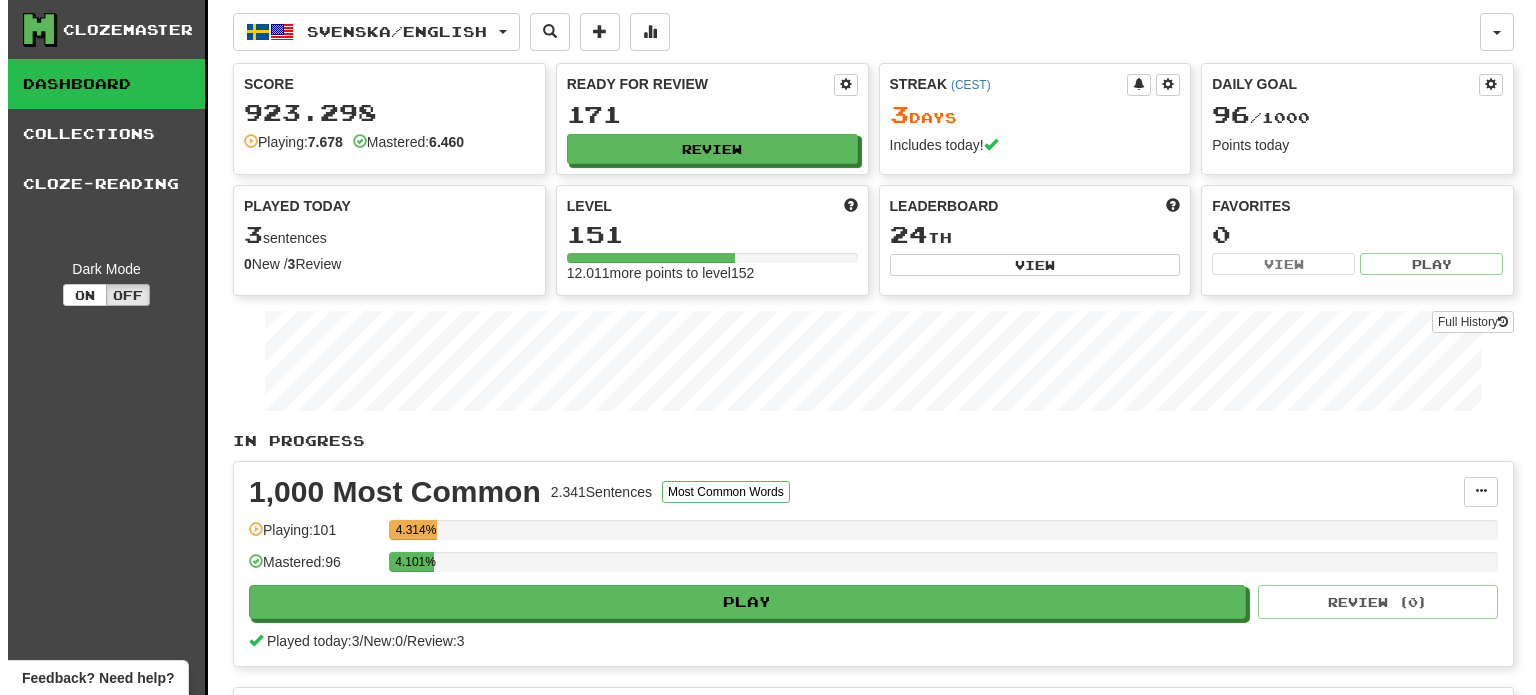scroll, scrollTop: 0, scrollLeft: 0, axis: both 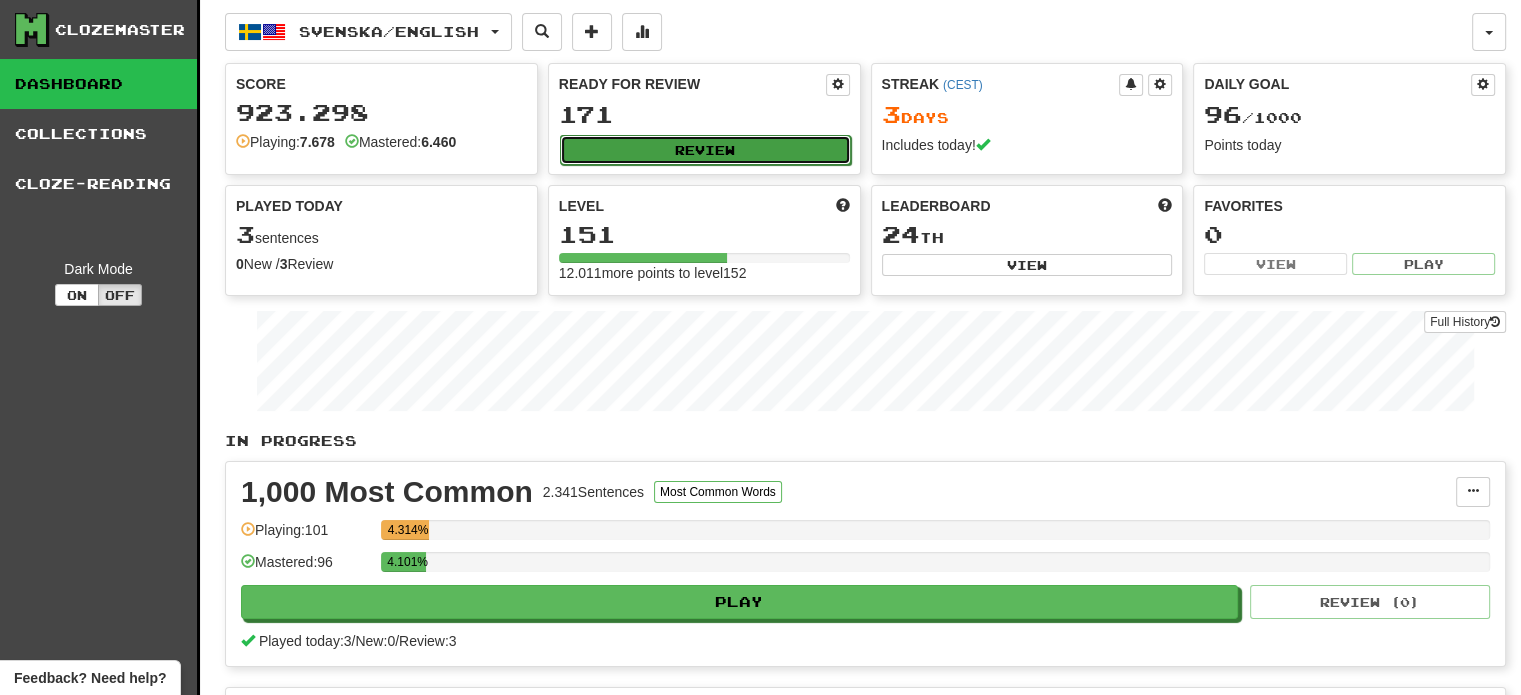 click on "Review" at bounding box center [705, 150] 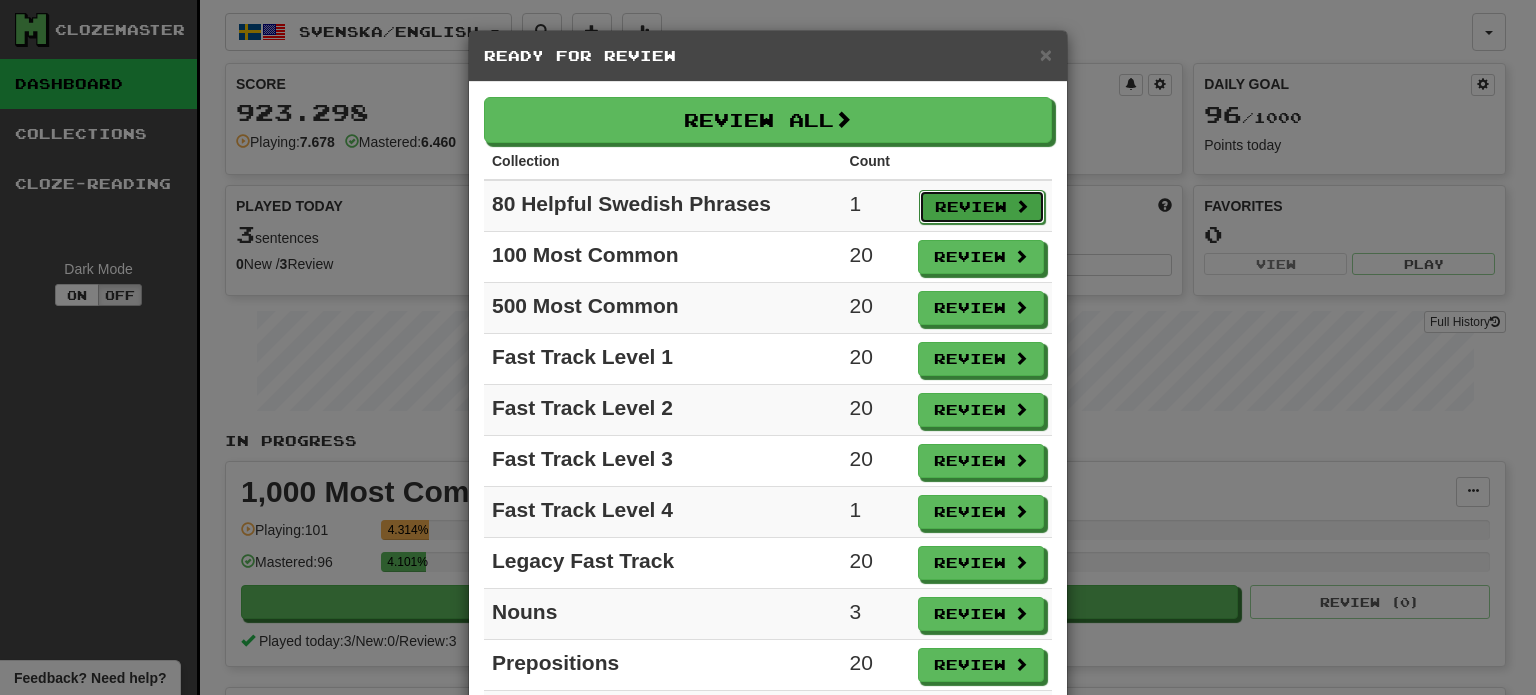click on "Review" at bounding box center [982, 207] 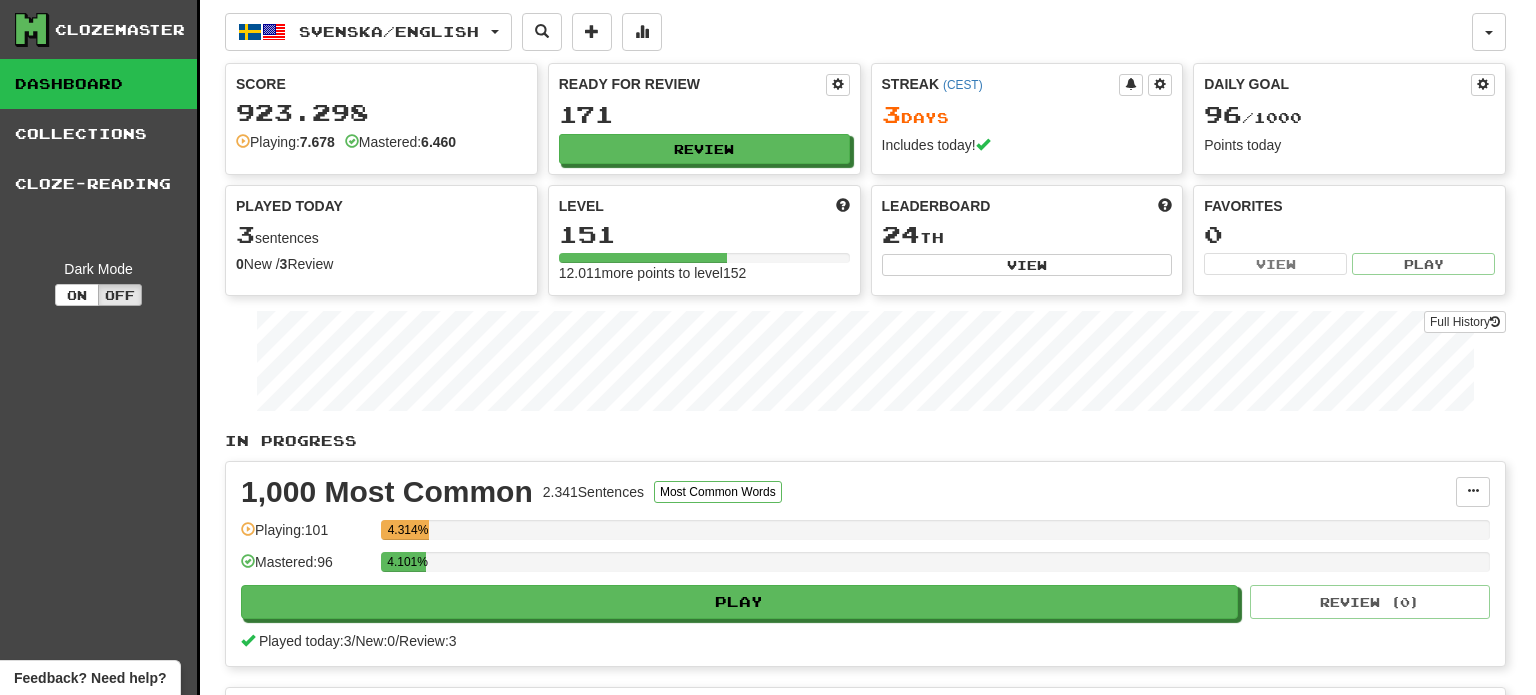 select on "**" 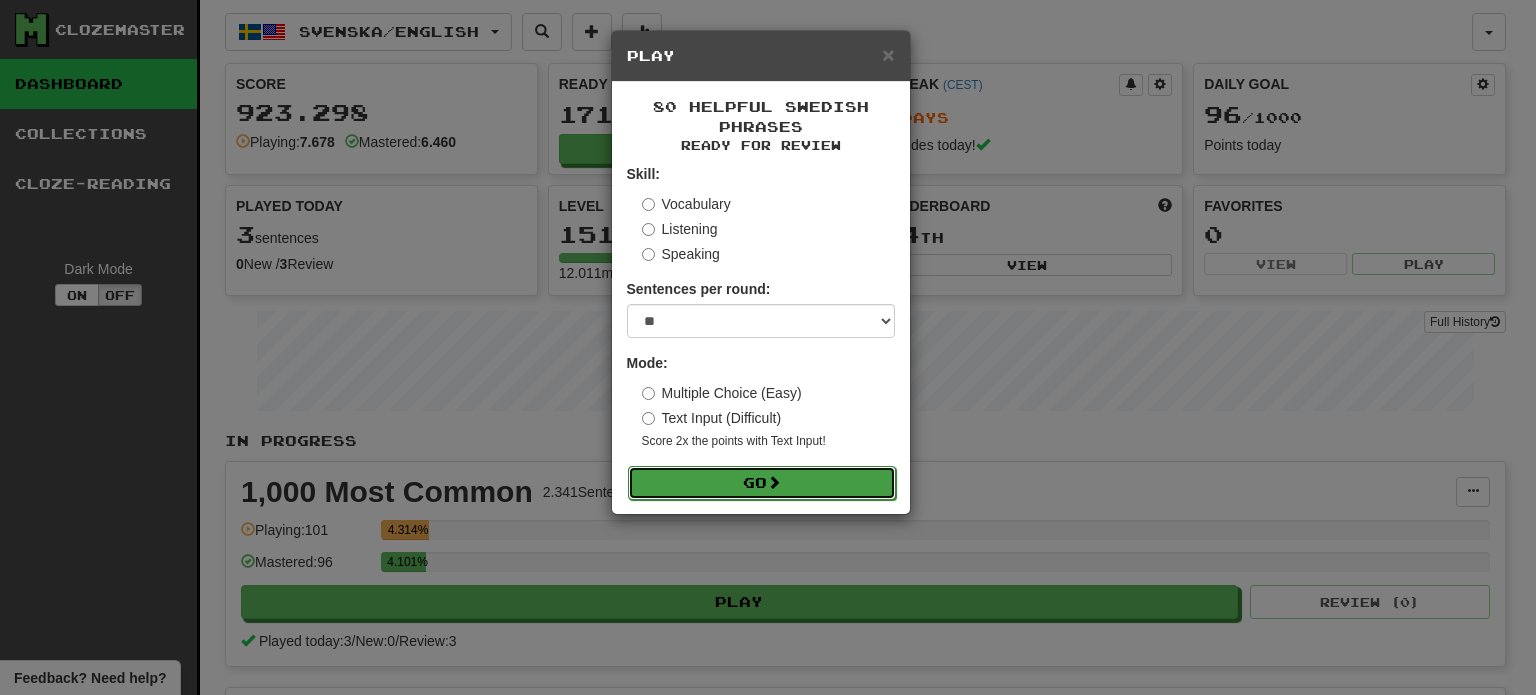 click on "Go" at bounding box center (762, 483) 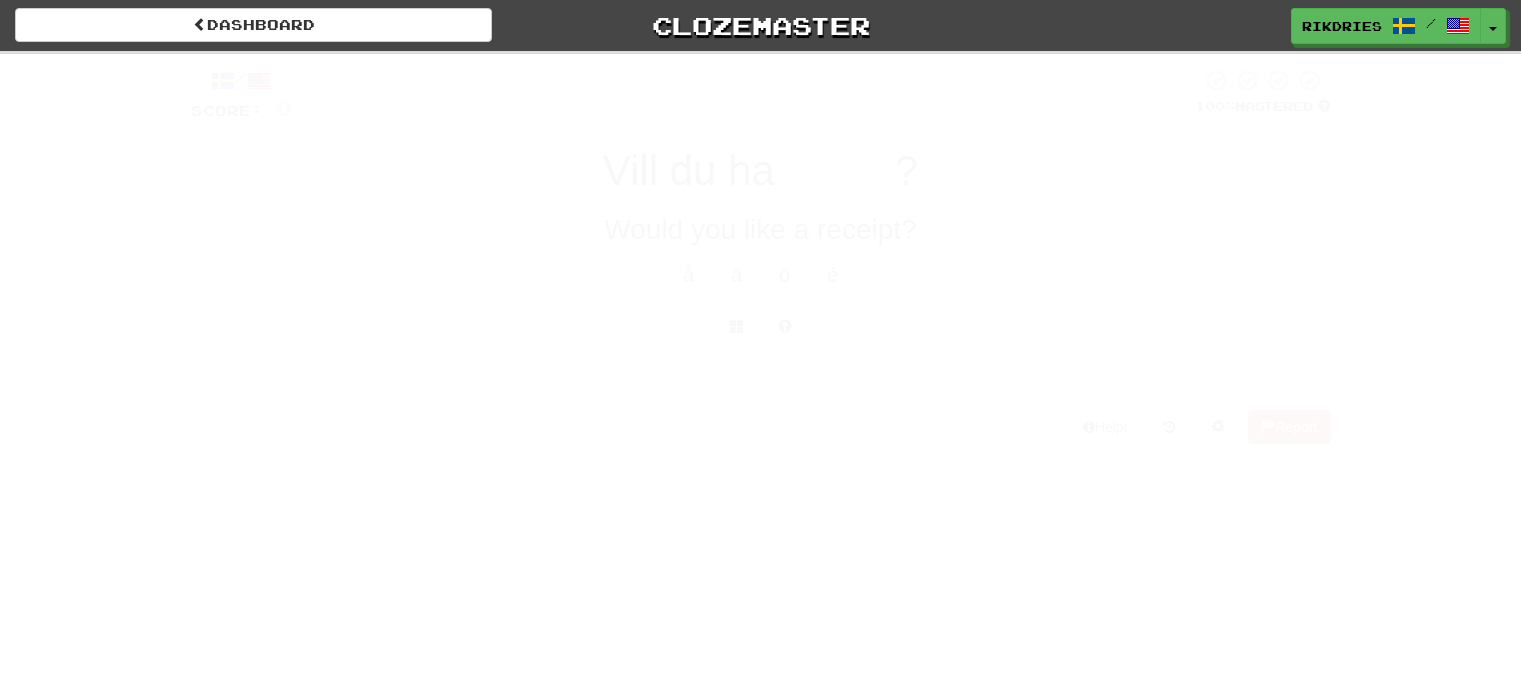 scroll, scrollTop: 0, scrollLeft: 0, axis: both 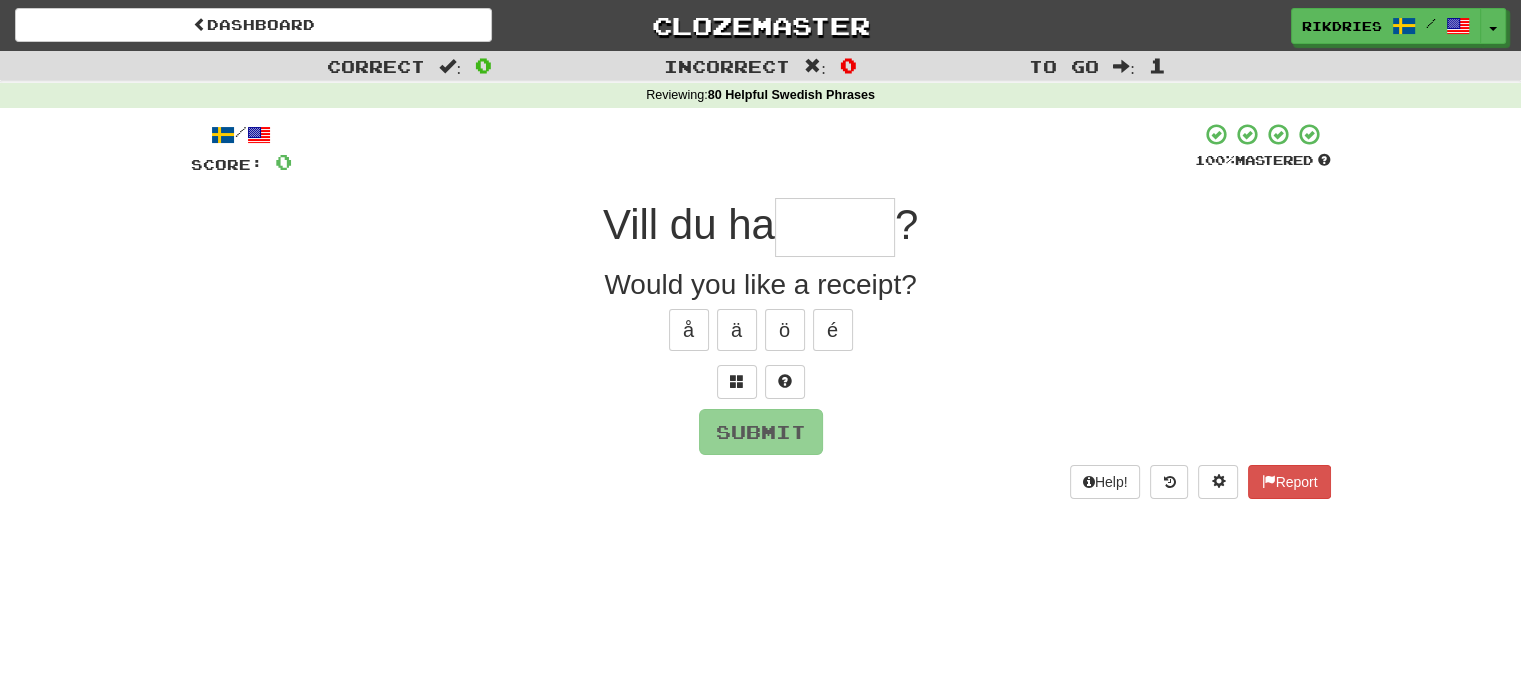 type on "*" 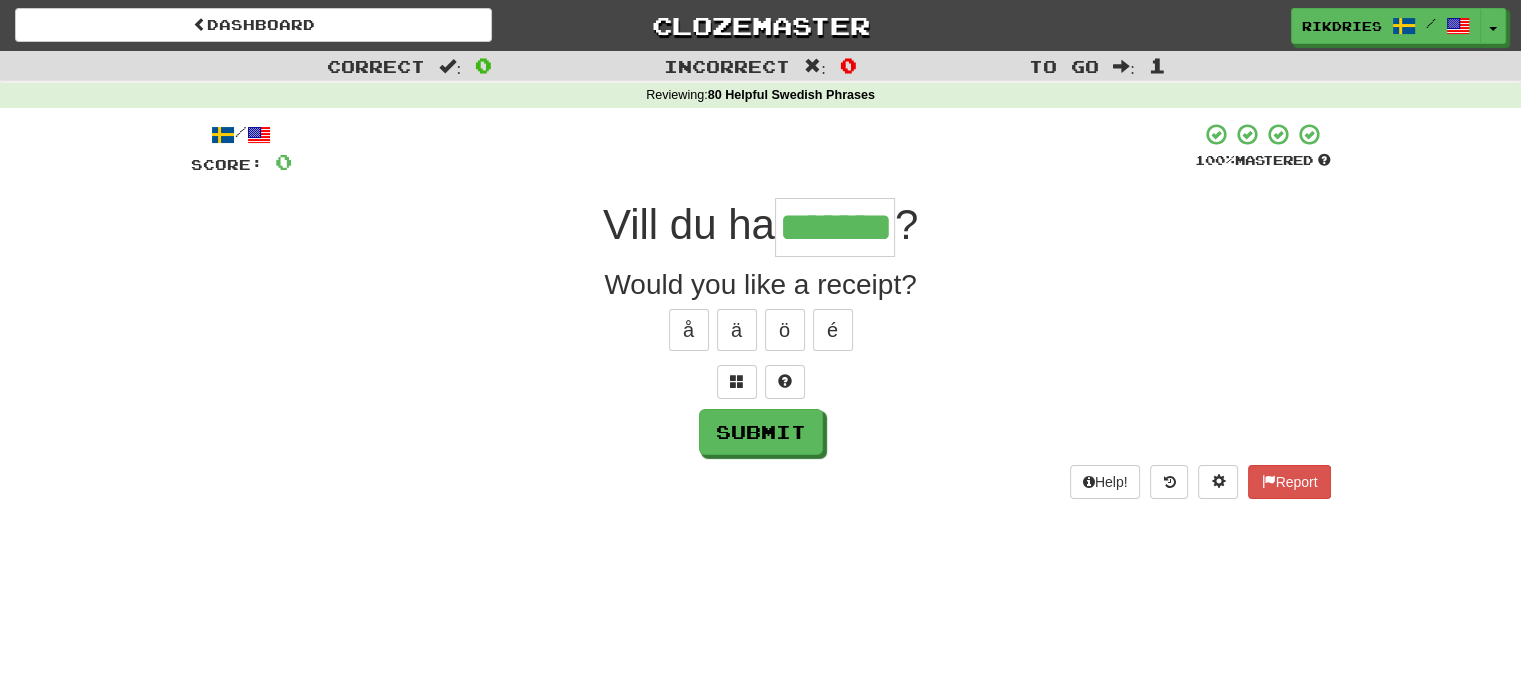 type on "*******" 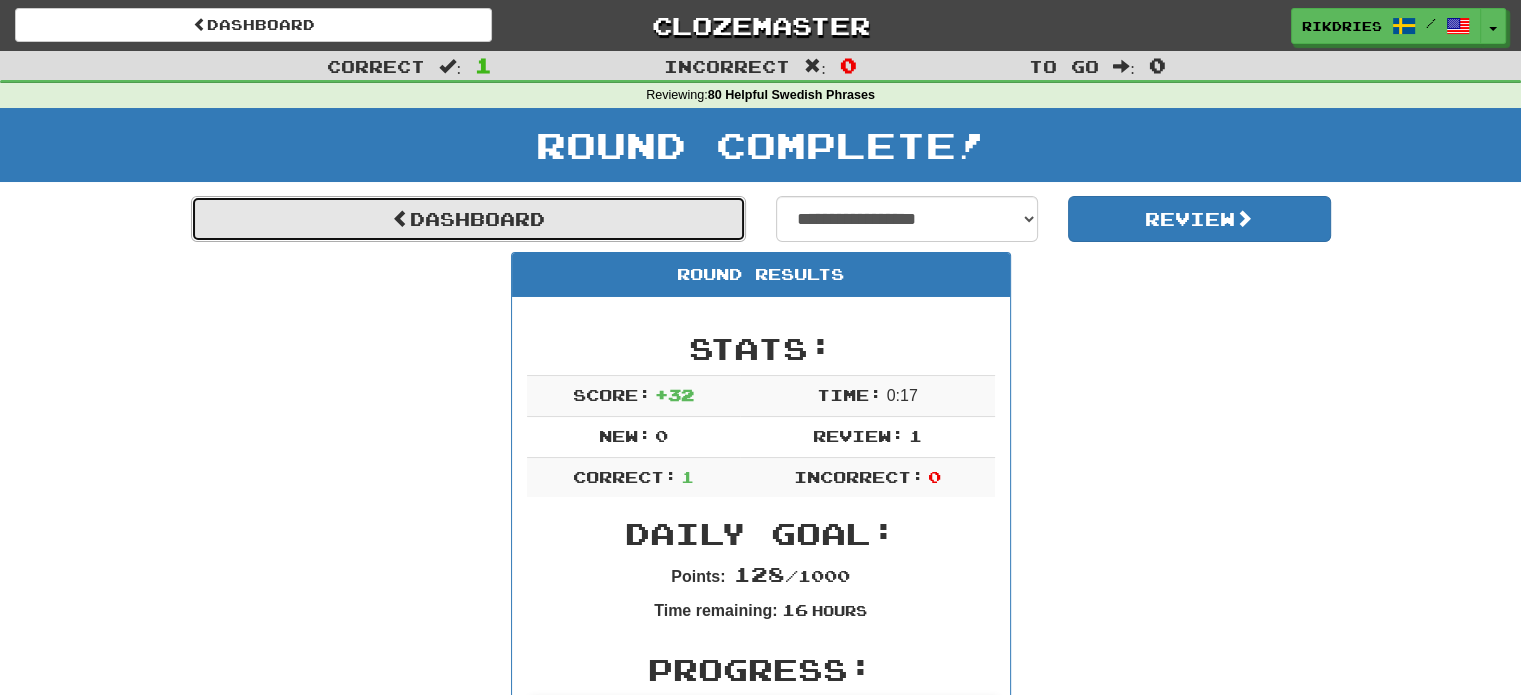 click on "Dashboard" at bounding box center (468, 219) 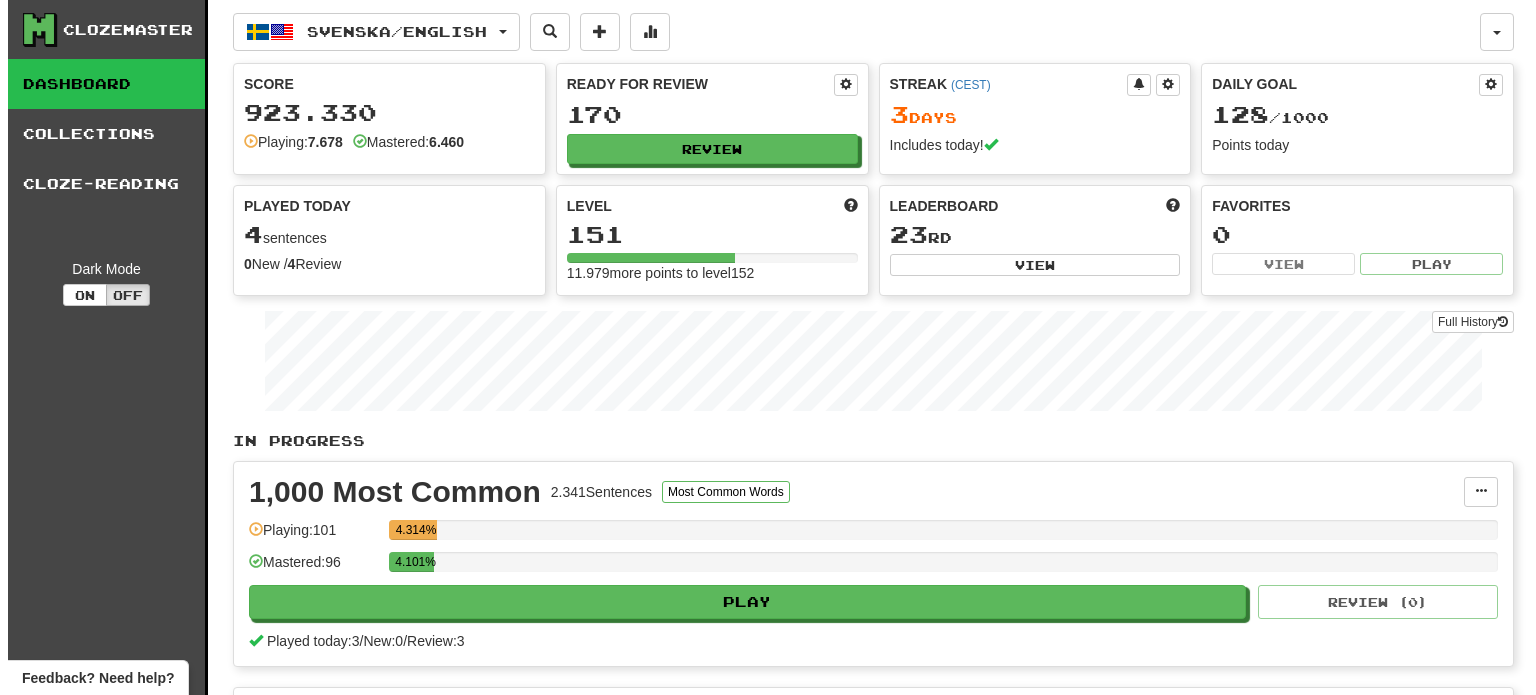 scroll, scrollTop: 0, scrollLeft: 0, axis: both 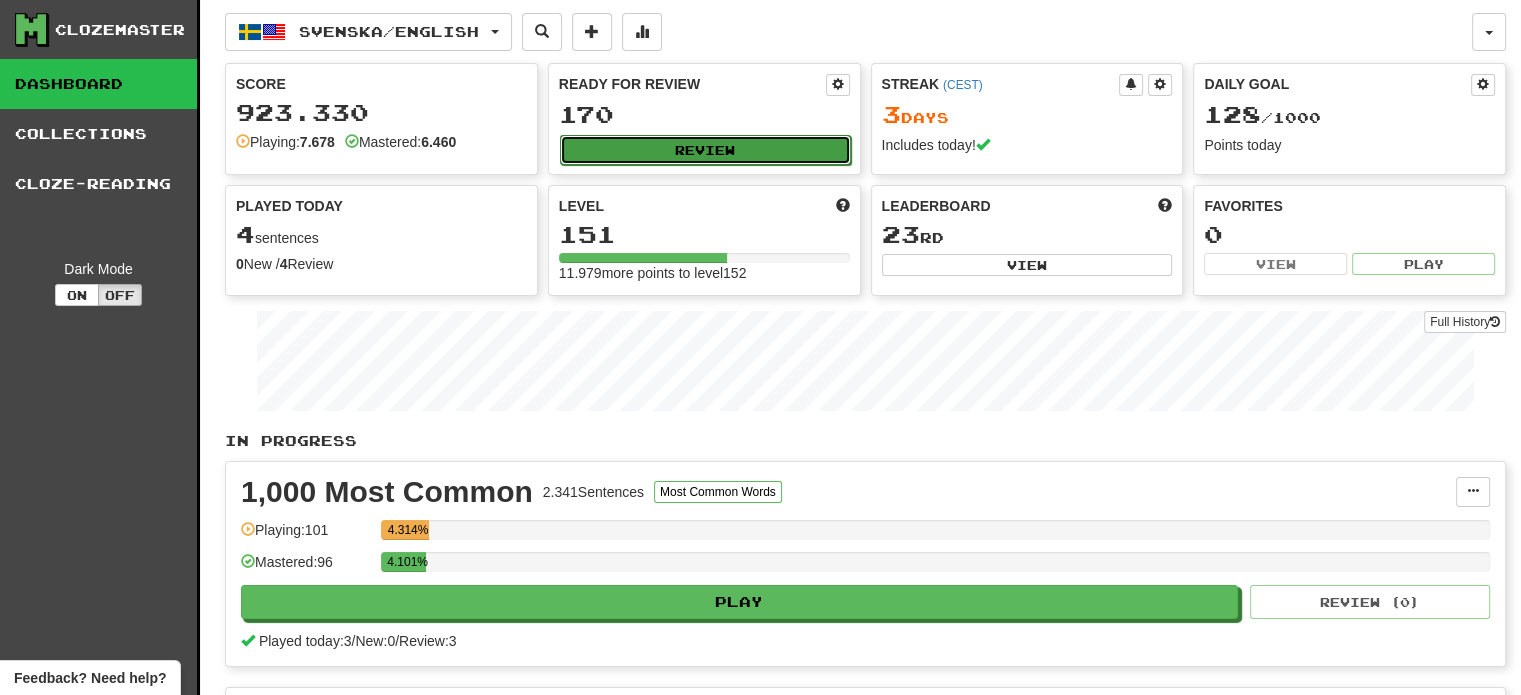 click on "Review" at bounding box center (705, 150) 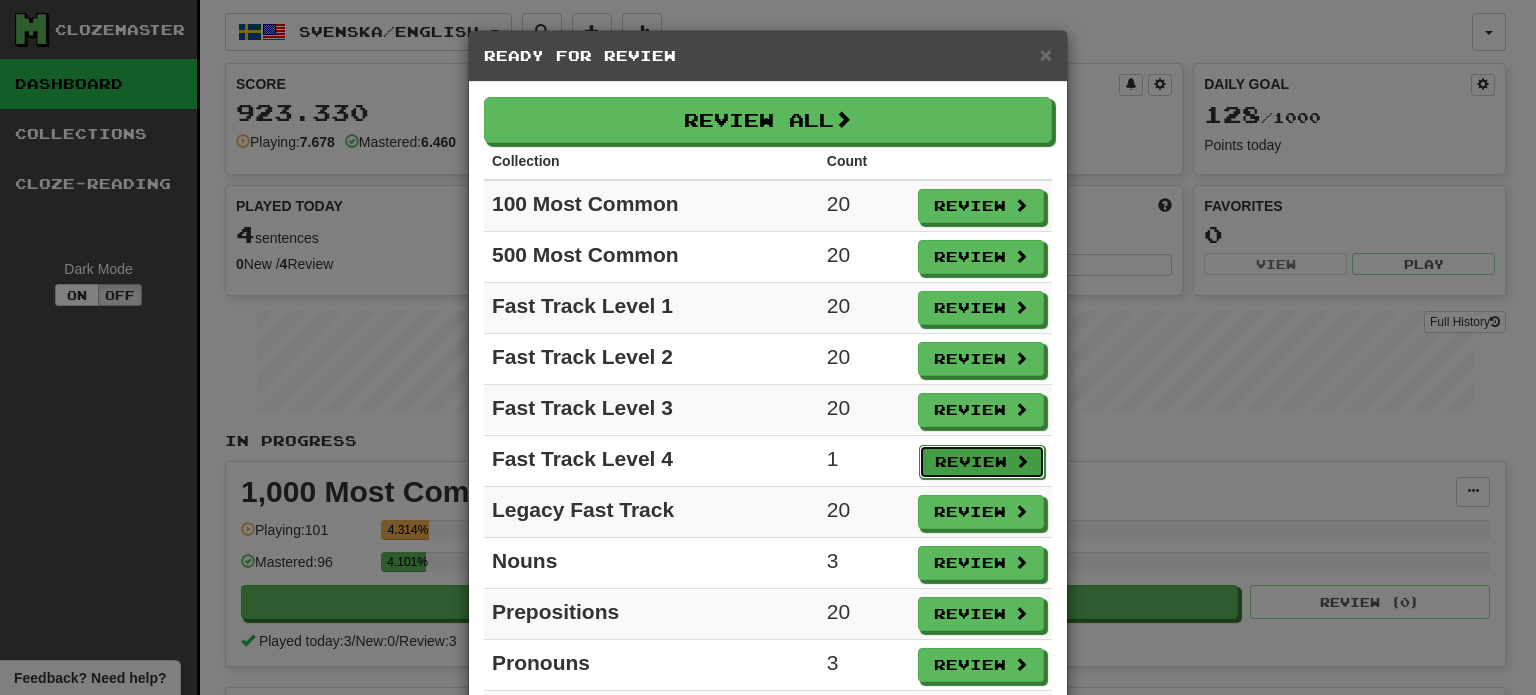 click on "Review" at bounding box center (982, 462) 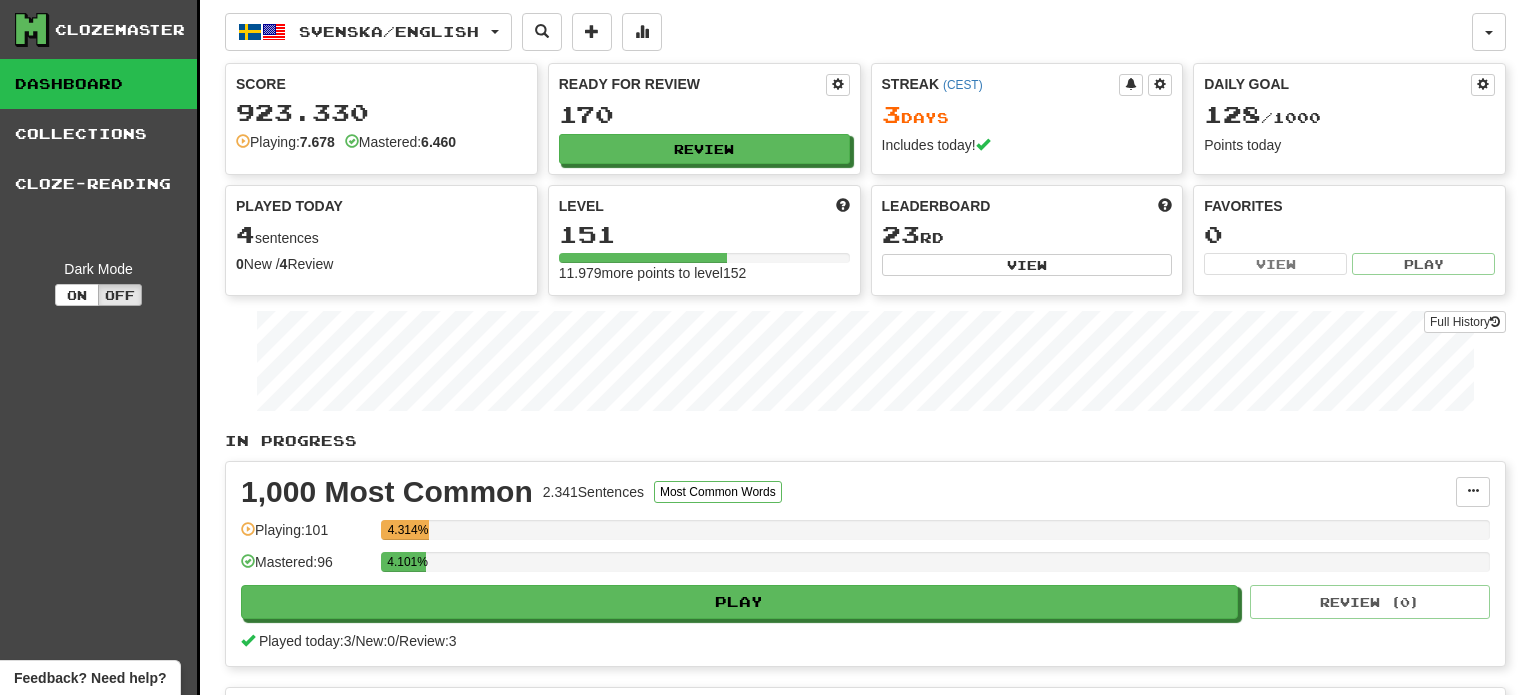 select on "**" 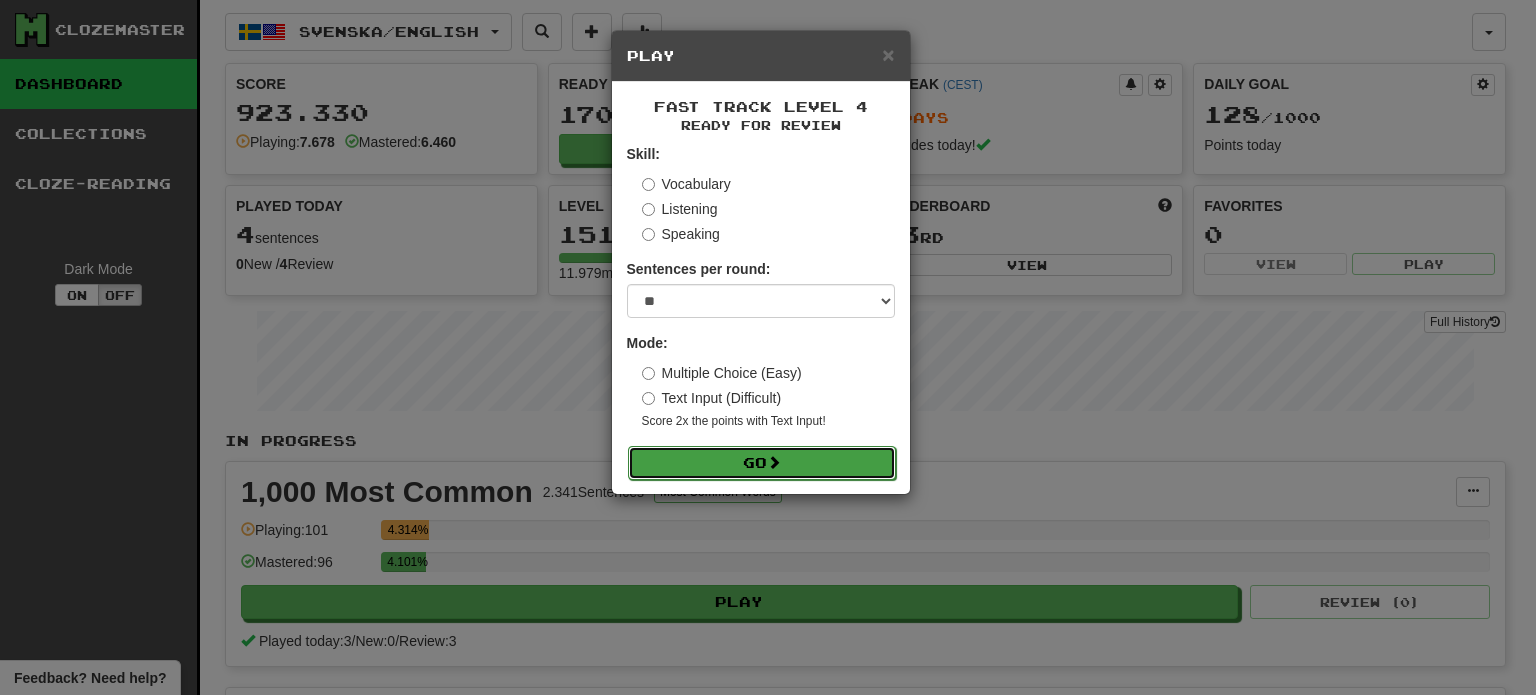 click on "Go" at bounding box center (762, 463) 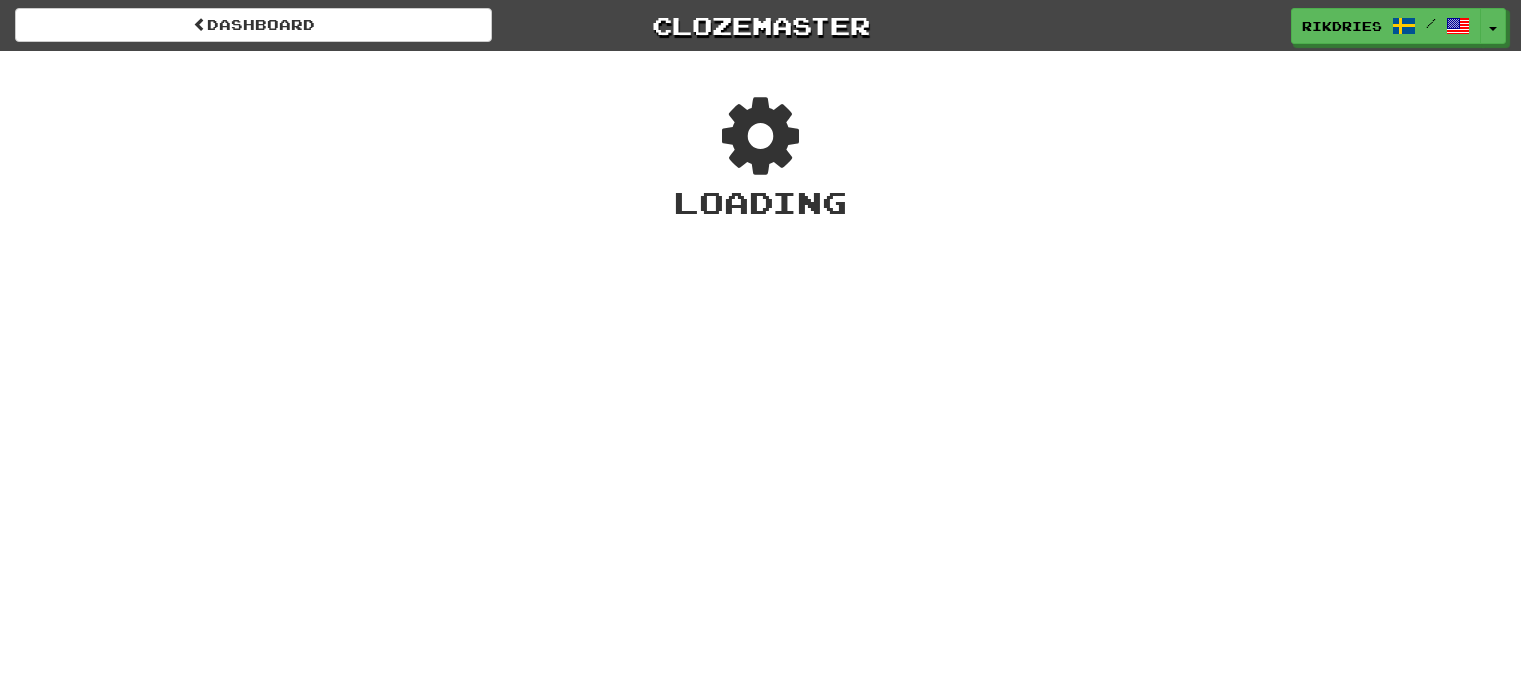 scroll, scrollTop: 0, scrollLeft: 0, axis: both 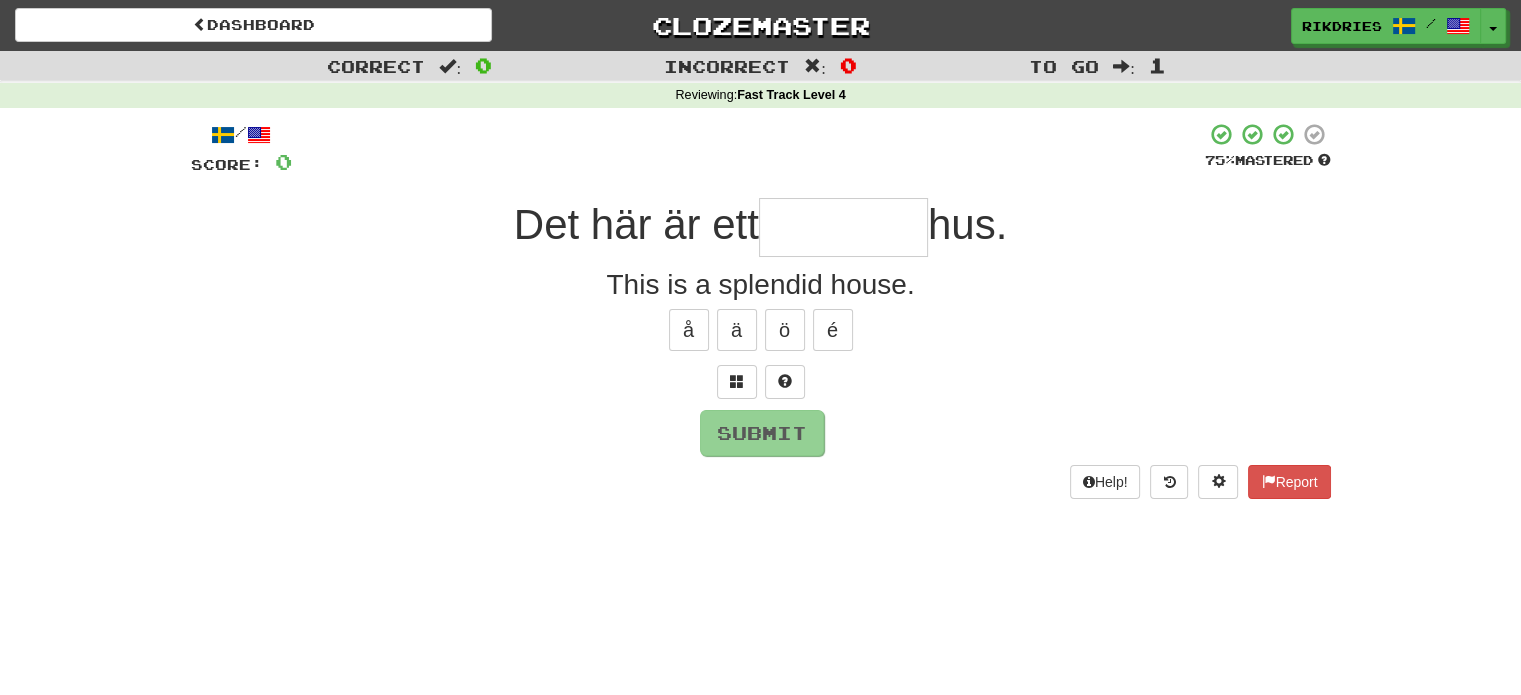type on "*" 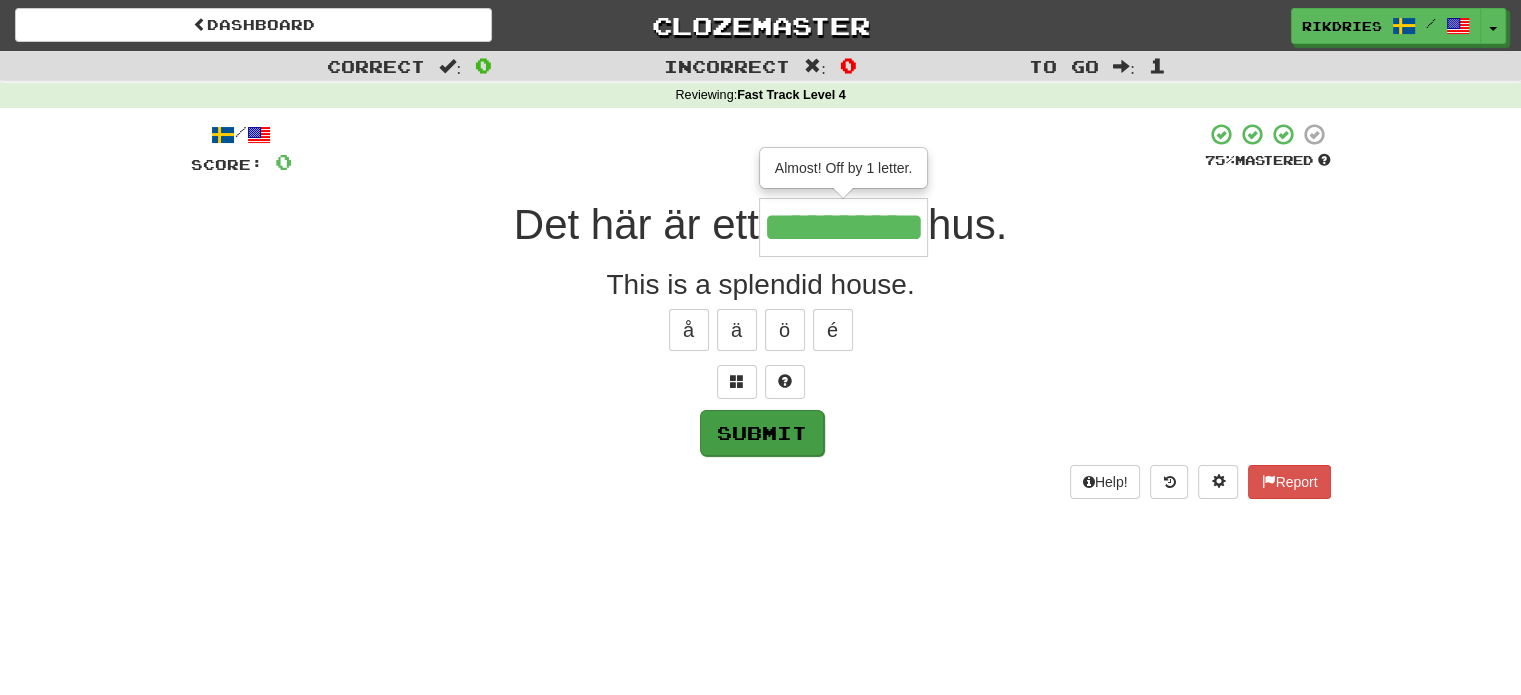 type on "**********" 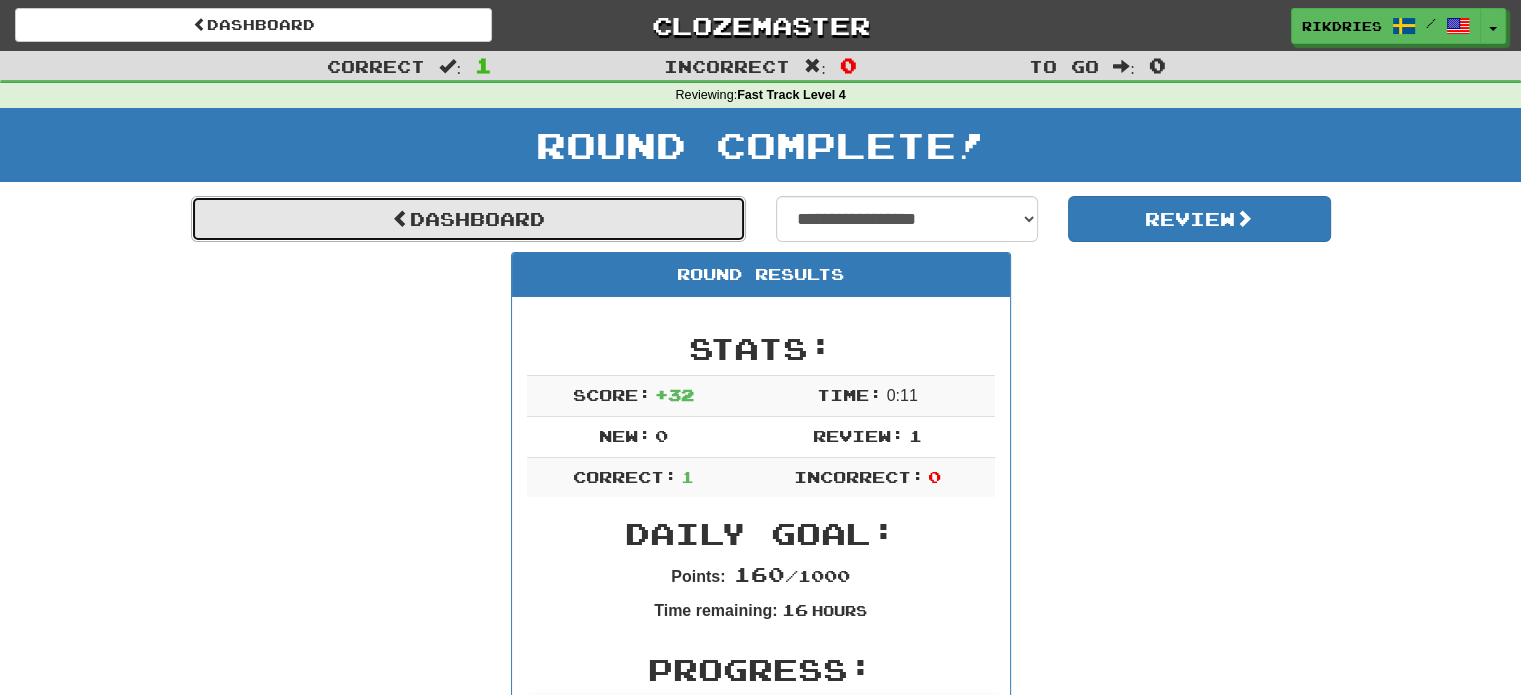 click on "Dashboard" at bounding box center (468, 219) 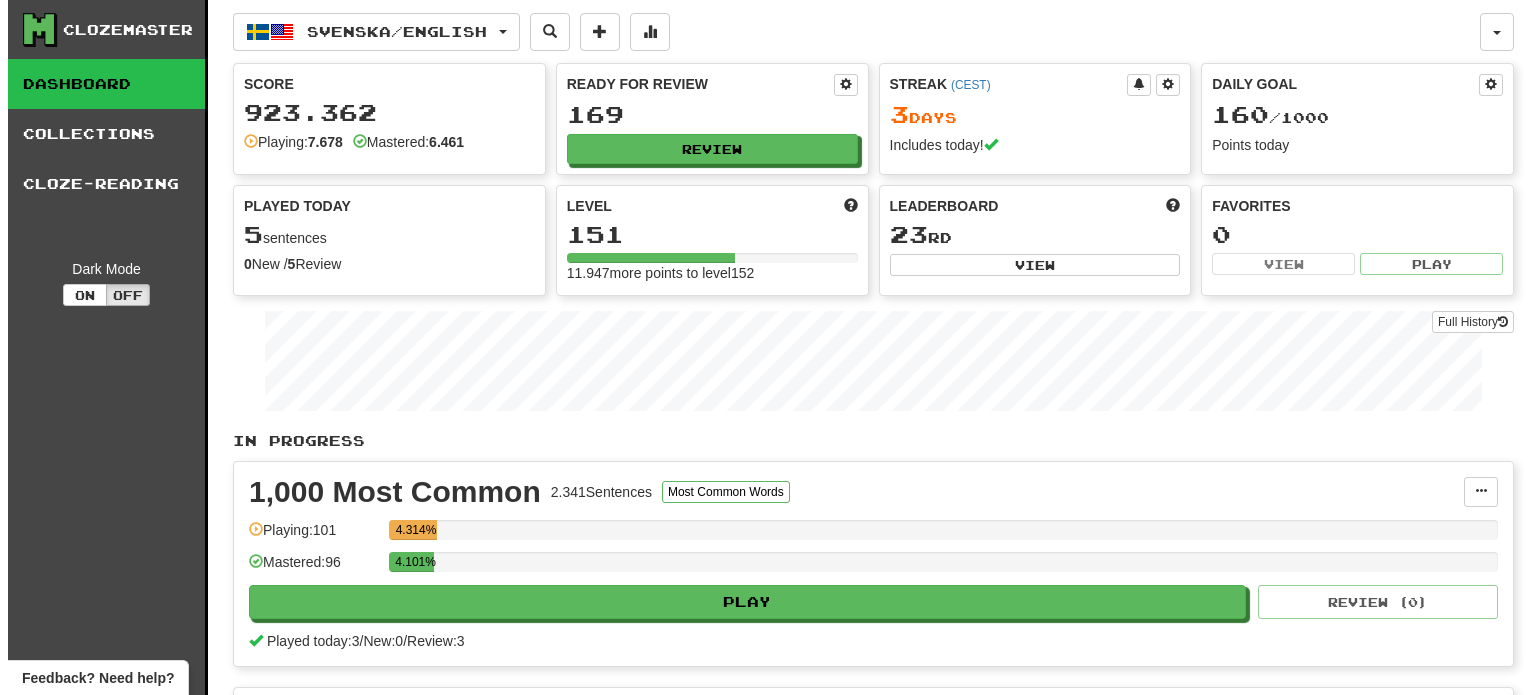 scroll, scrollTop: 0, scrollLeft: 0, axis: both 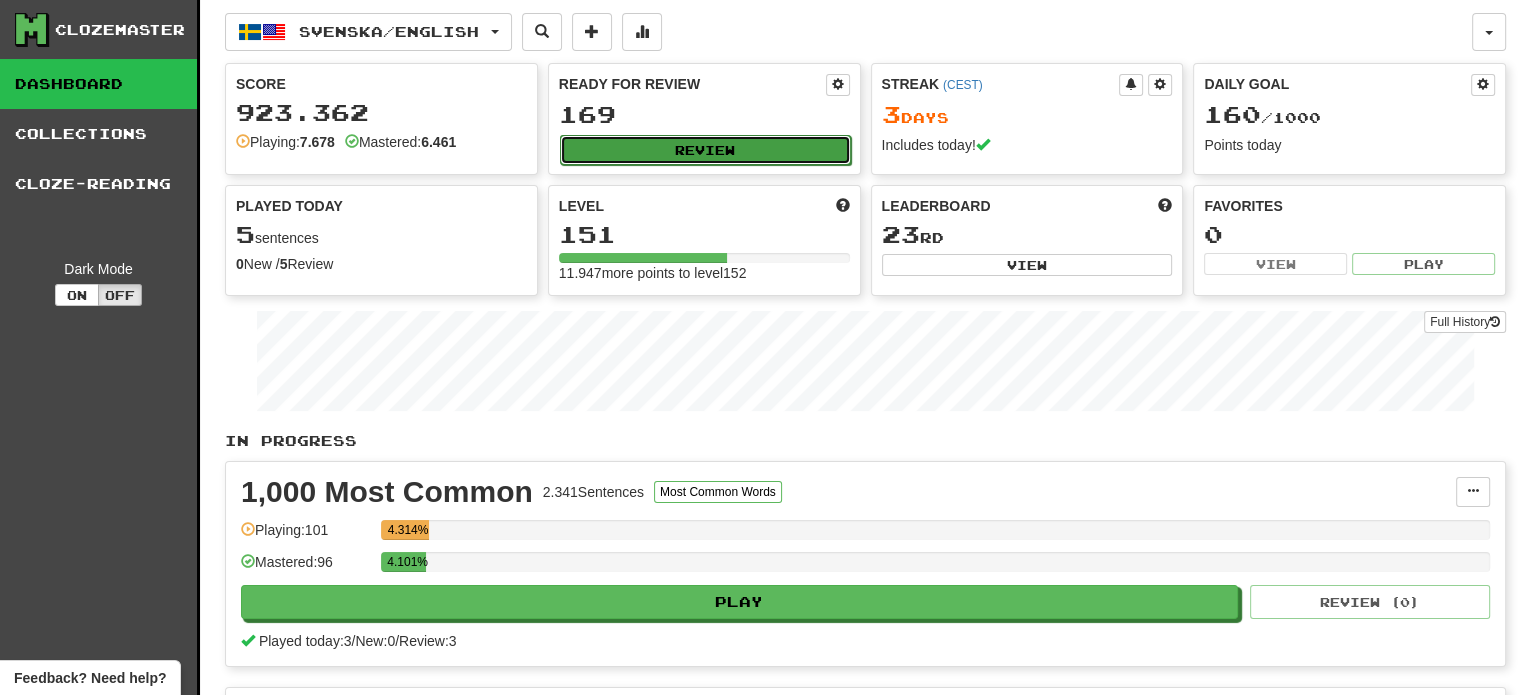 click on "Review" at bounding box center [705, 150] 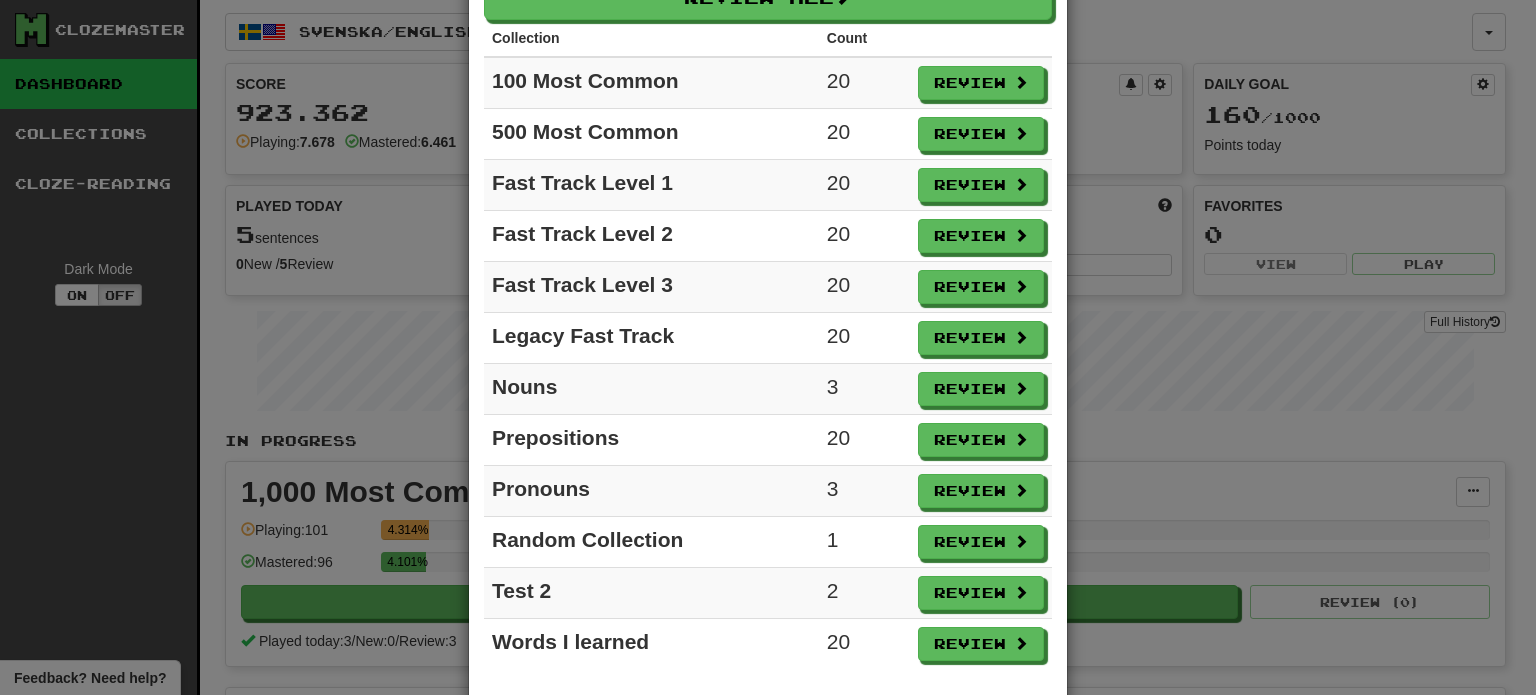 scroll, scrollTop: 154, scrollLeft: 0, axis: vertical 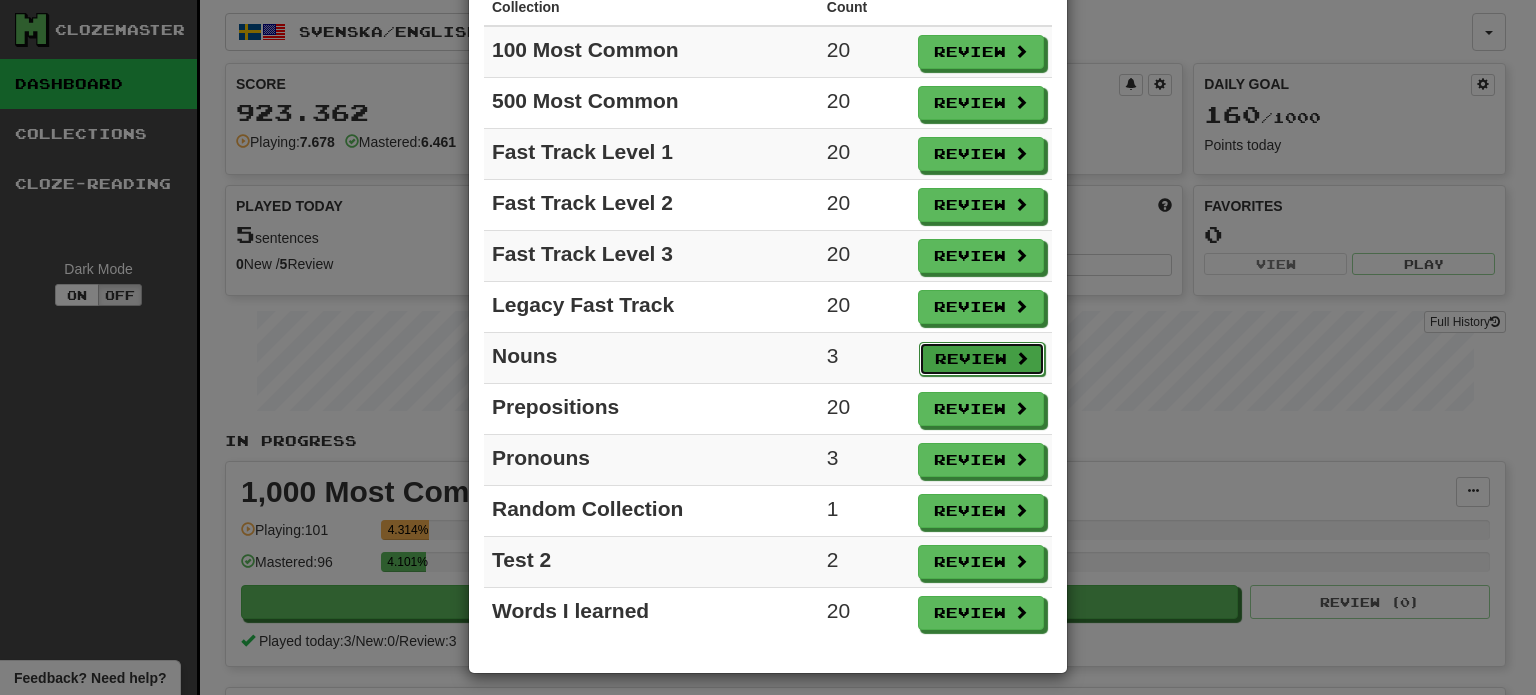 click on "Review" at bounding box center (982, 359) 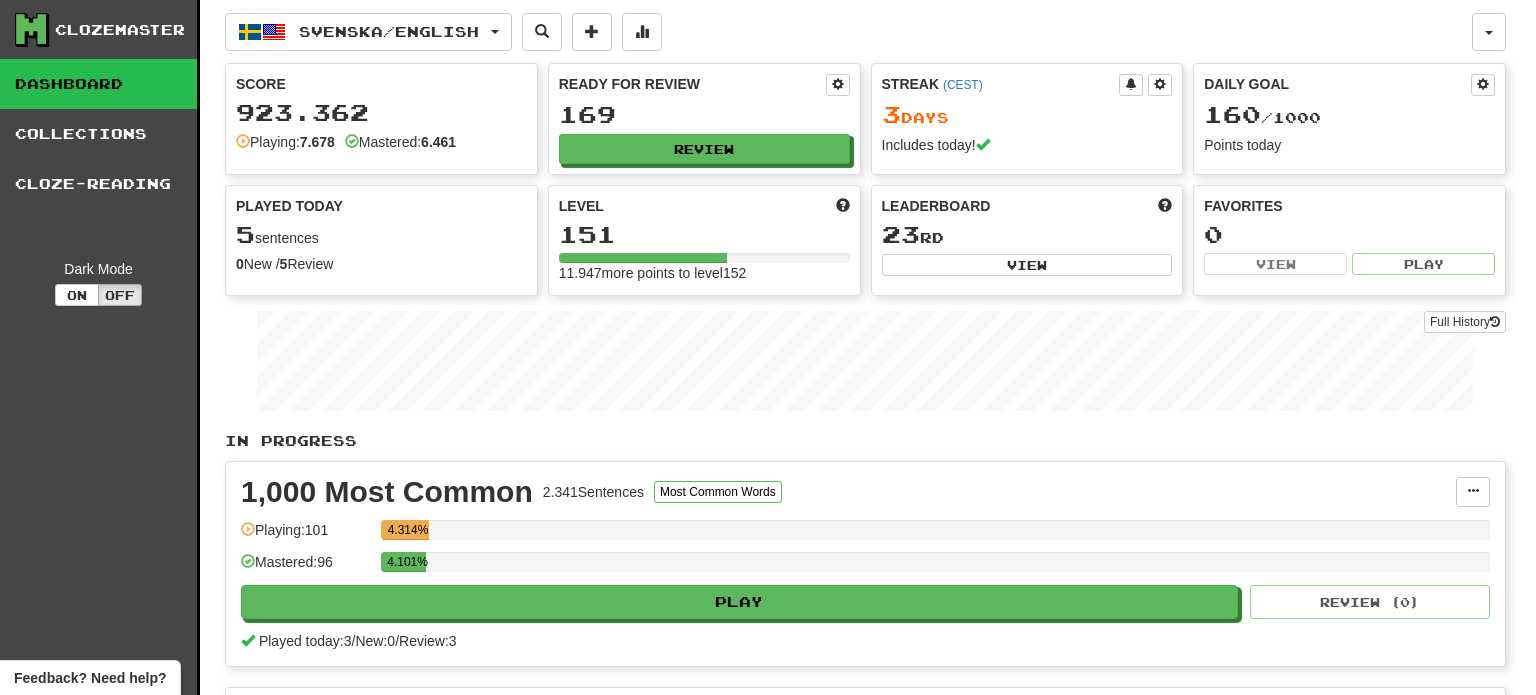 select on "**" 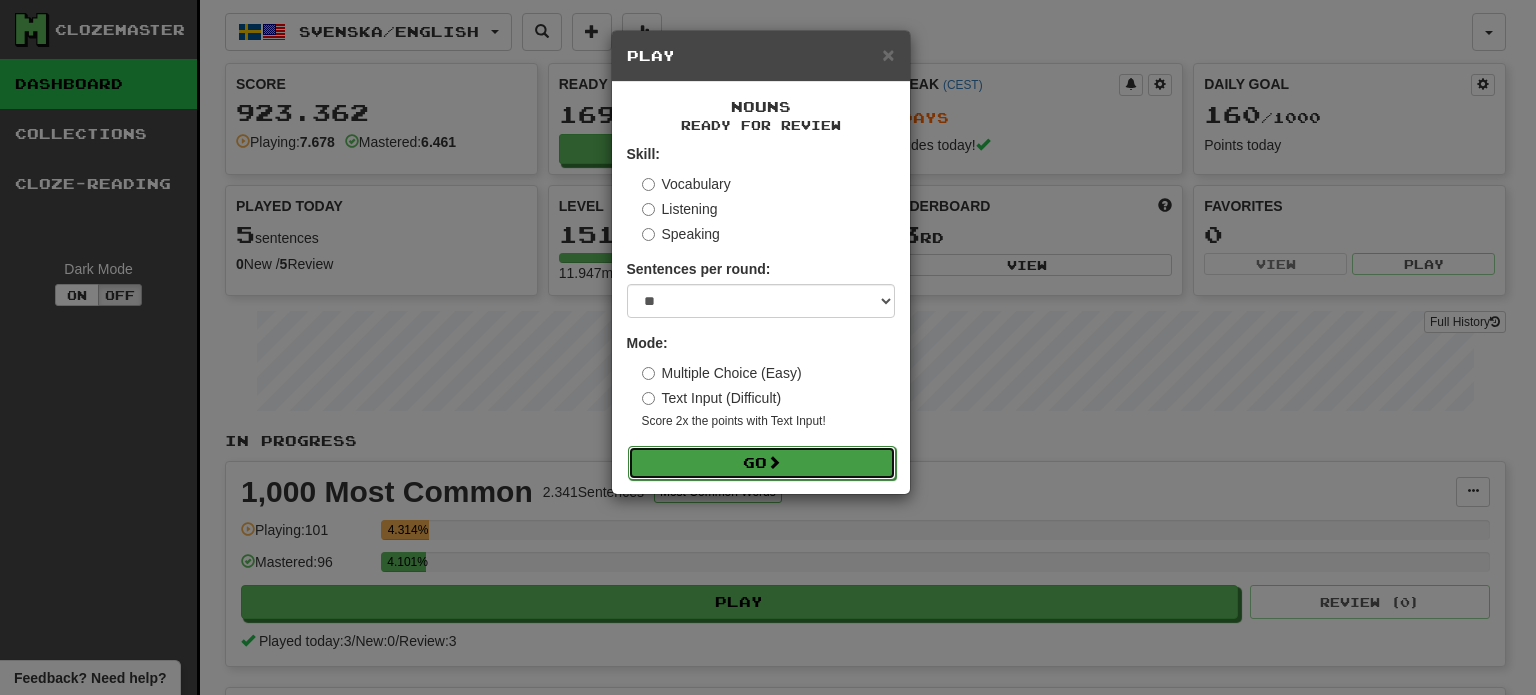 click on "Go" at bounding box center (762, 463) 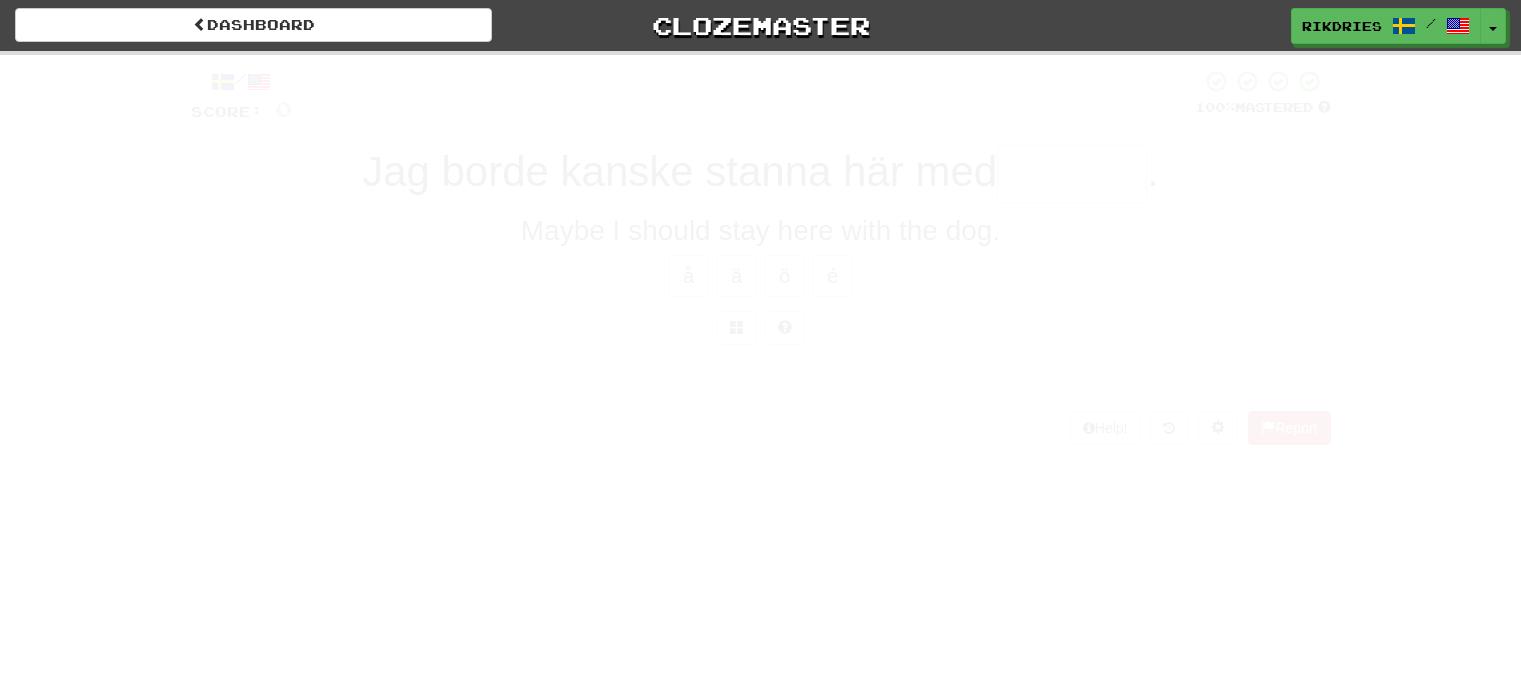 scroll, scrollTop: 0, scrollLeft: 0, axis: both 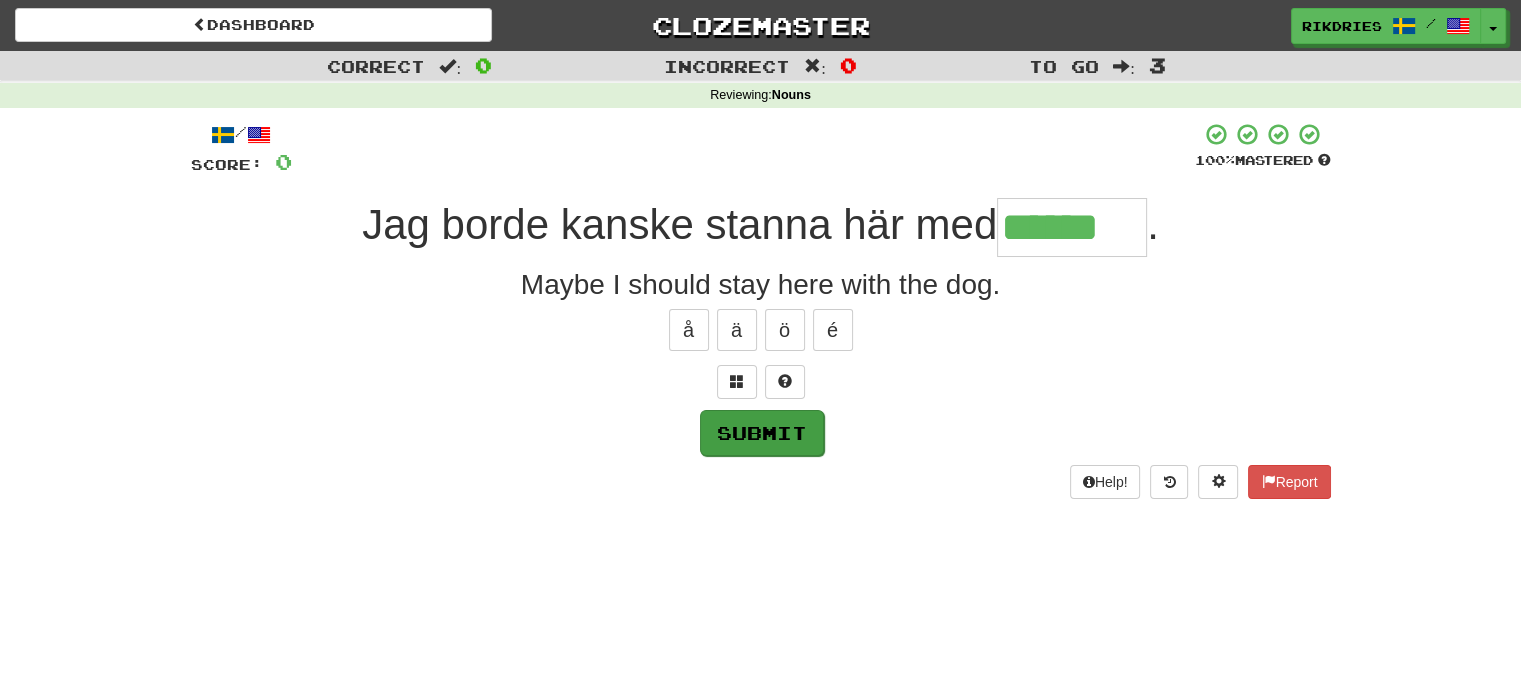 type on "******" 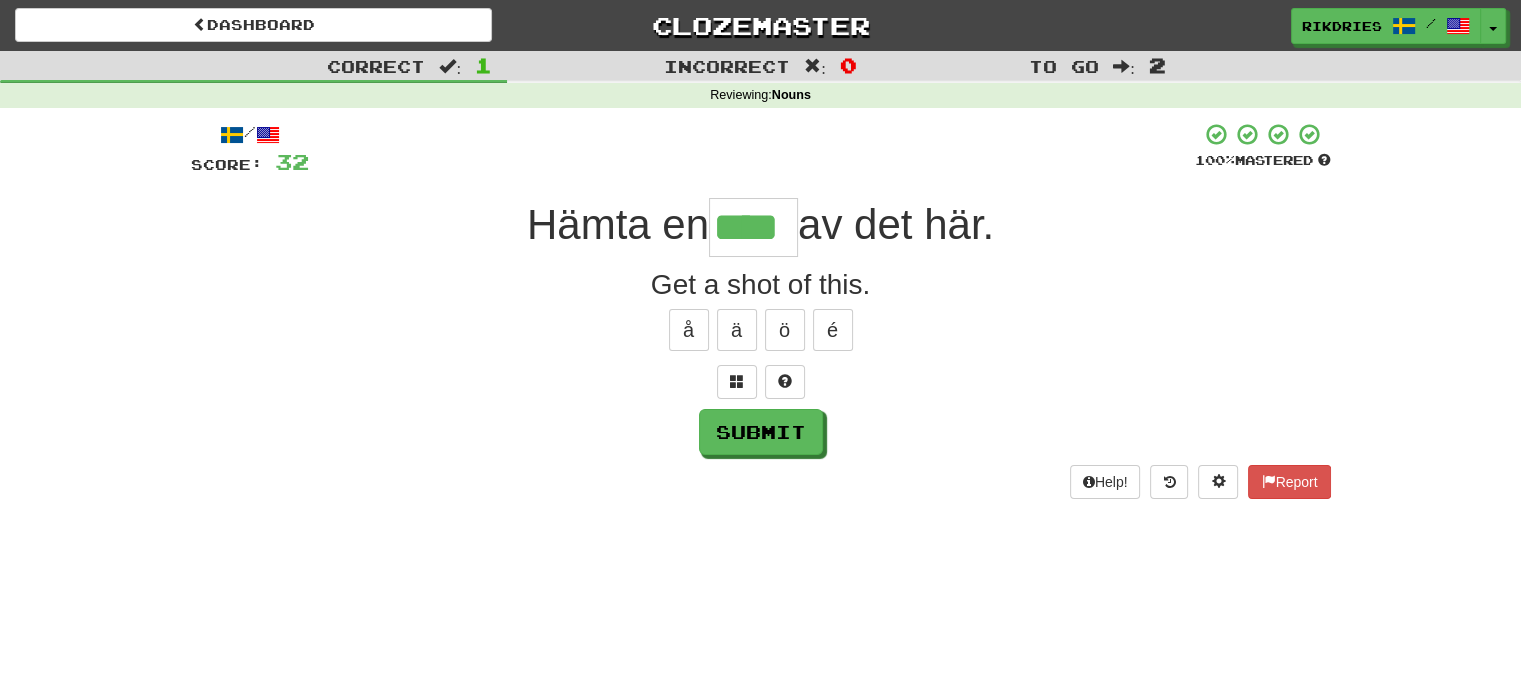 type on "****" 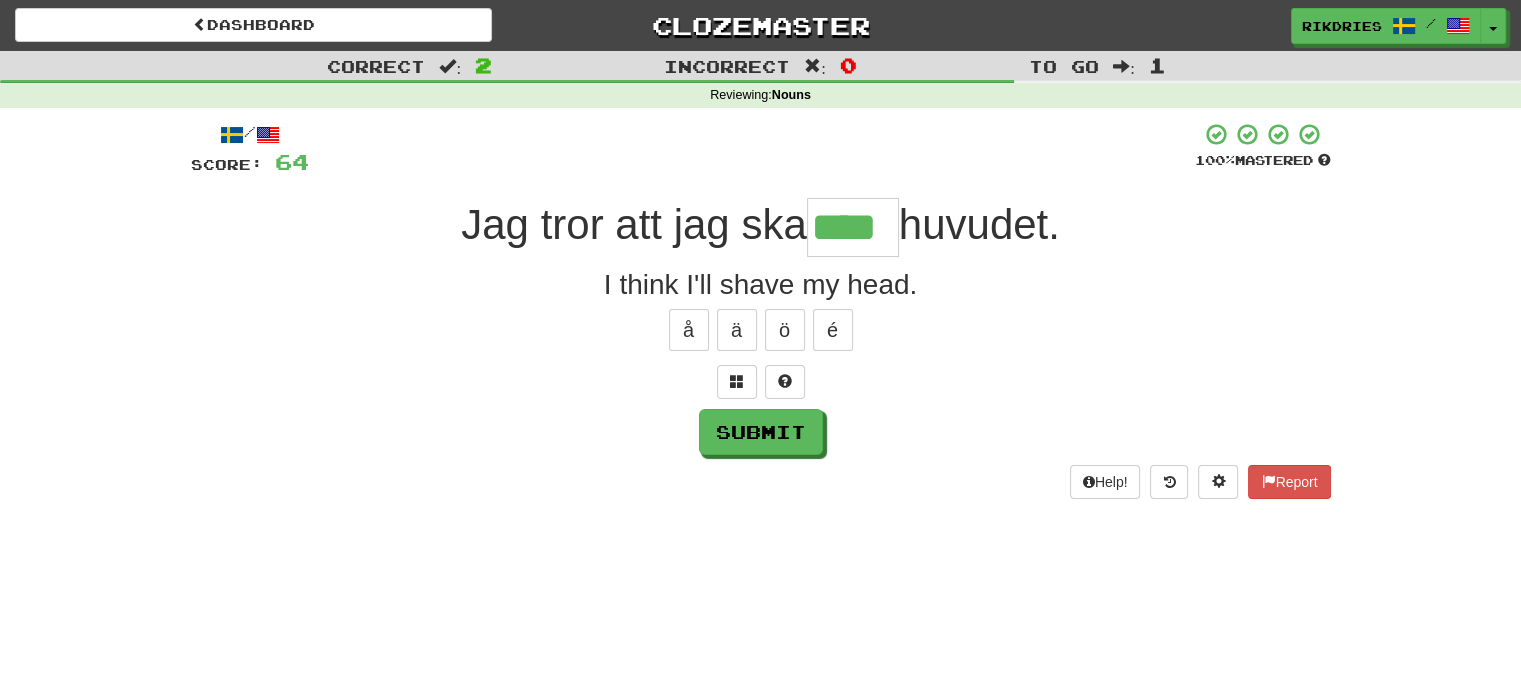 type on "****" 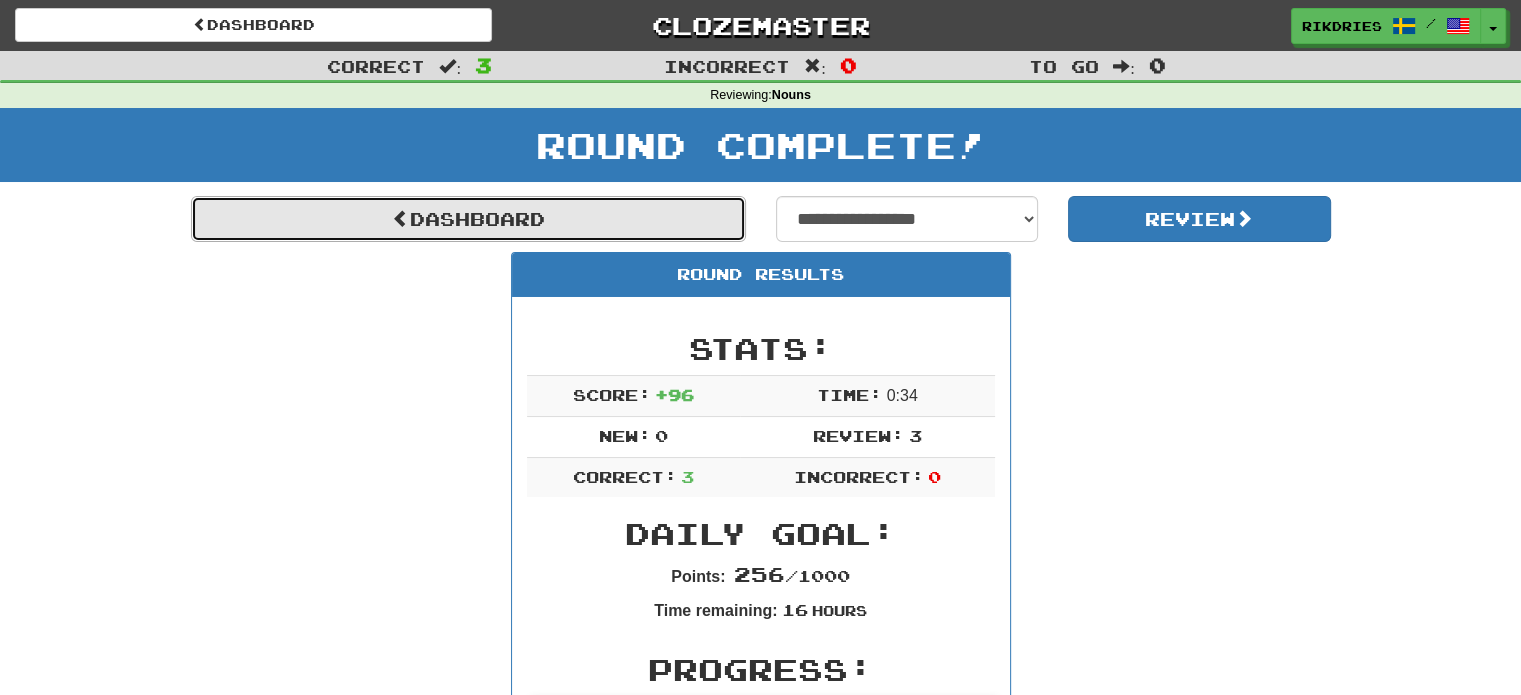 click on "Dashboard" at bounding box center [468, 219] 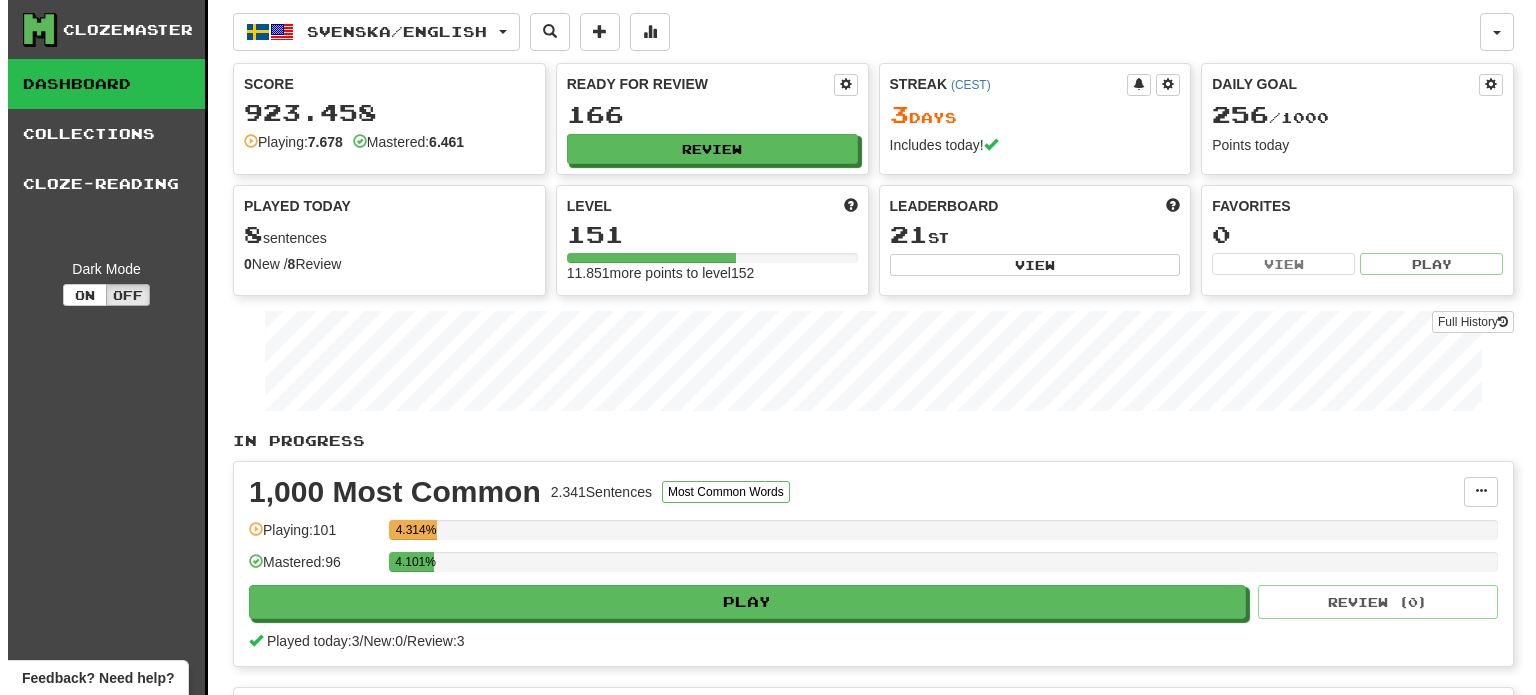 scroll, scrollTop: 0, scrollLeft: 0, axis: both 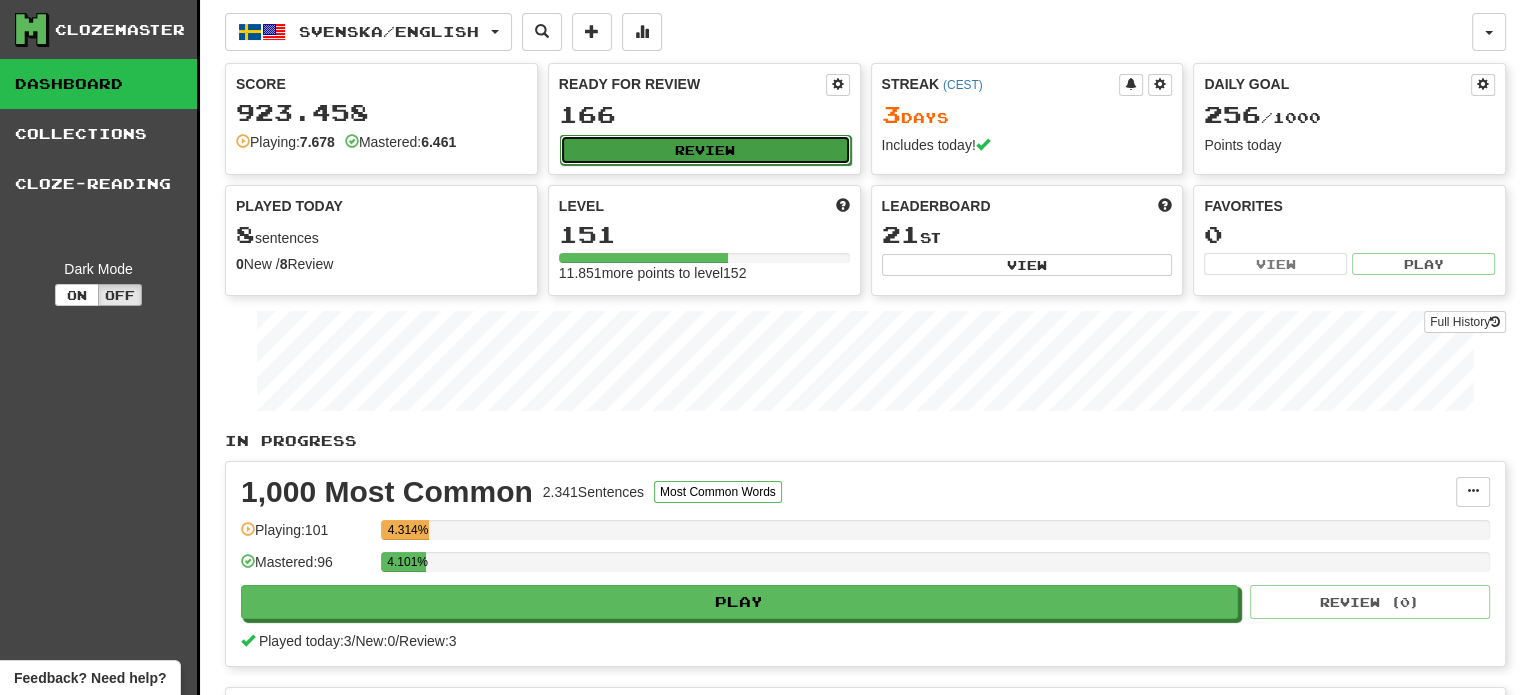 click on "Review" at bounding box center [705, 150] 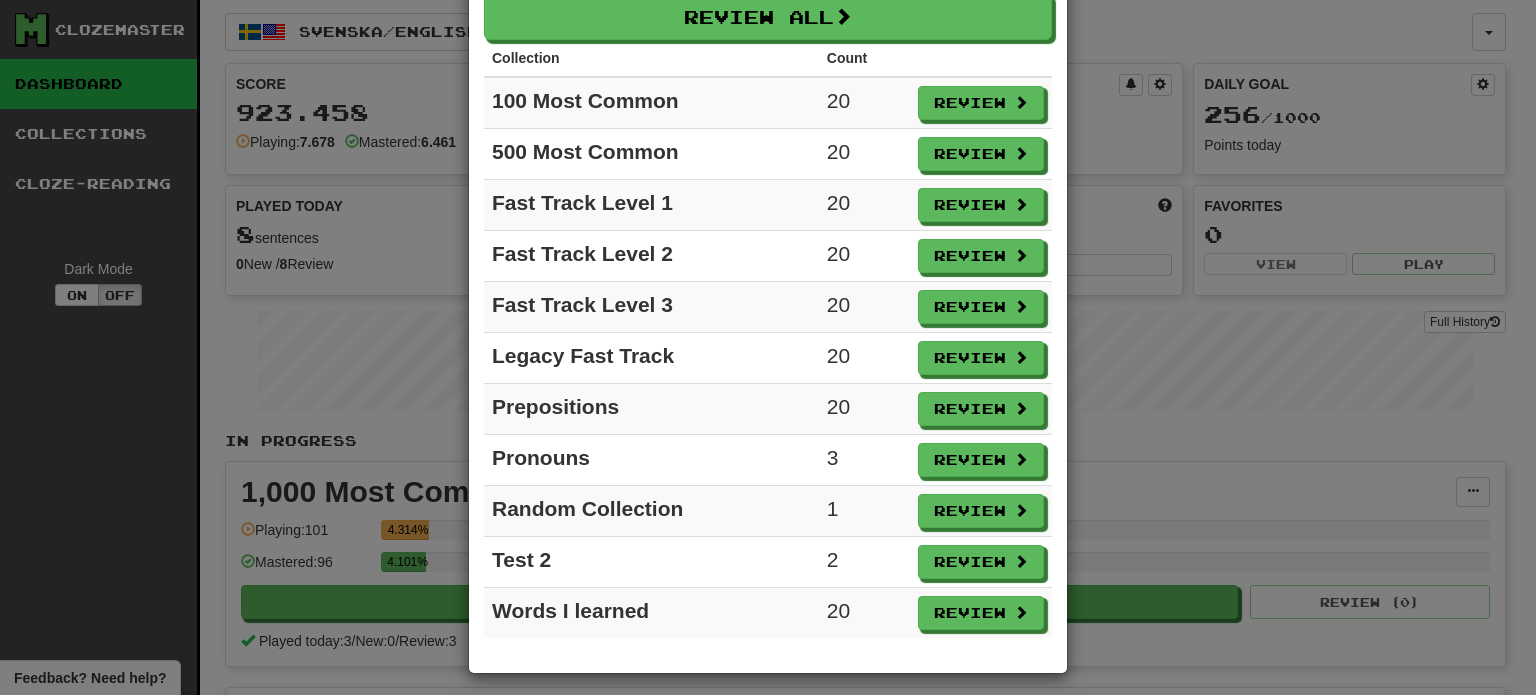 scroll, scrollTop: 104, scrollLeft: 0, axis: vertical 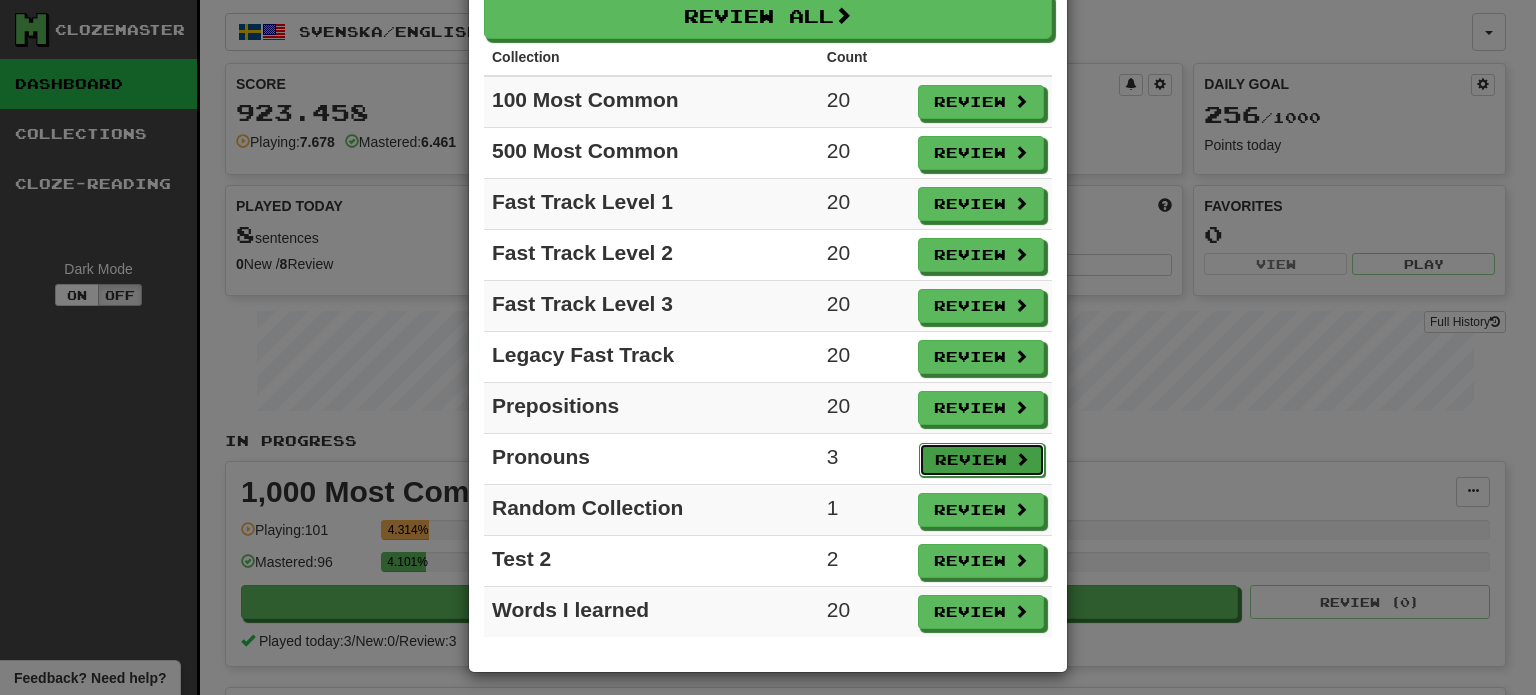 click on "Review" at bounding box center (982, 460) 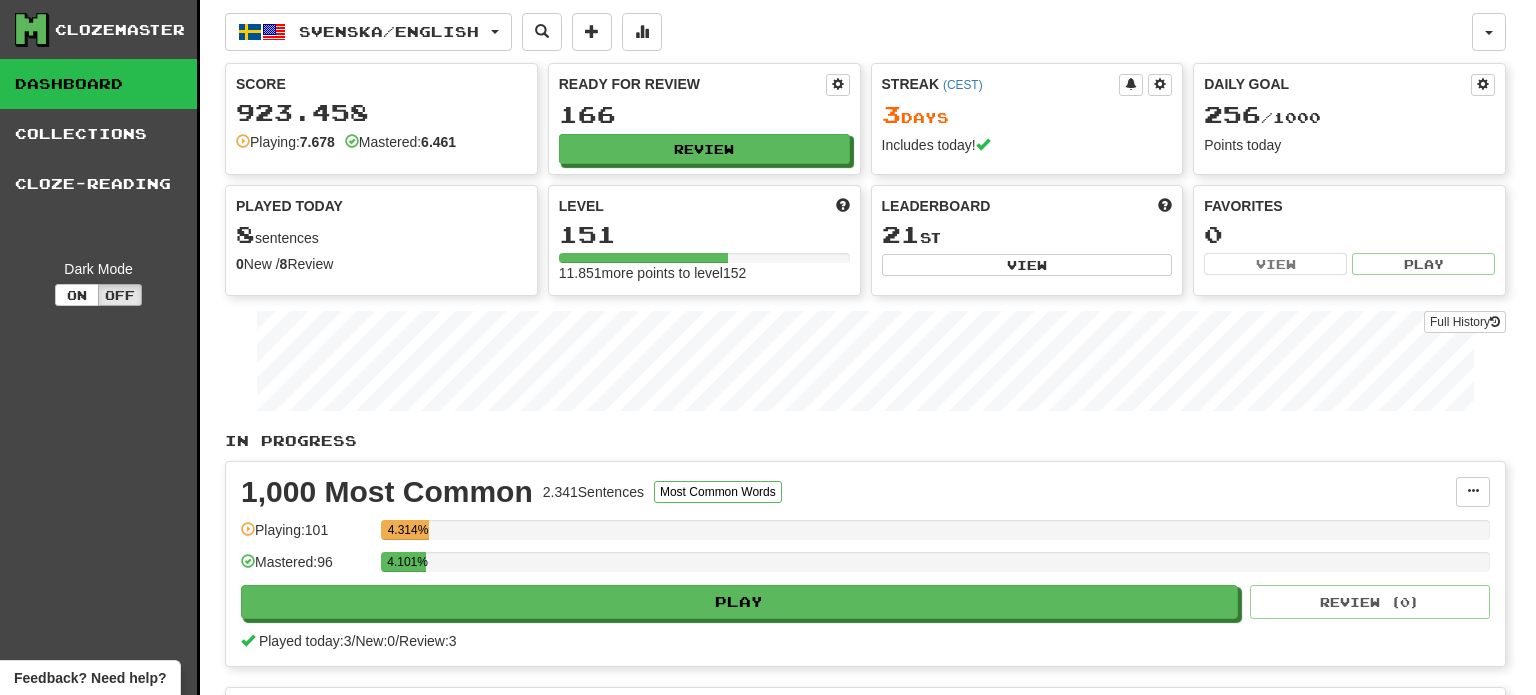 select on "**" 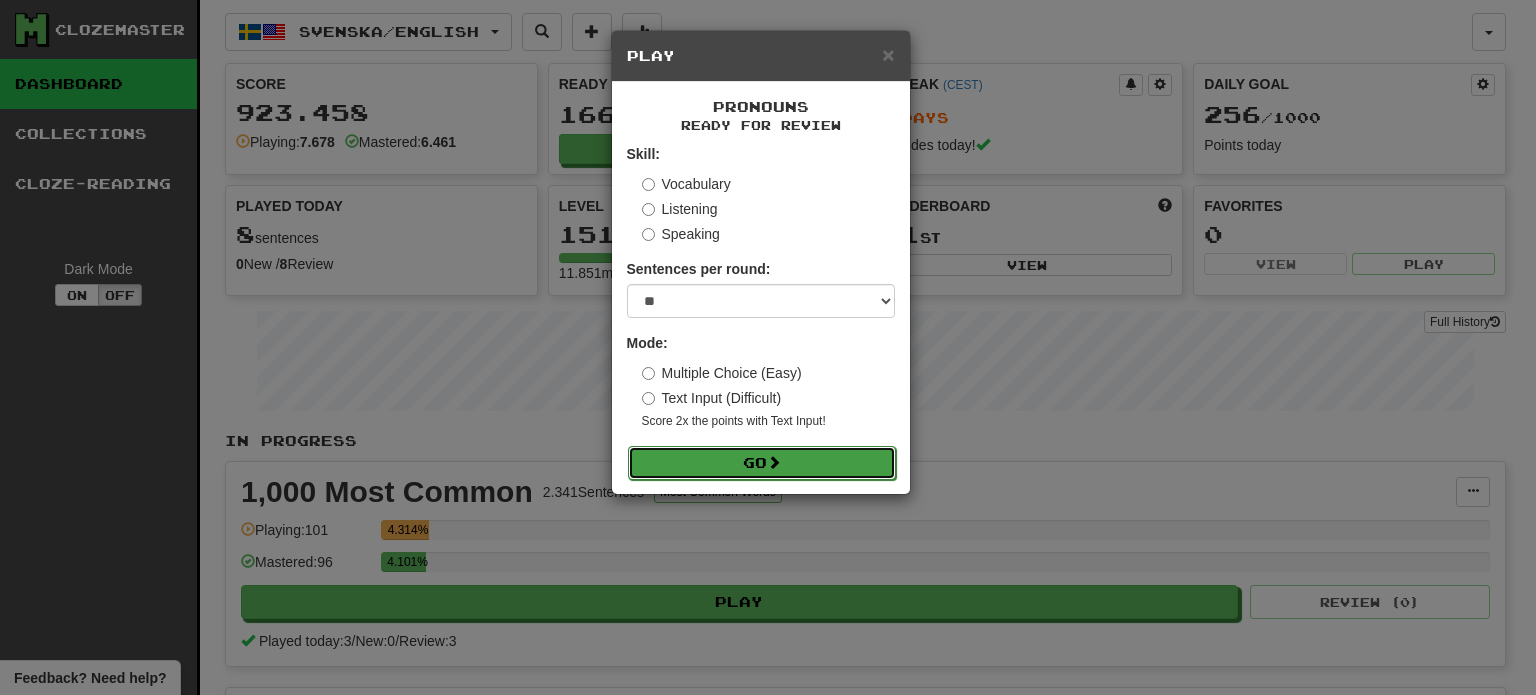click on "Go" at bounding box center (762, 463) 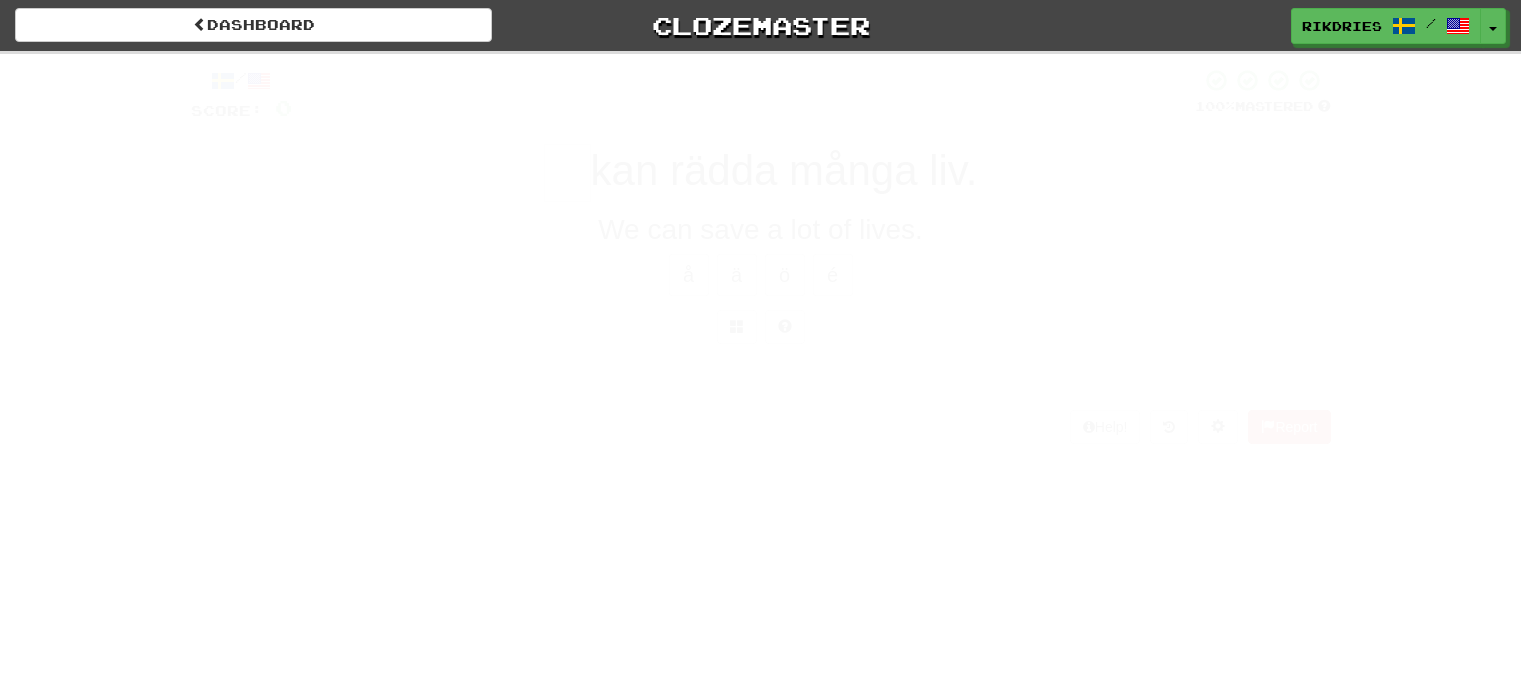 scroll, scrollTop: 0, scrollLeft: 0, axis: both 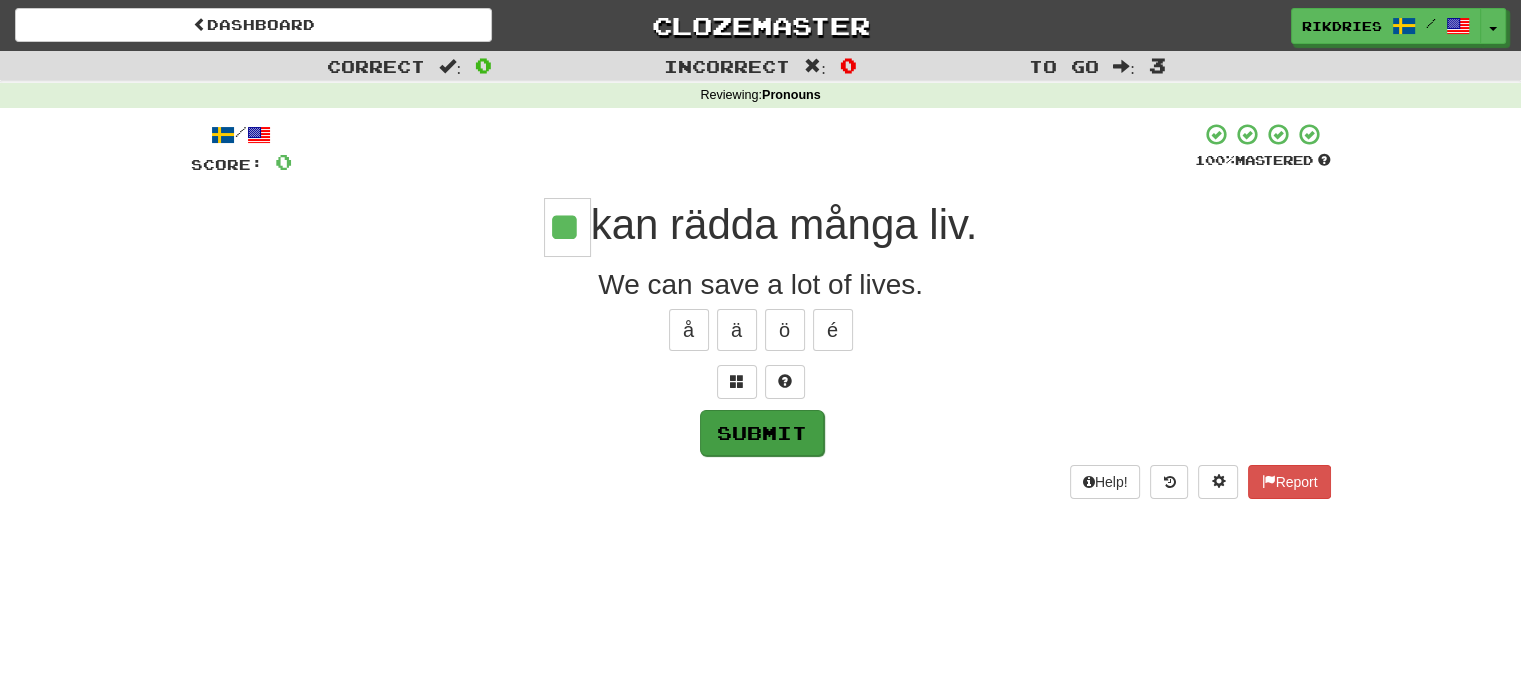 type on "**" 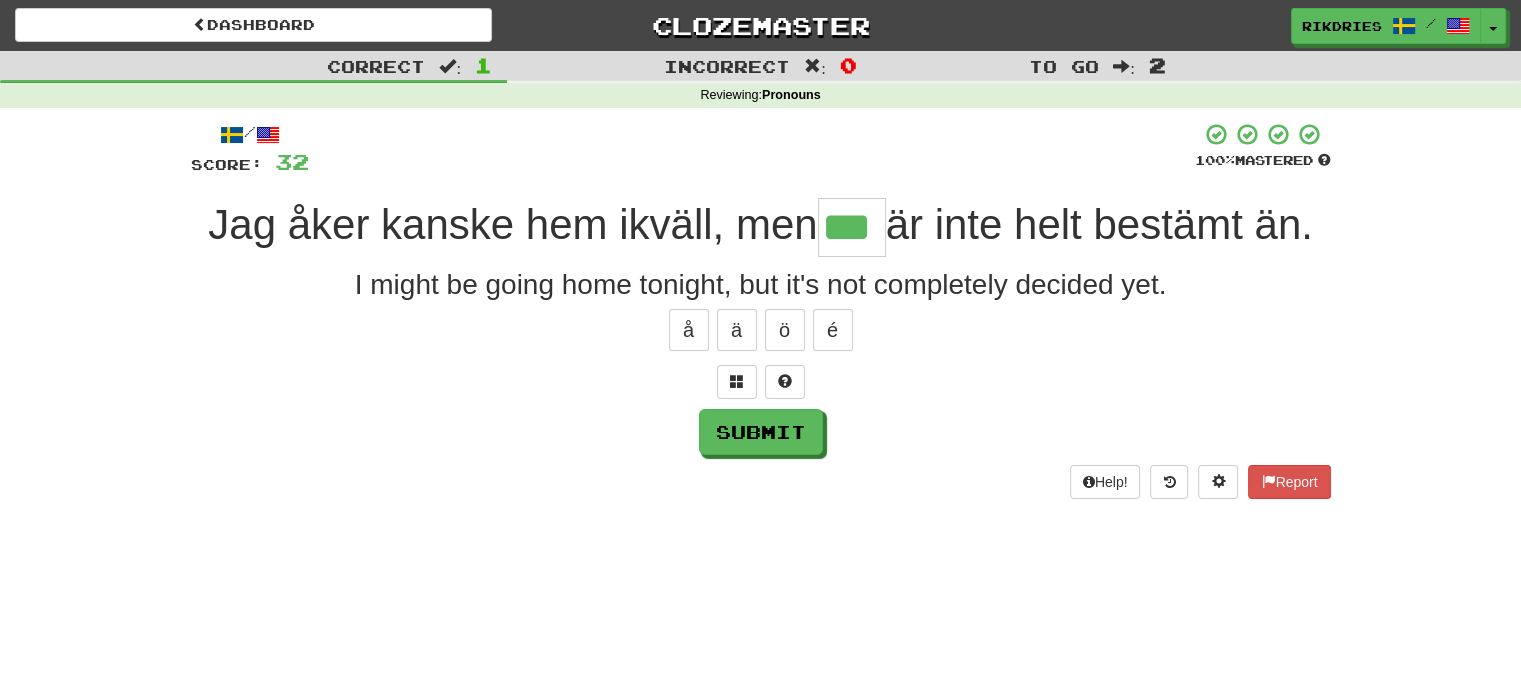 type on "***" 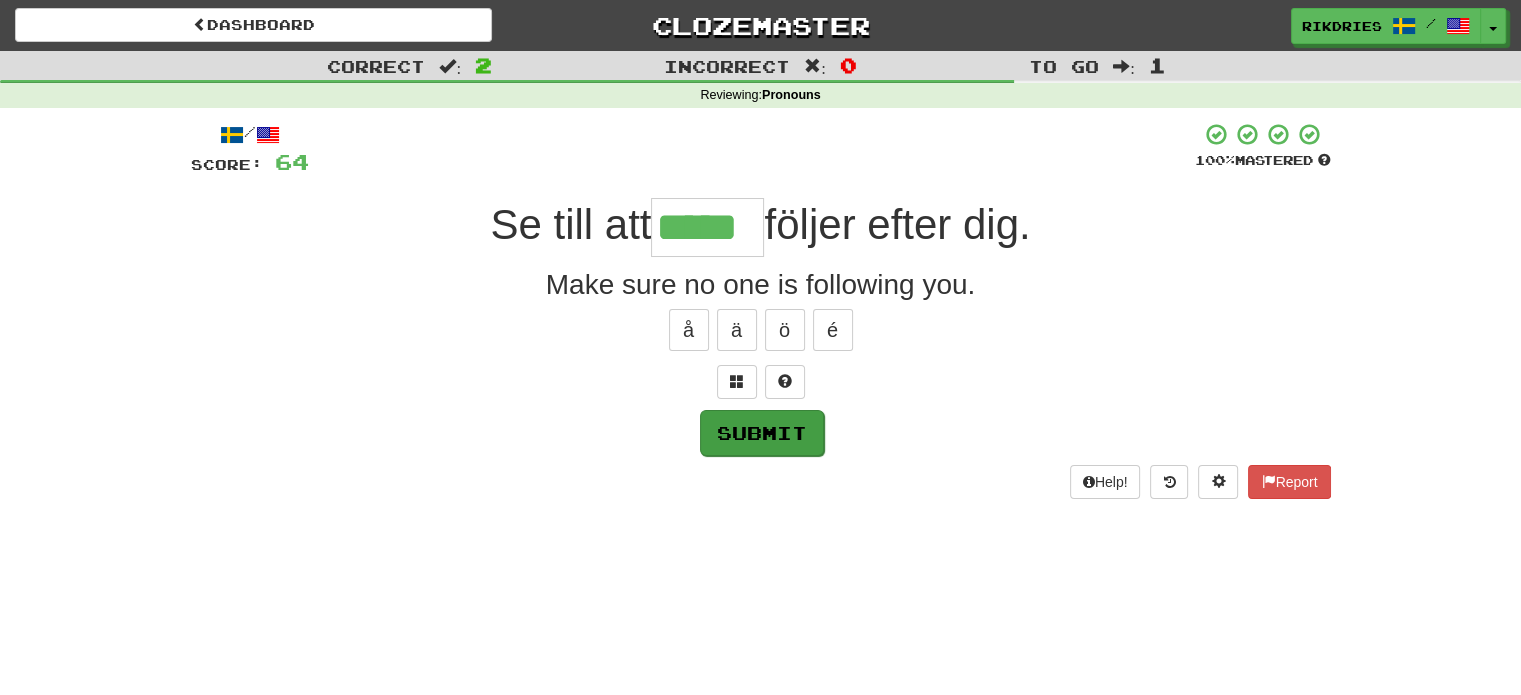 type on "*****" 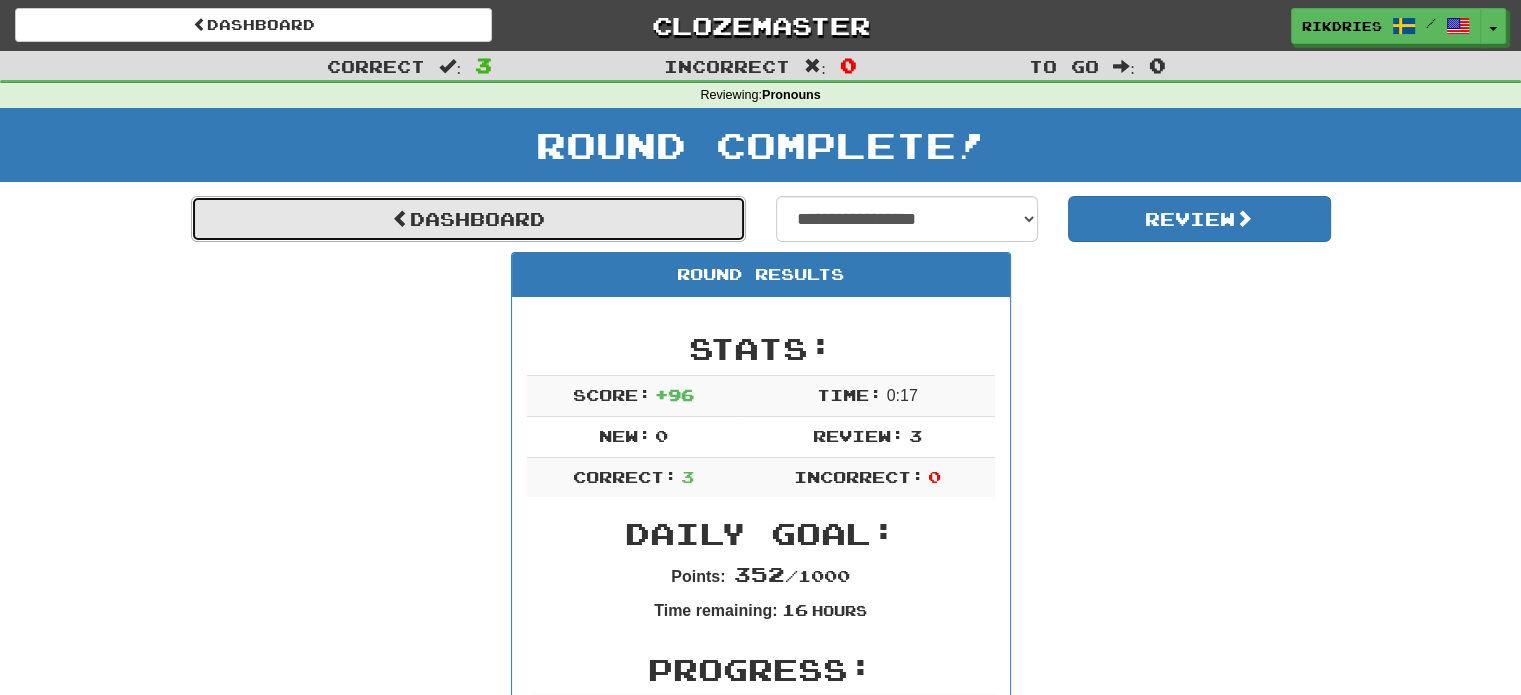 click on "Dashboard" at bounding box center [468, 219] 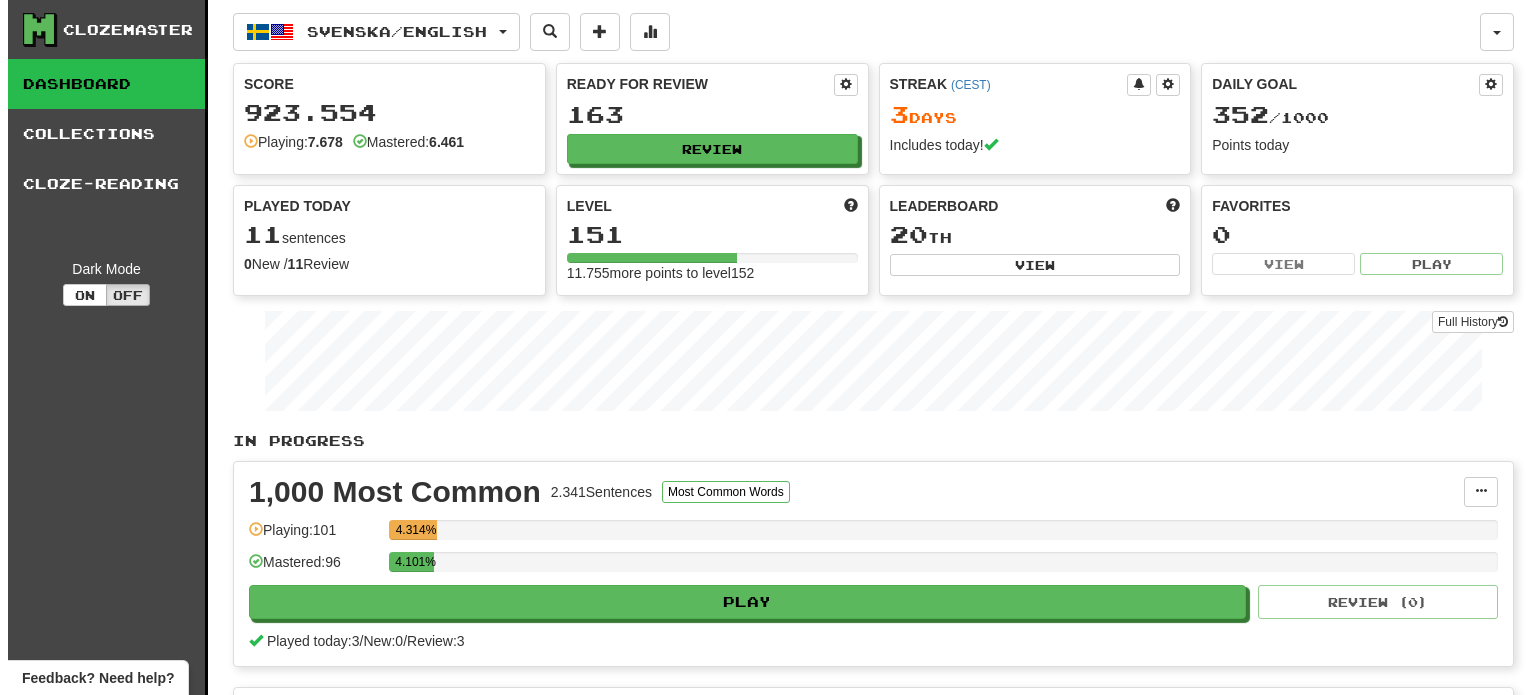 scroll, scrollTop: 0, scrollLeft: 0, axis: both 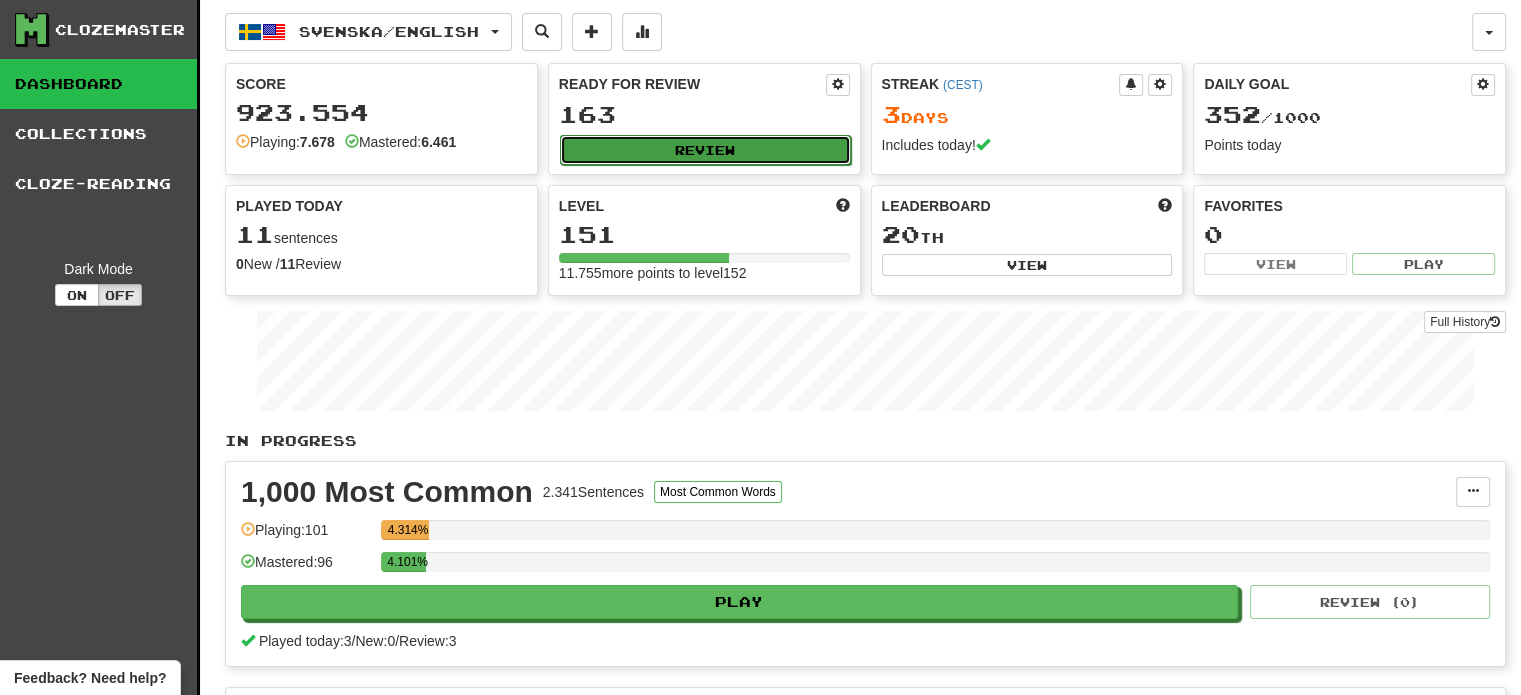 click on "Review" at bounding box center (705, 150) 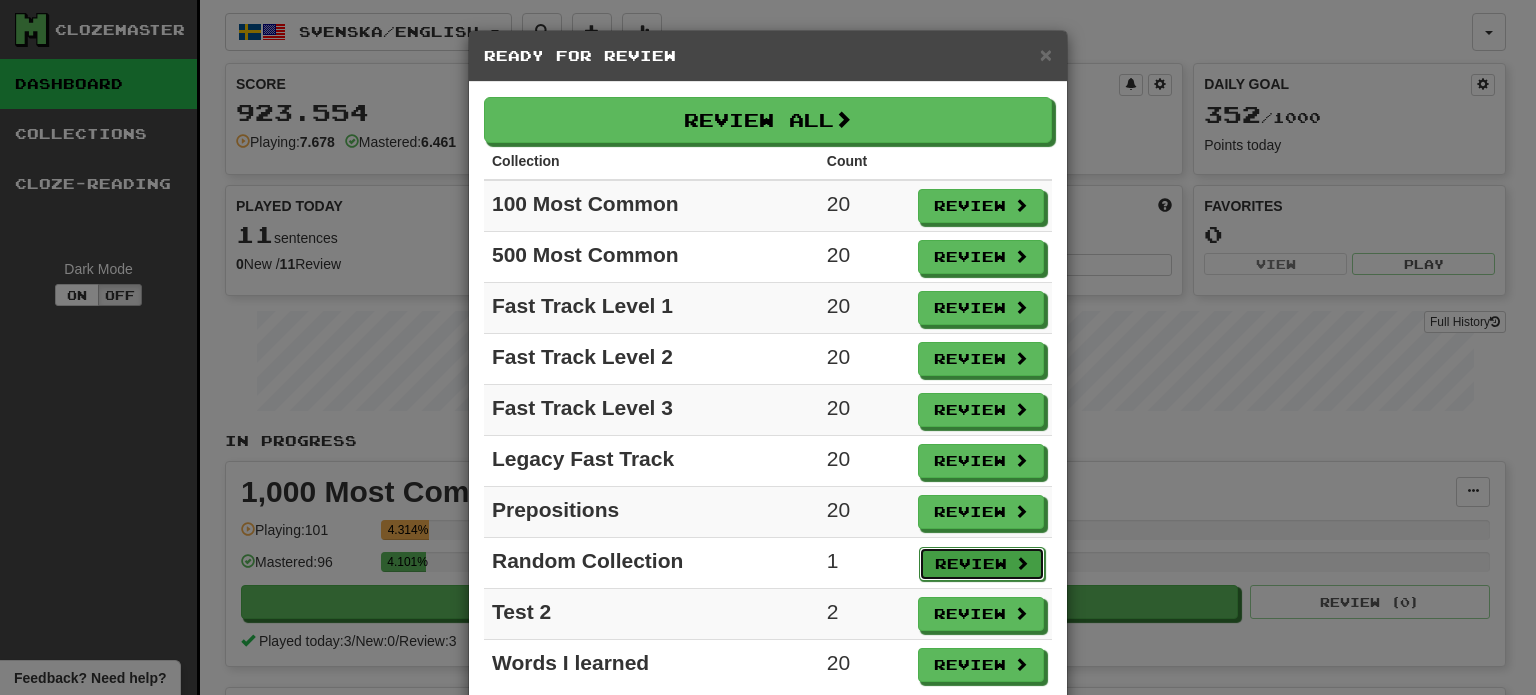 click on "Review" at bounding box center [982, 564] 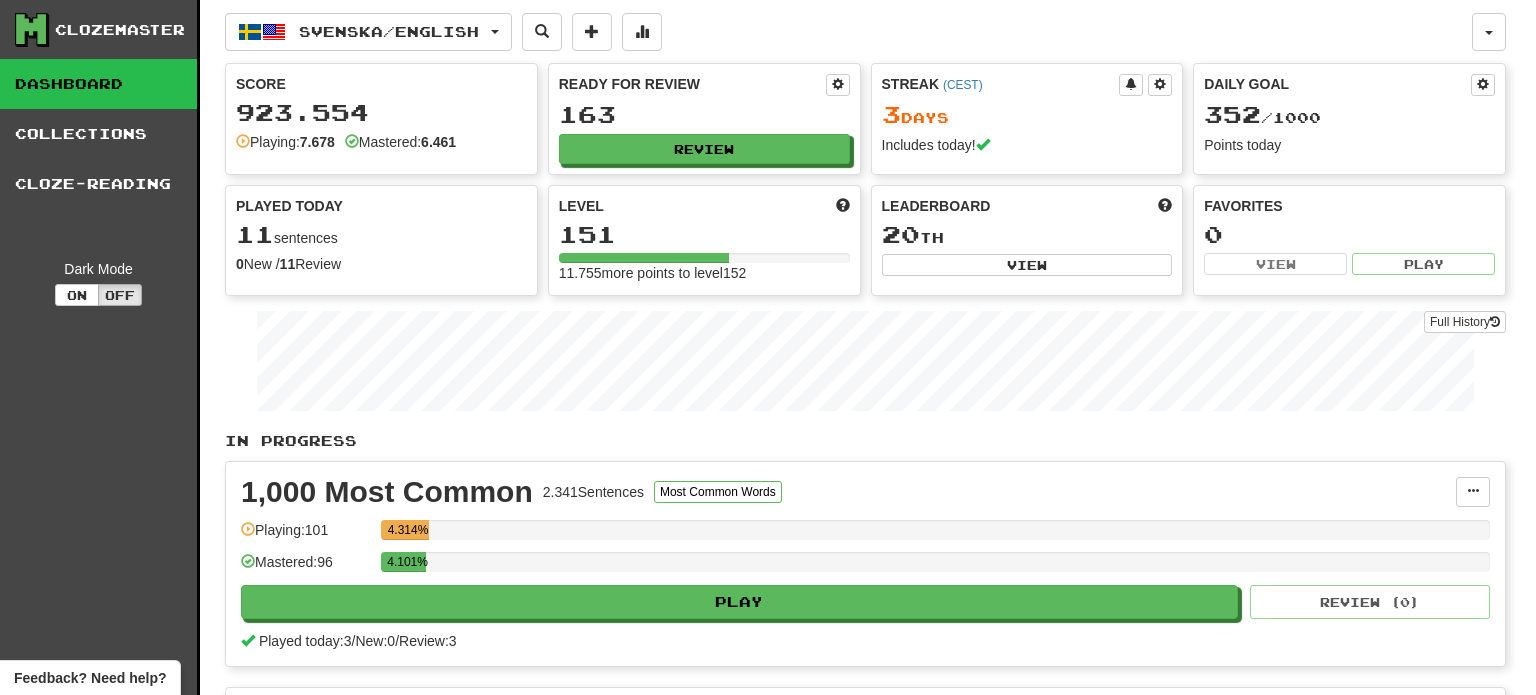 select on "**" 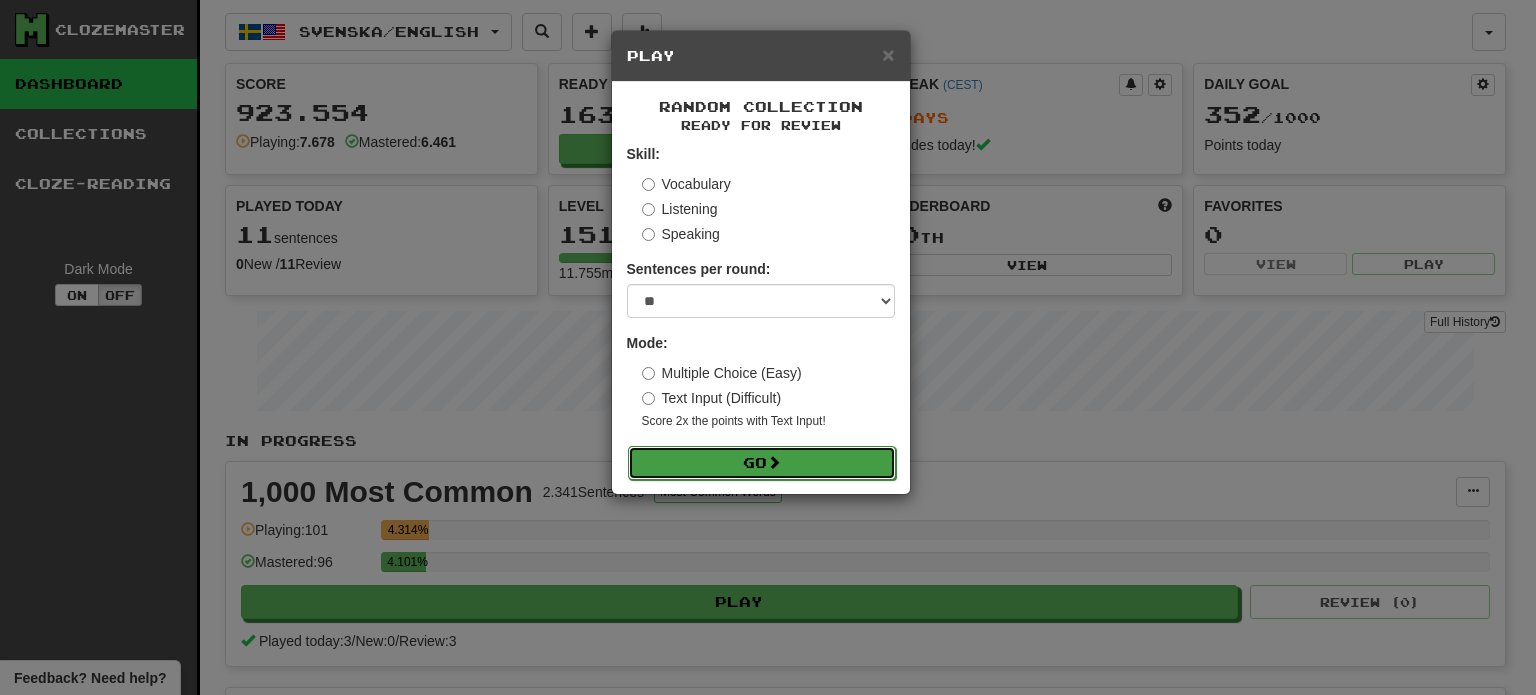 click on "Go" at bounding box center (762, 463) 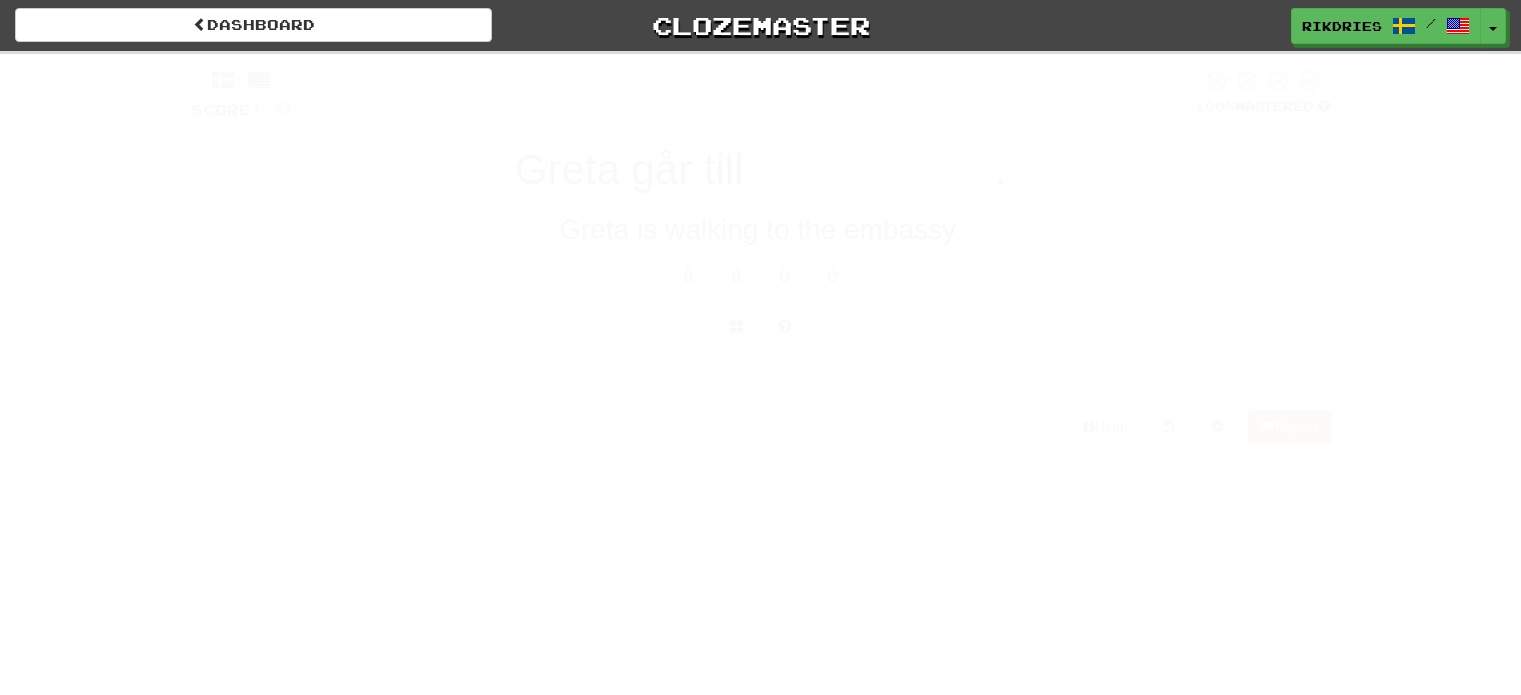 scroll, scrollTop: 0, scrollLeft: 0, axis: both 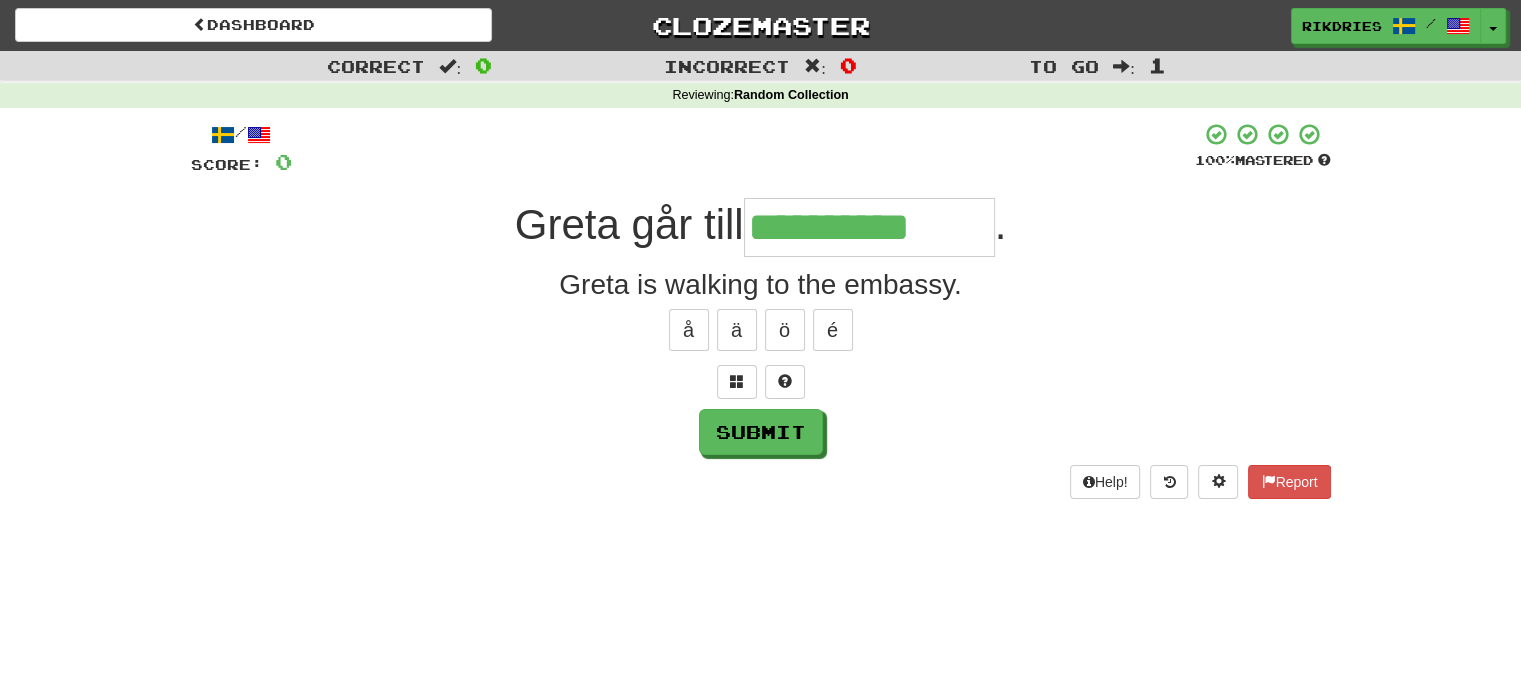 type on "**********" 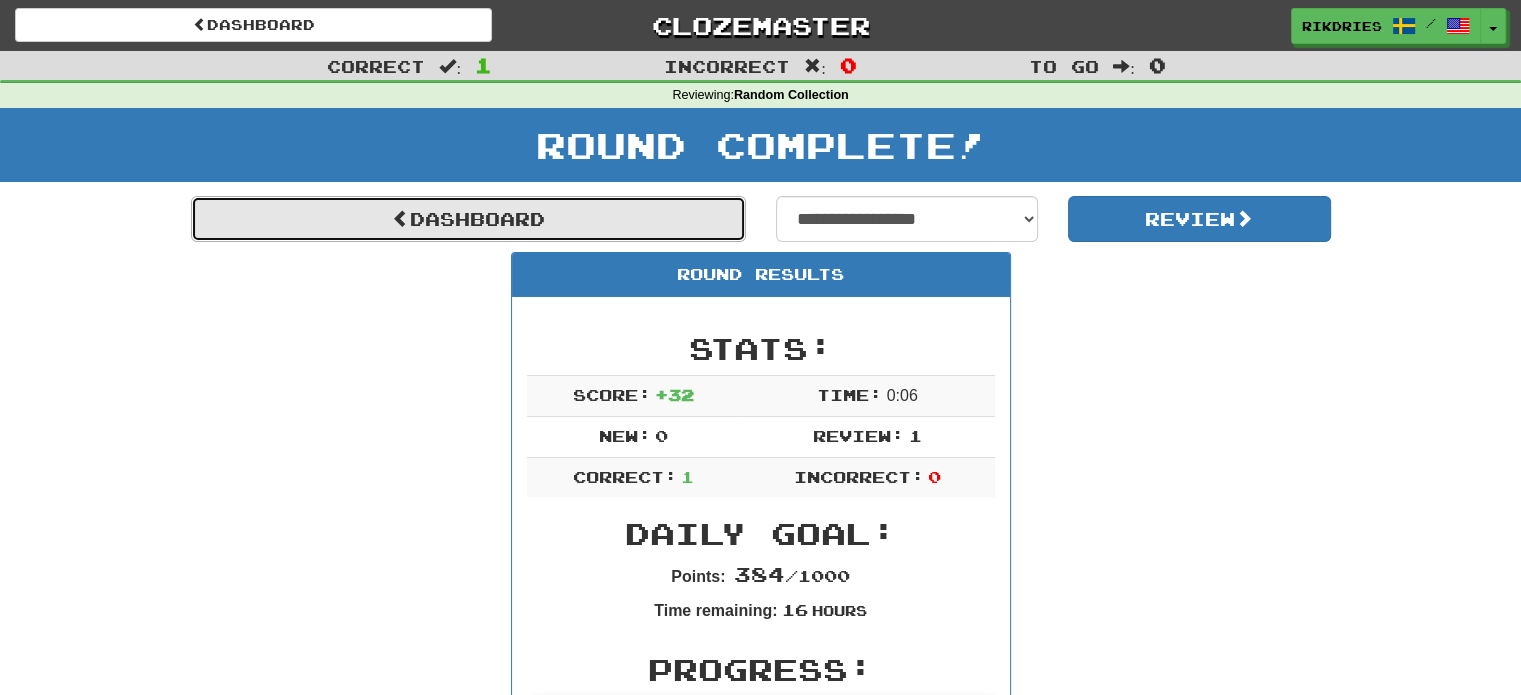 click on "Dashboard" at bounding box center (468, 219) 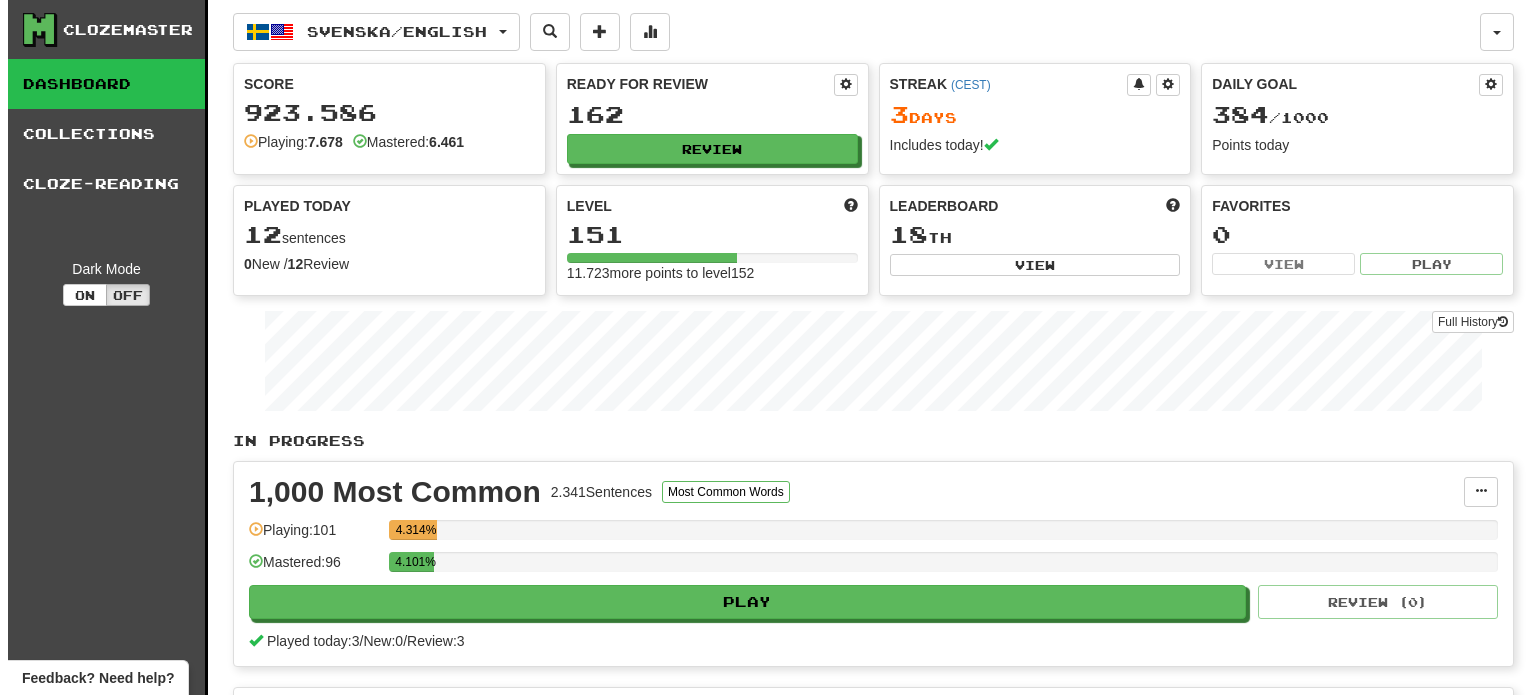 scroll, scrollTop: 0, scrollLeft: 0, axis: both 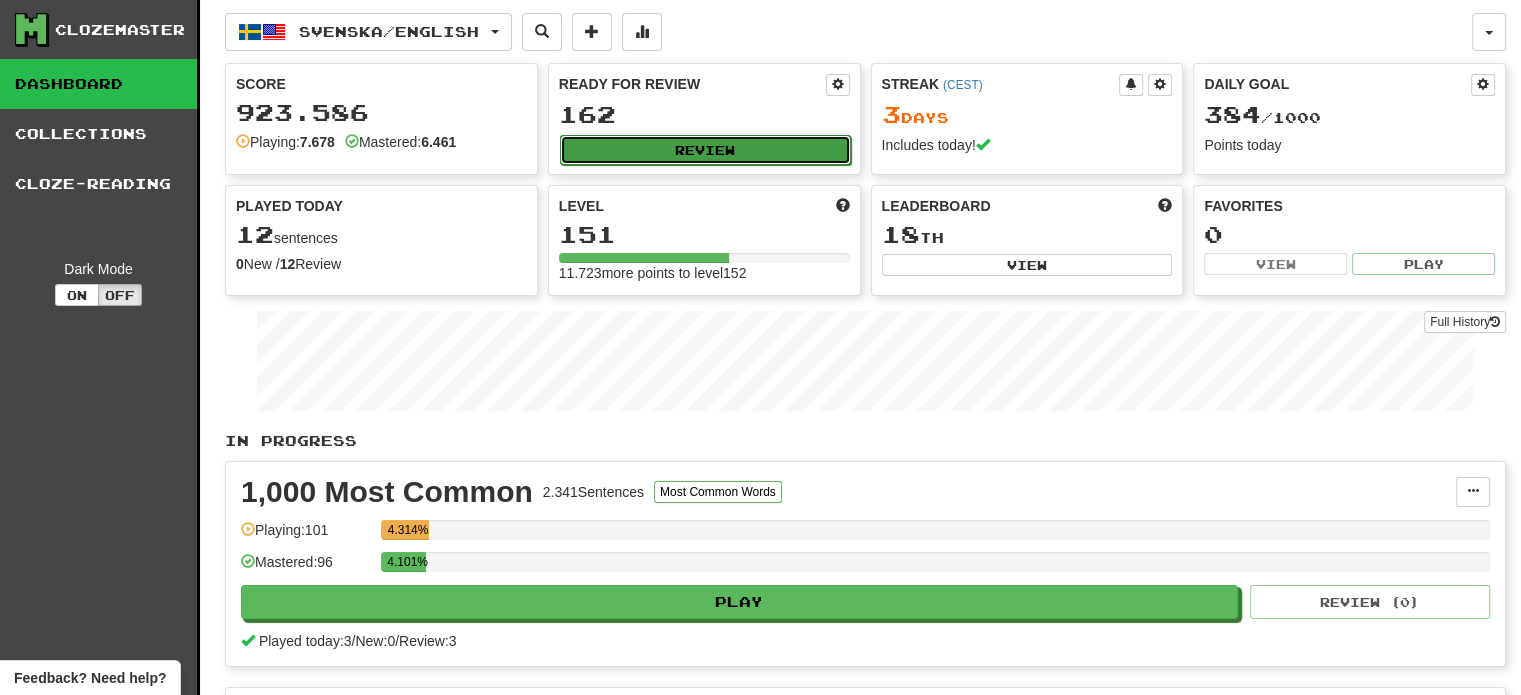 click on "Review" at bounding box center (705, 150) 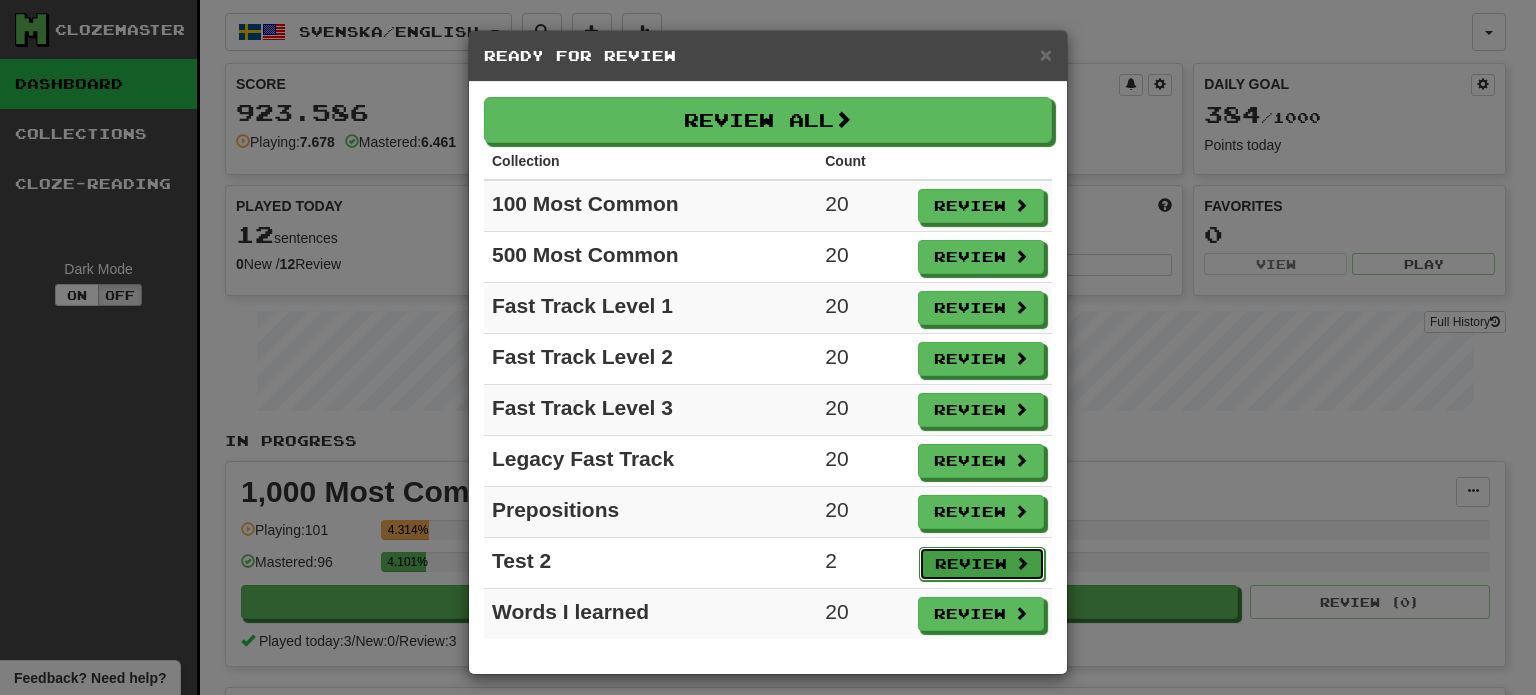 click on "Review" at bounding box center (982, 564) 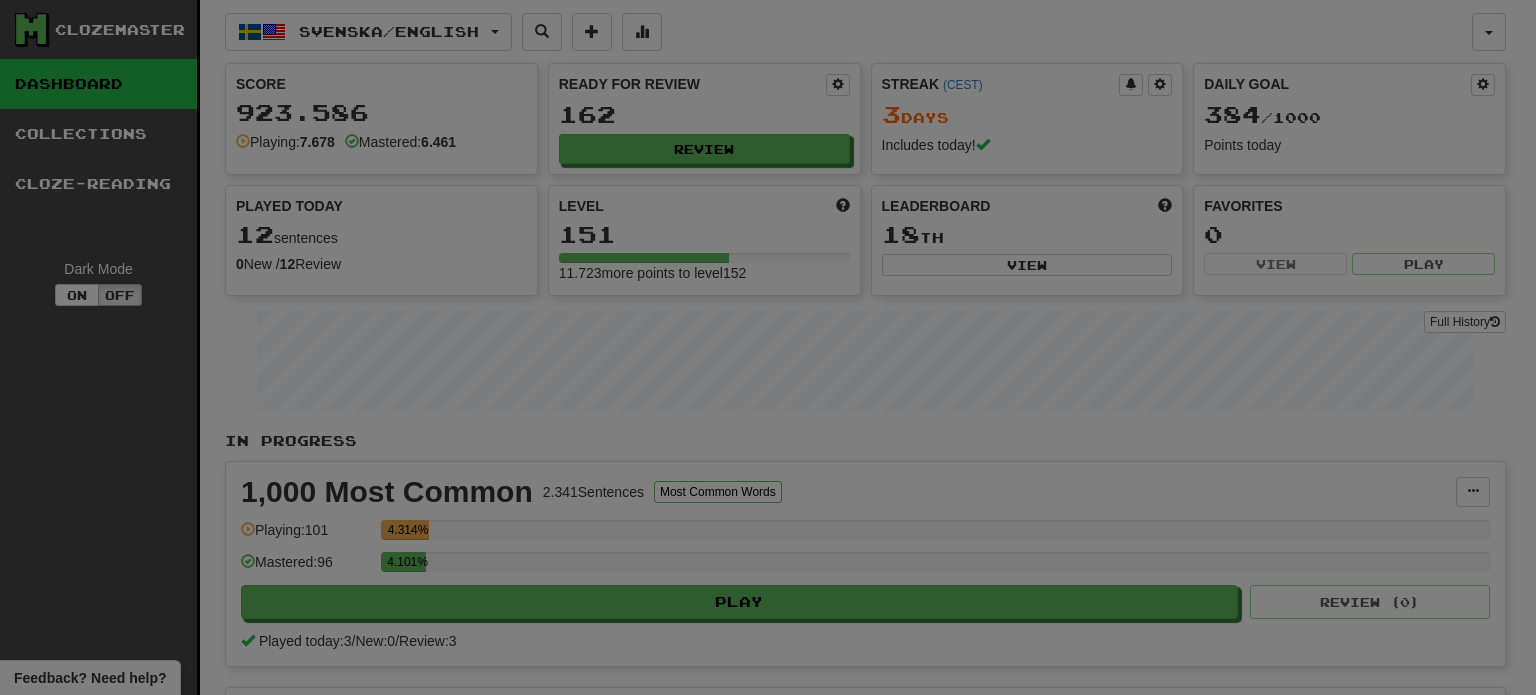 select on "**" 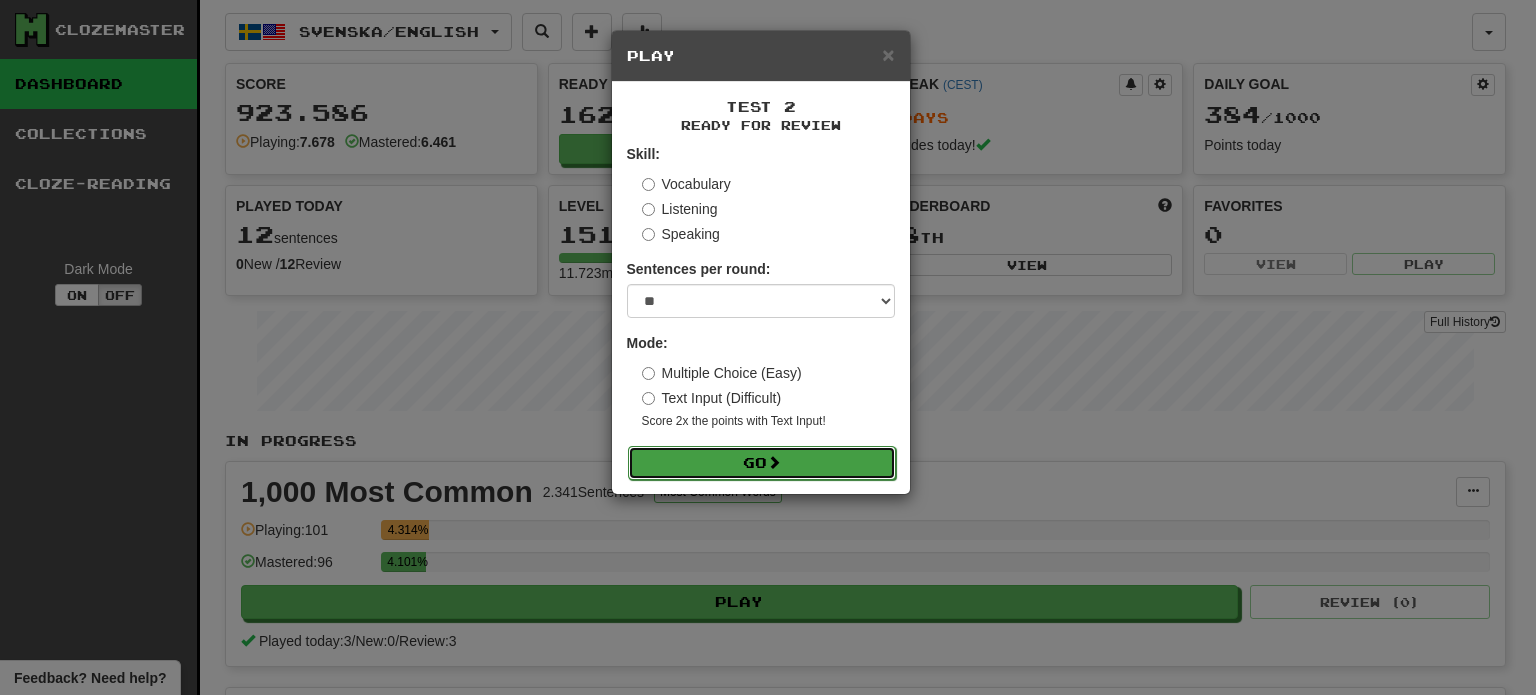 click on "Go" at bounding box center (762, 463) 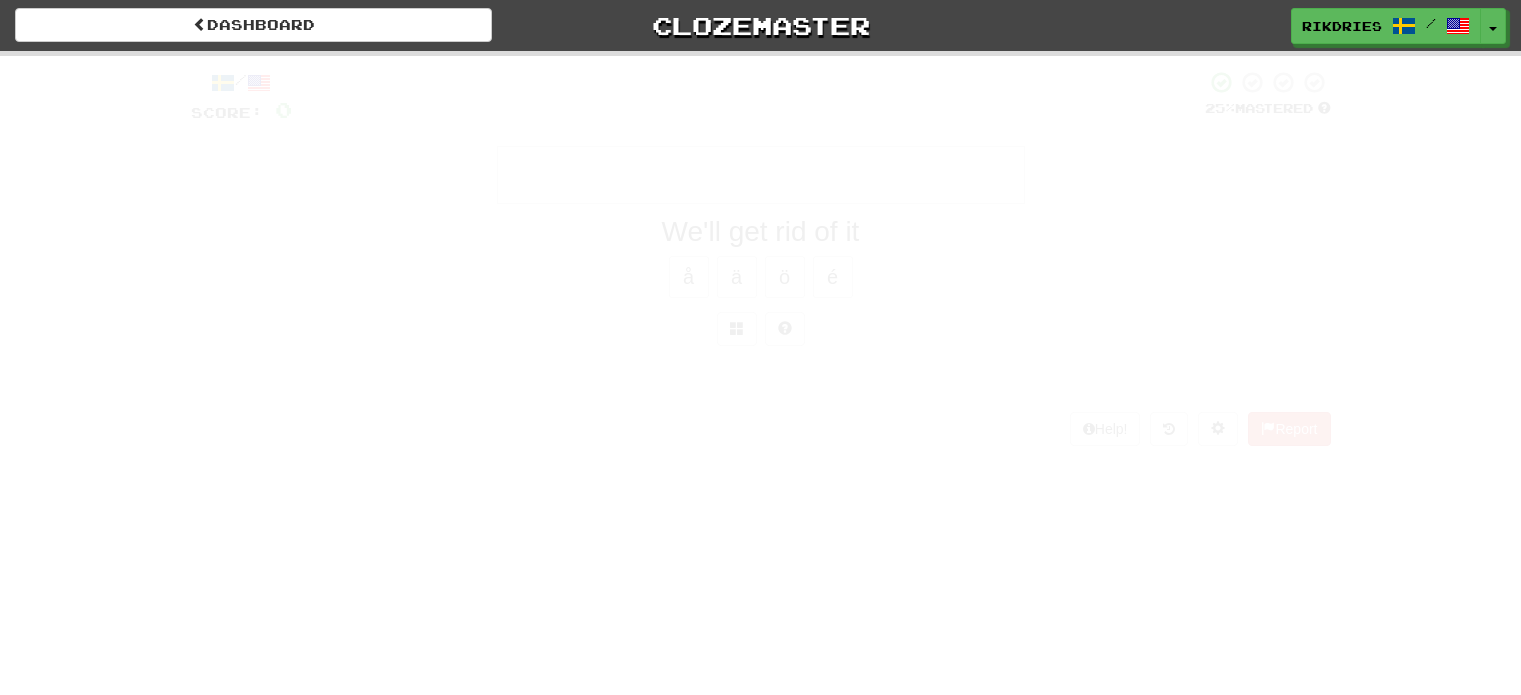 scroll, scrollTop: 0, scrollLeft: 0, axis: both 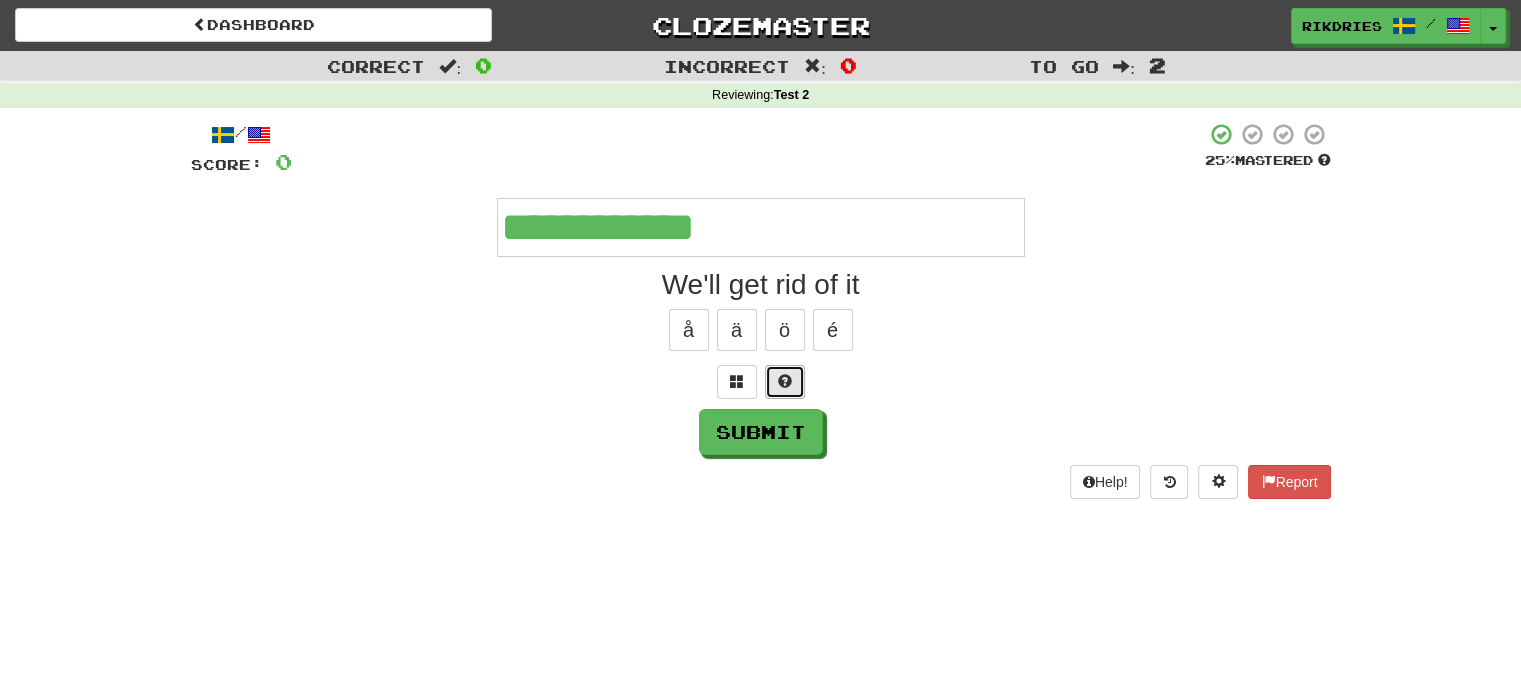 click at bounding box center (785, 381) 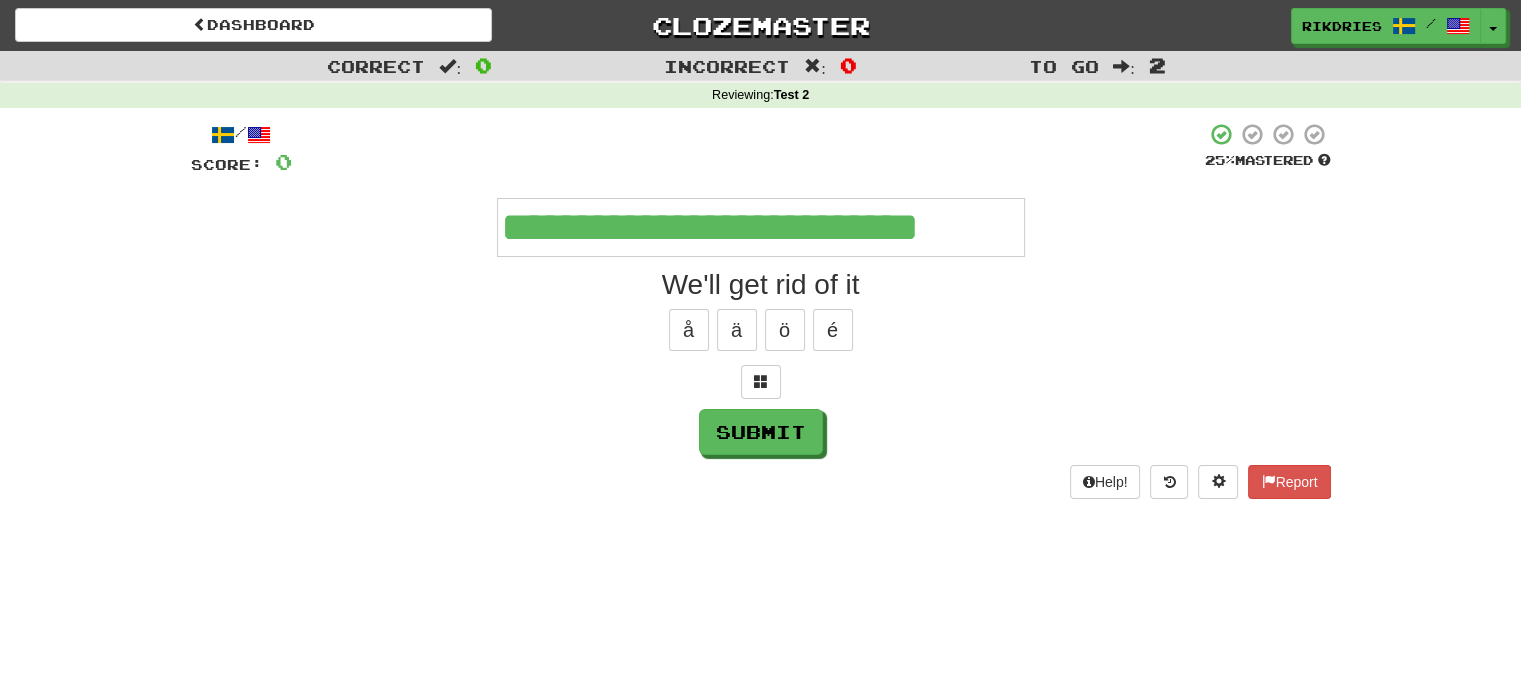 type on "**********" 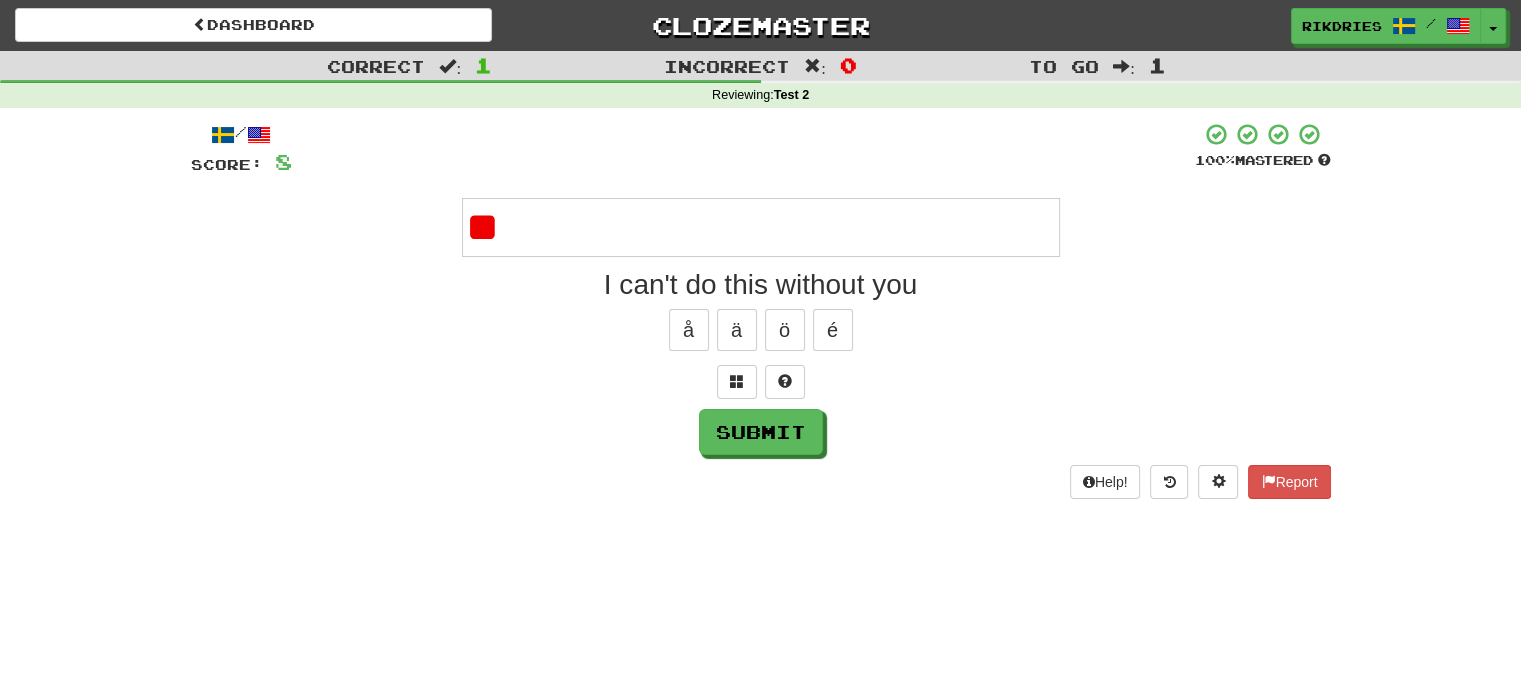 type on "*" 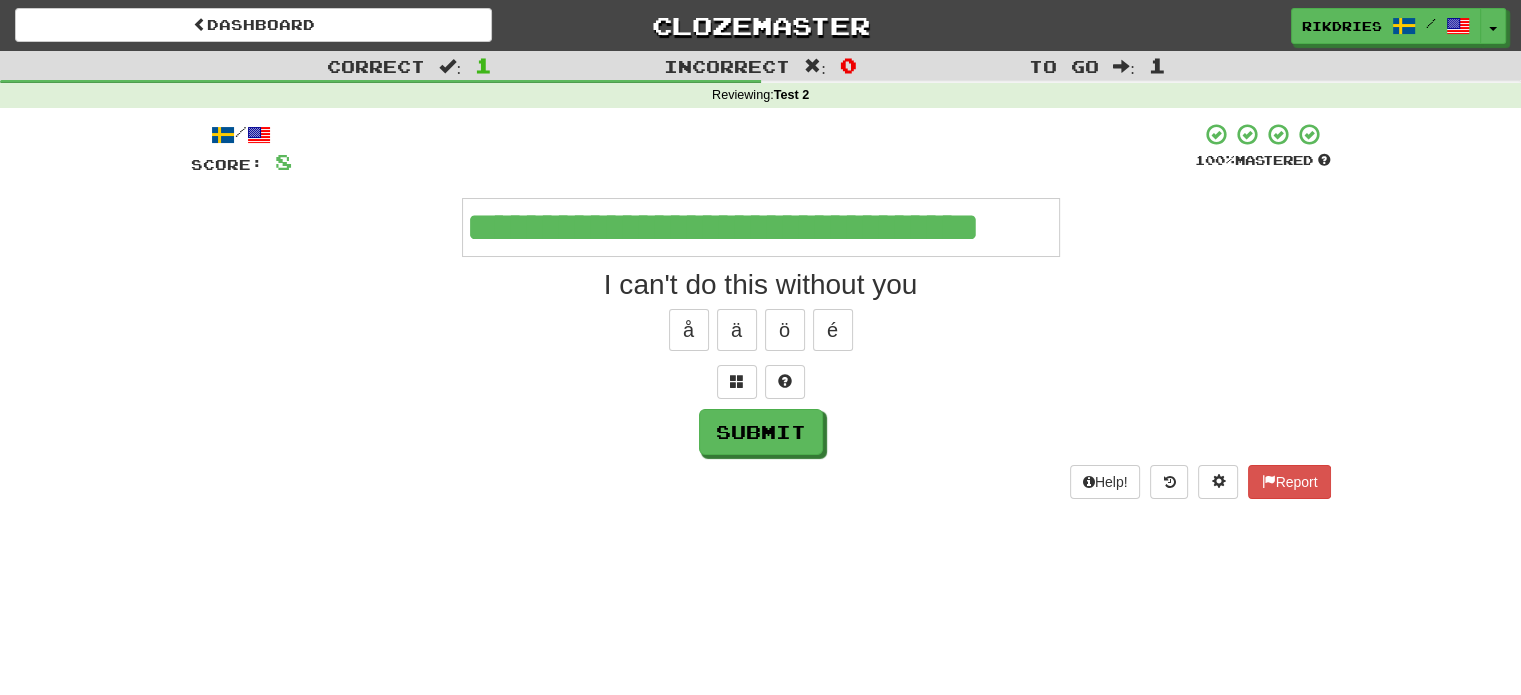 type on "**********" 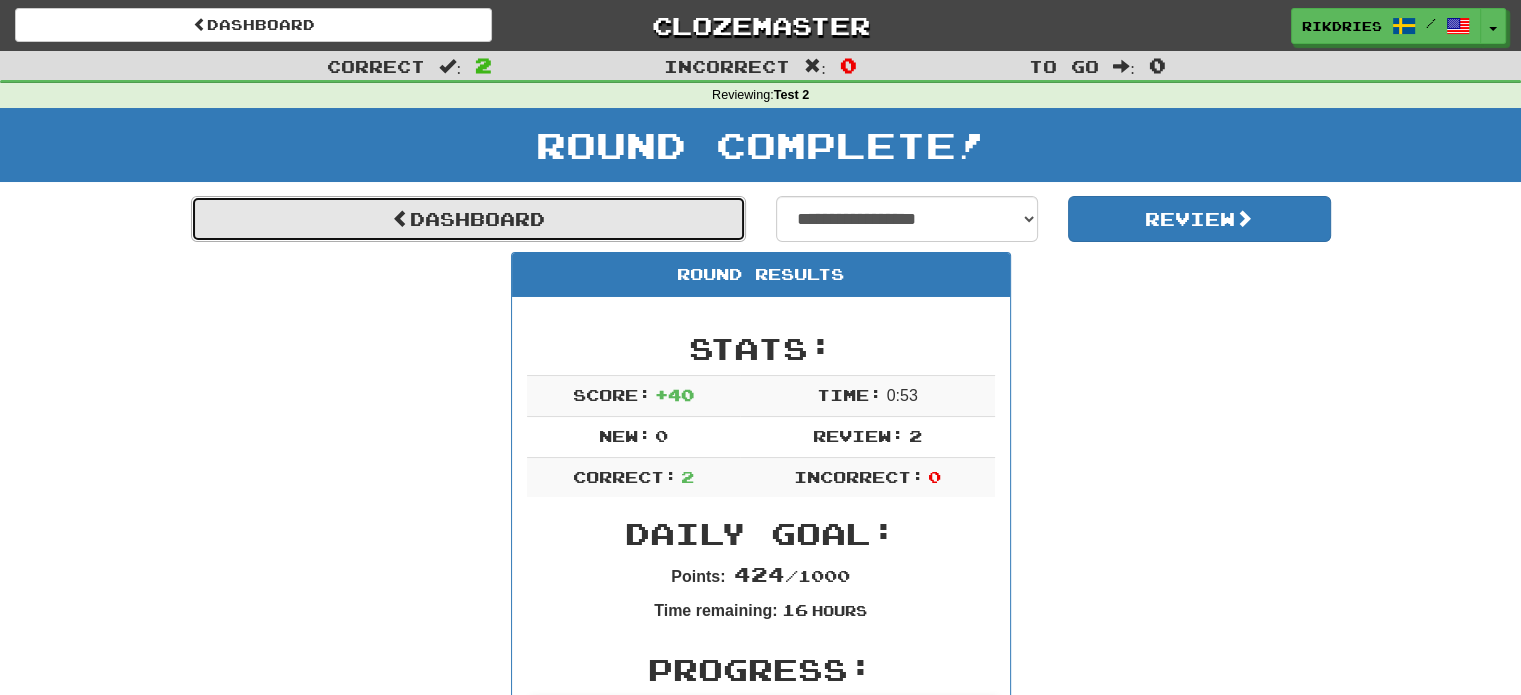 click on "Dashboard" at bounding box center (468, 219) 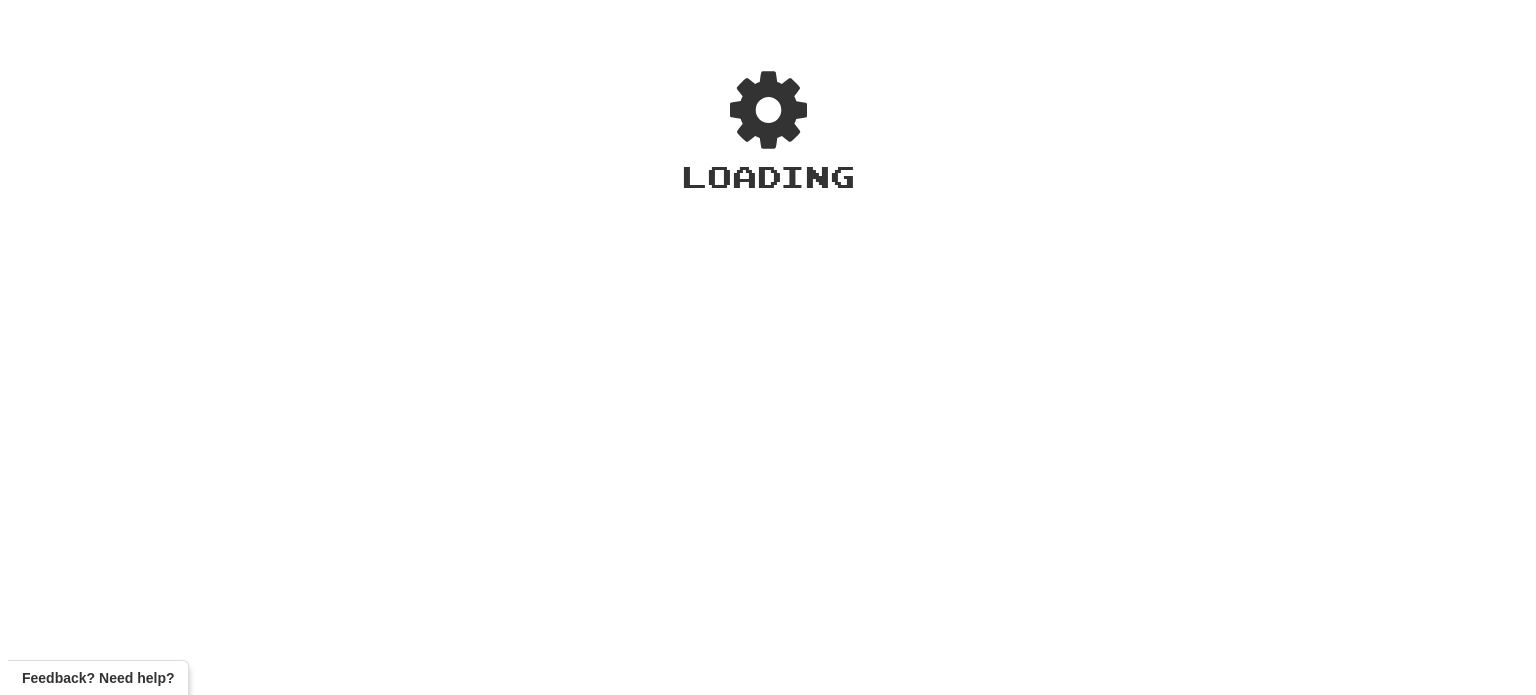 scroll, scrollTop: 0, scrollLeft: 0, axis: both 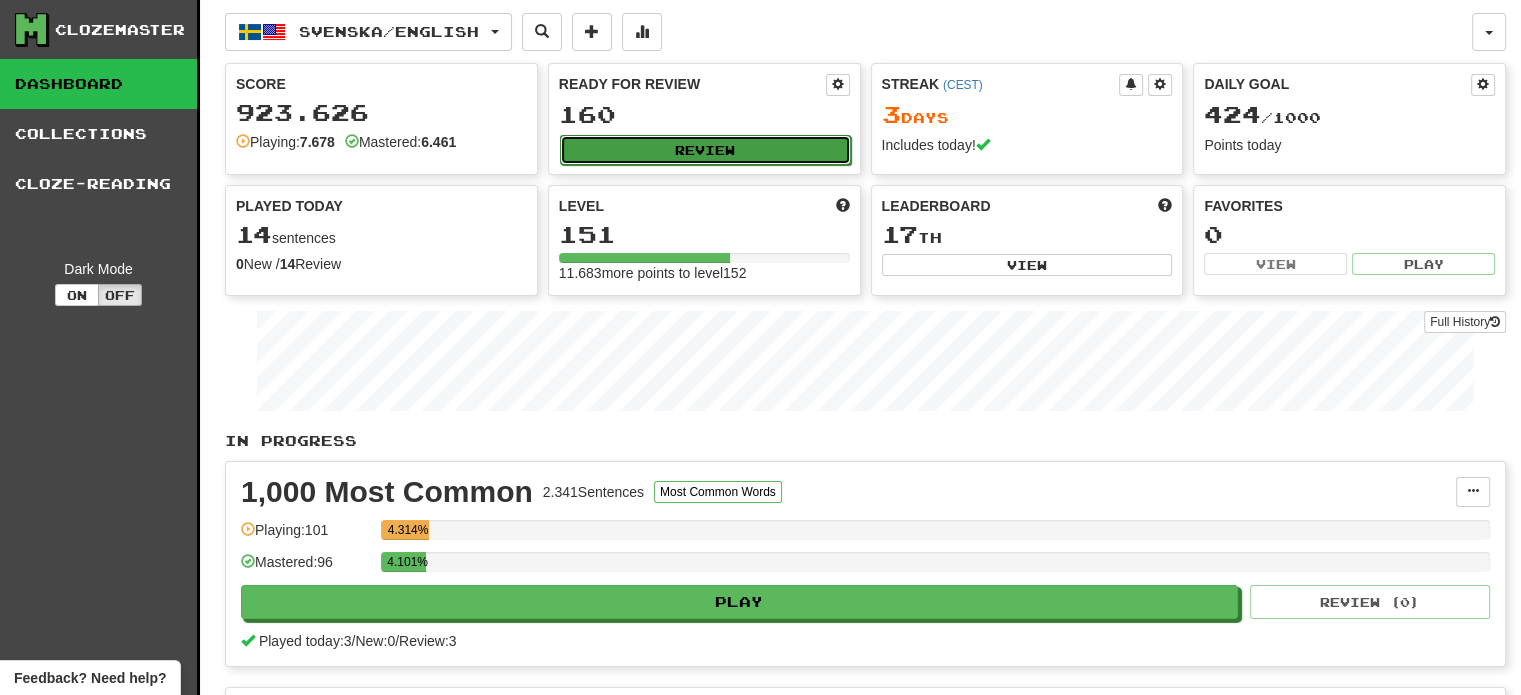 click on "Review" at bounding box center (705, 150) 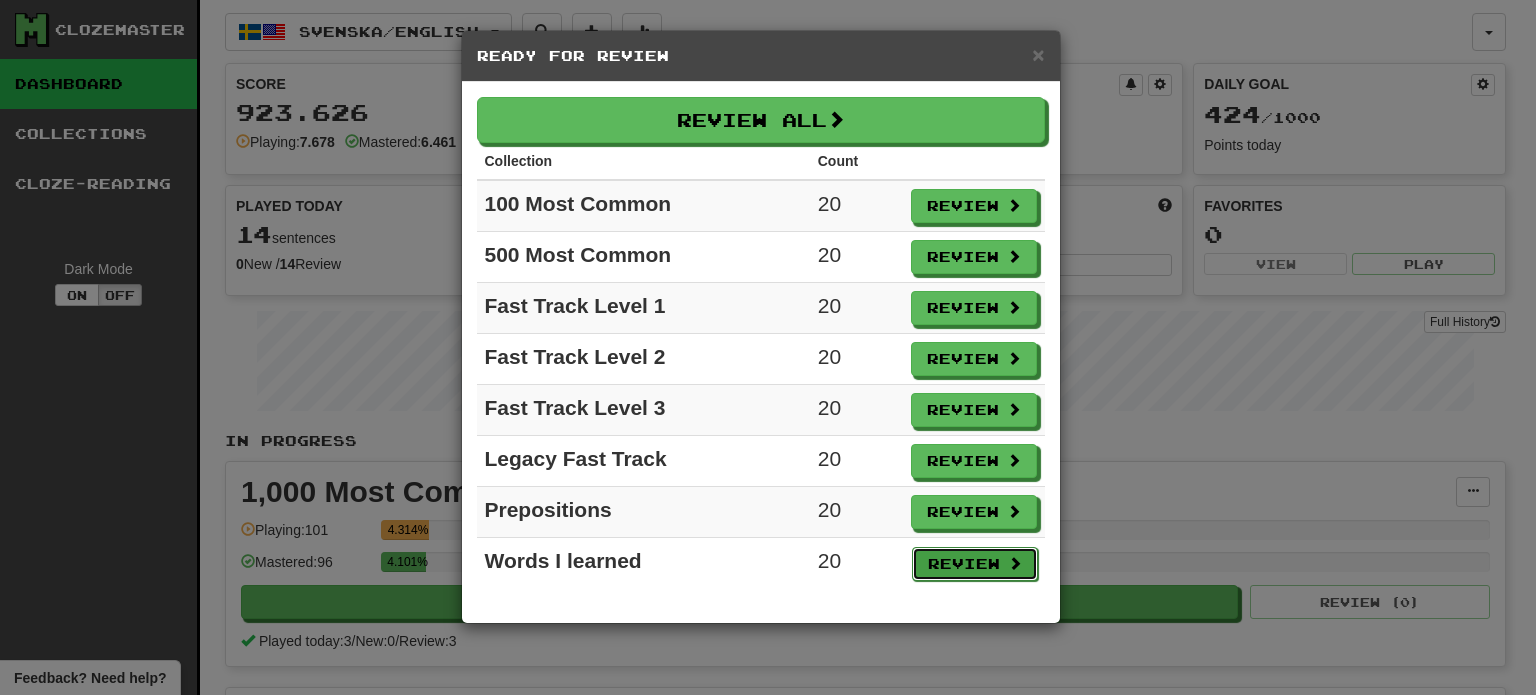 click on "Review" at bounding box center (975, 564) 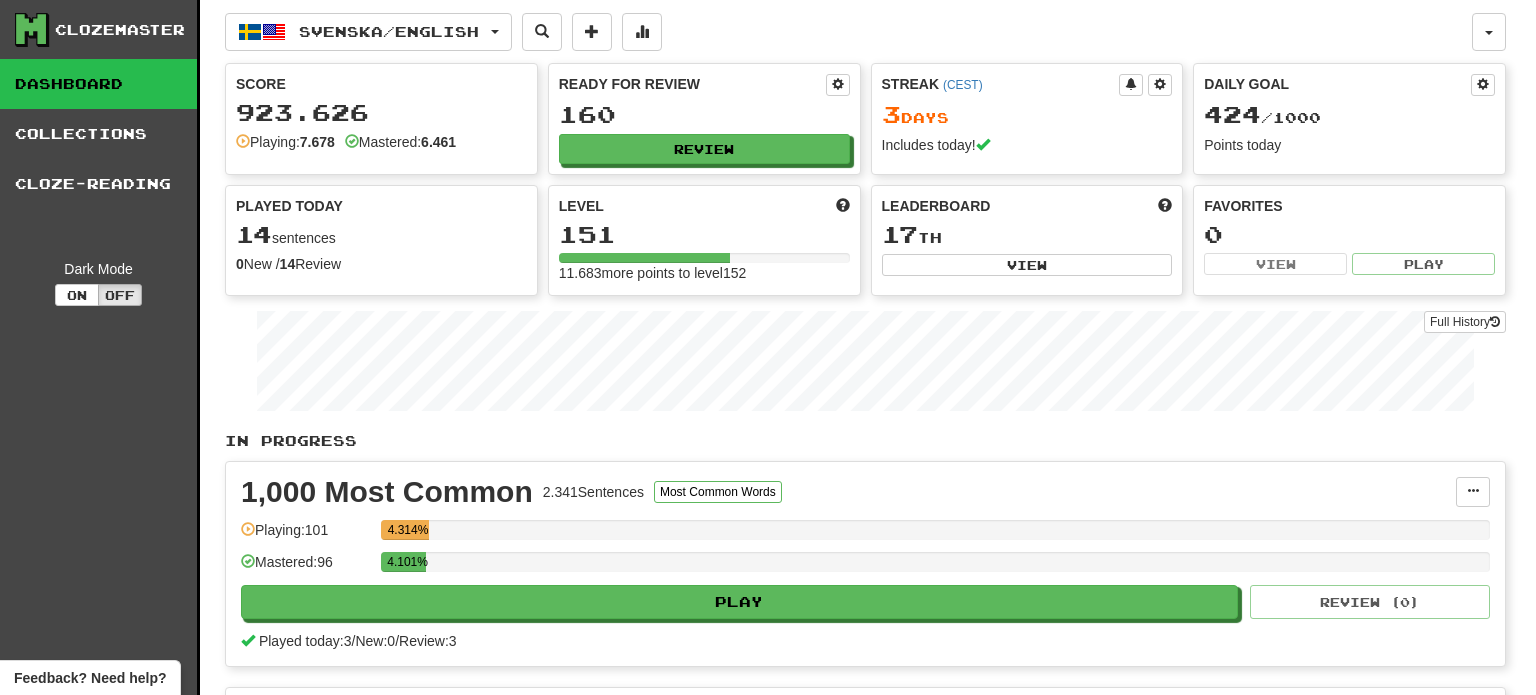 select on "**" 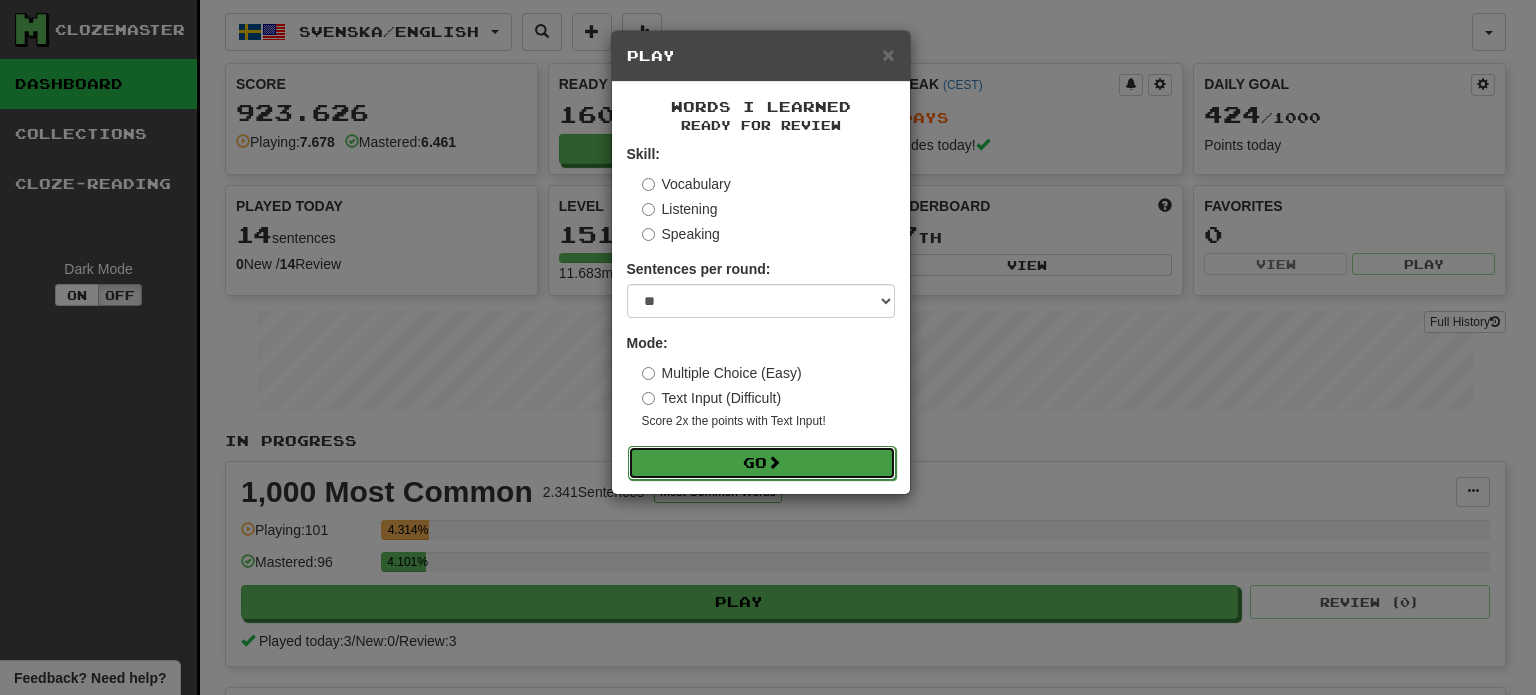 click on "Go" at bounding box center [762, 463] 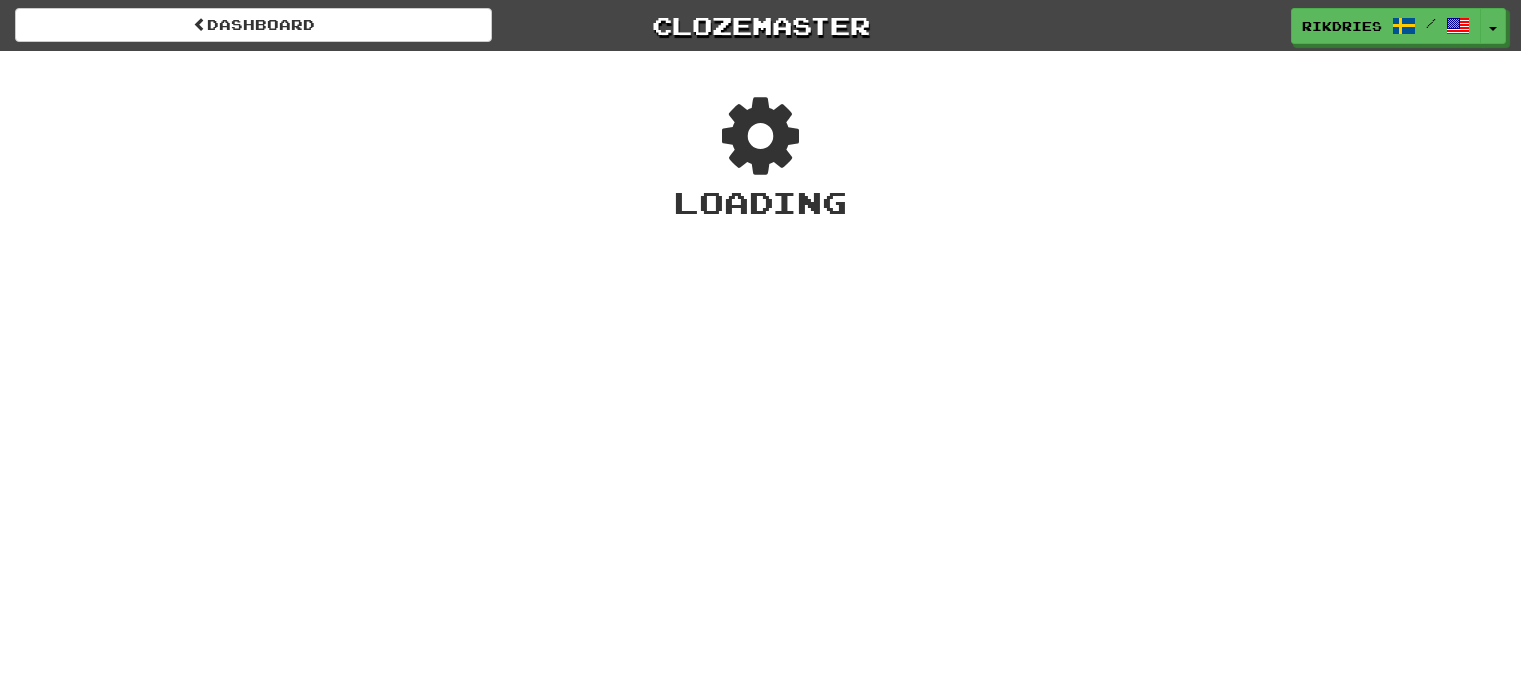 scroll, scrollTop: 0, scrollLeft: 0, axis: both 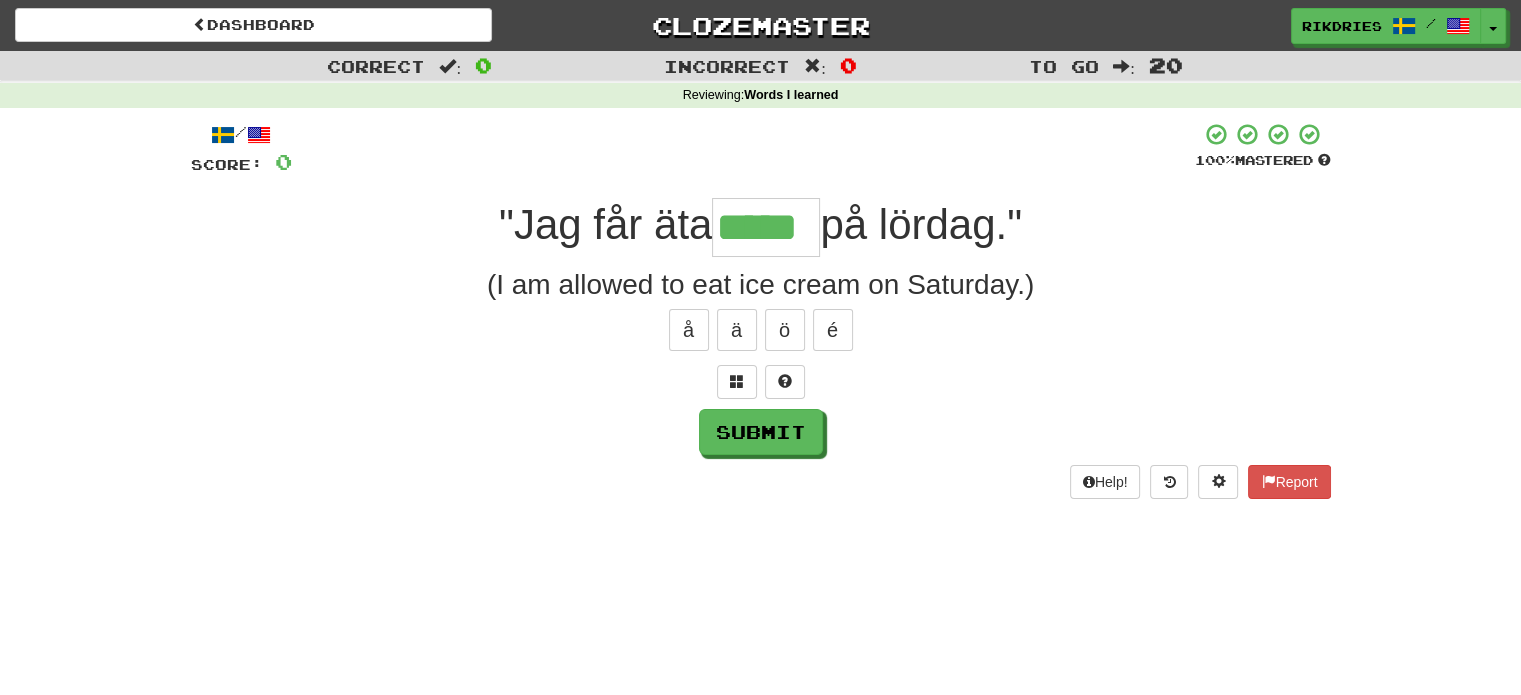 type on "*****" 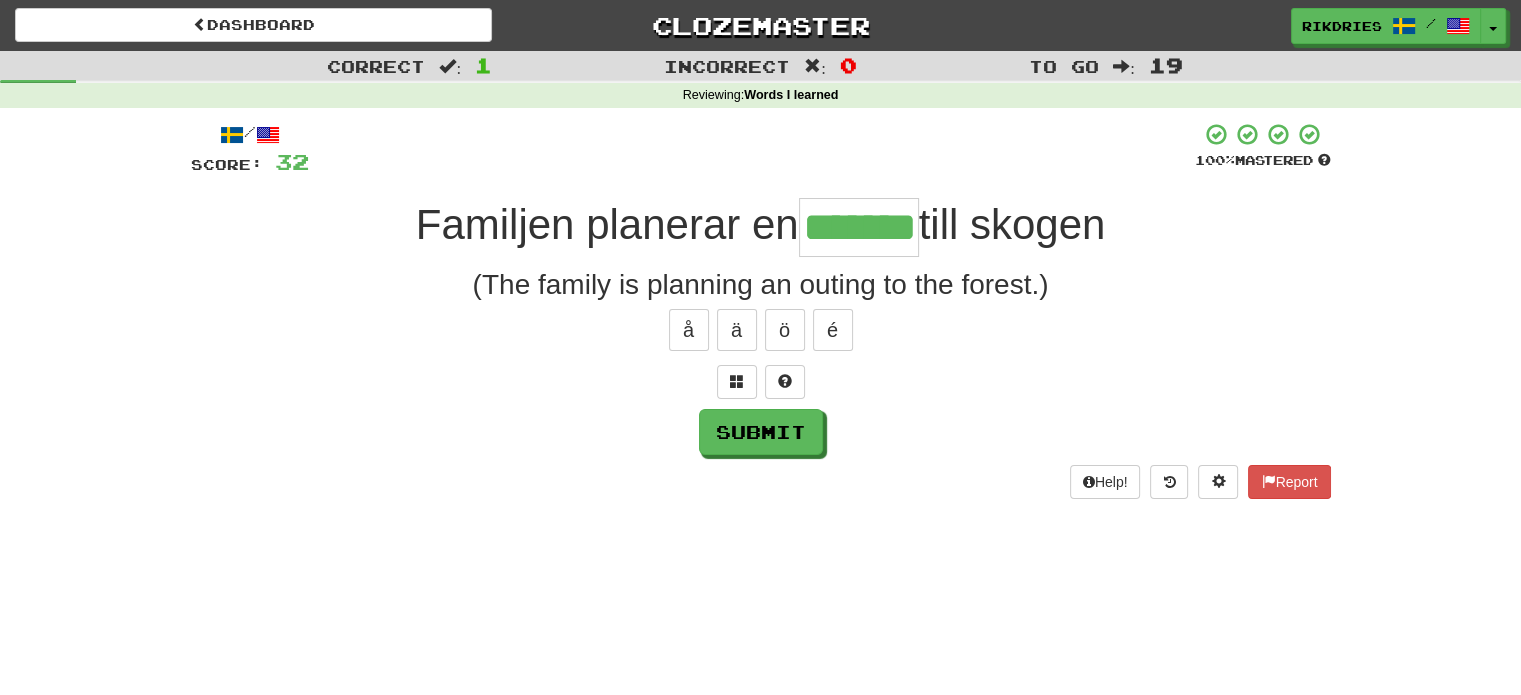 type on "*******" 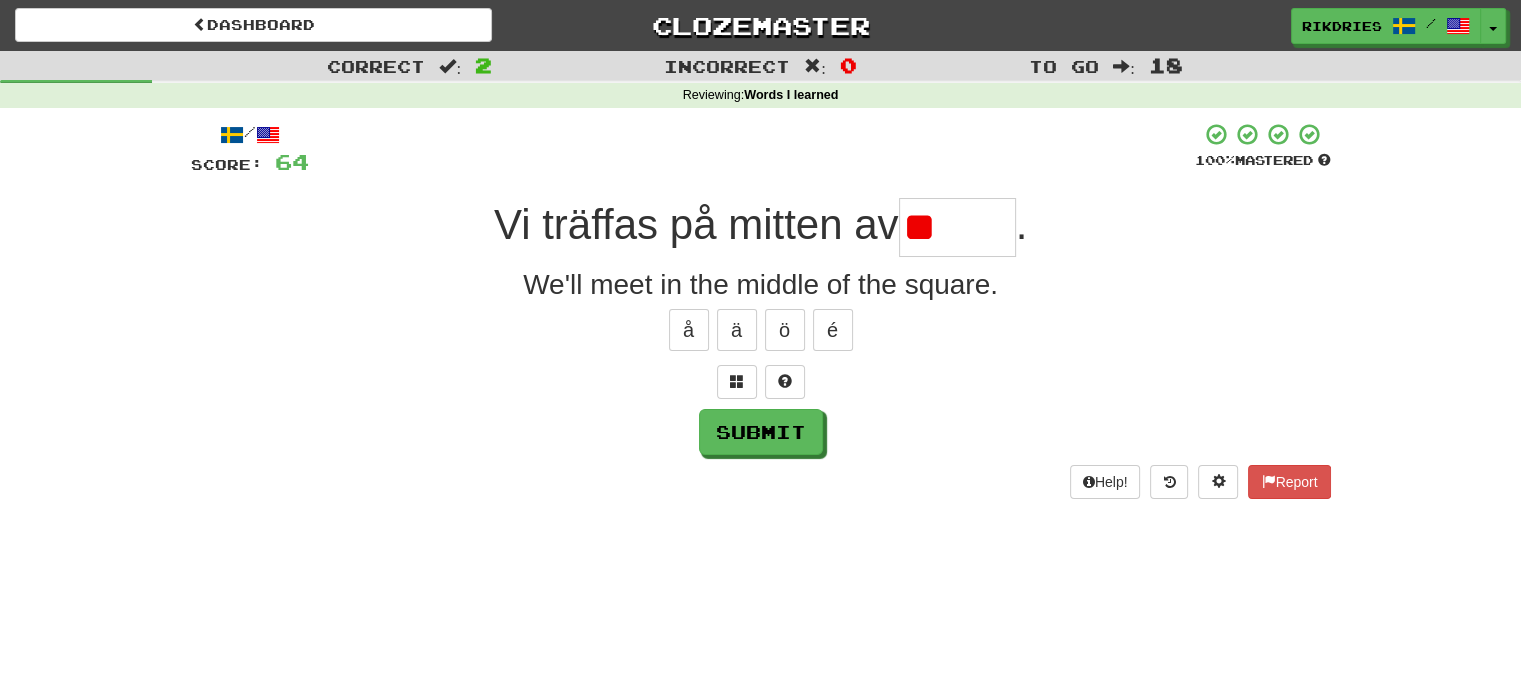 type on "*" 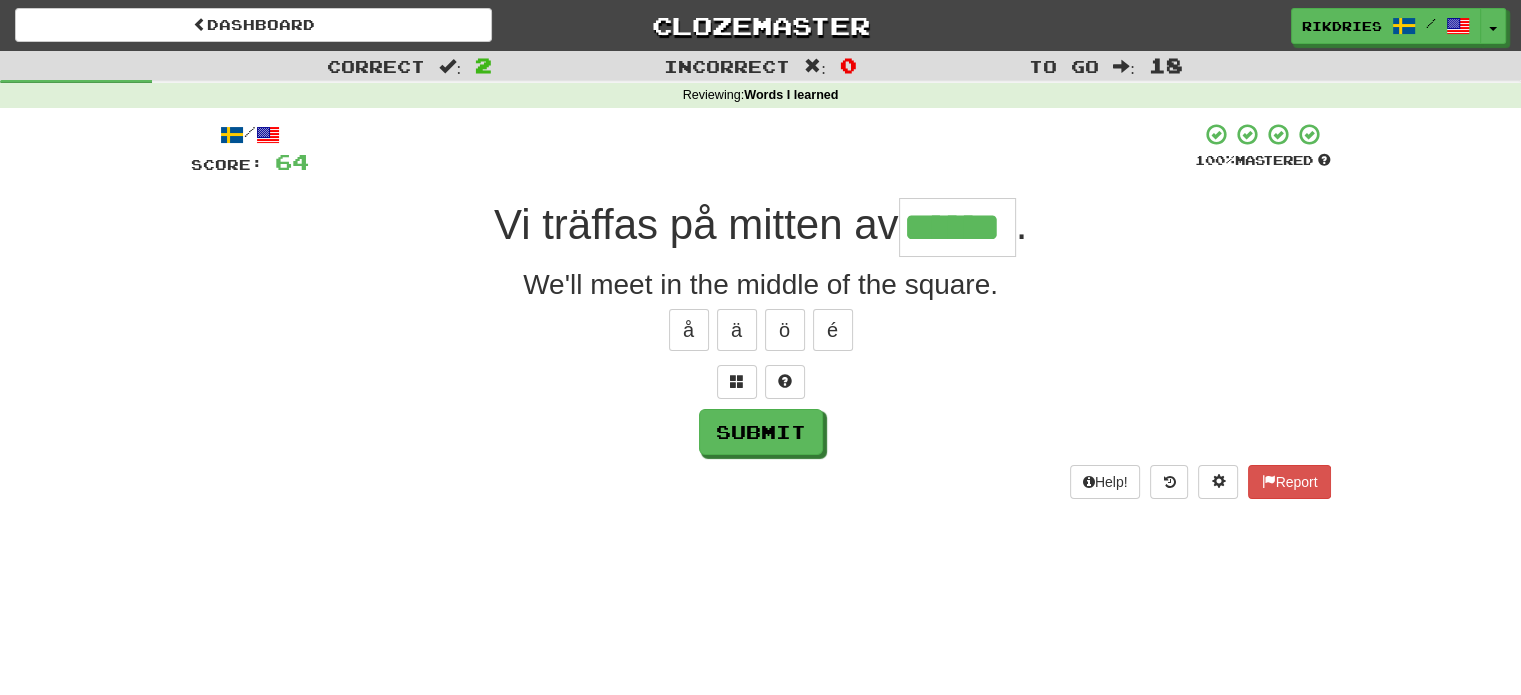 type on "******" 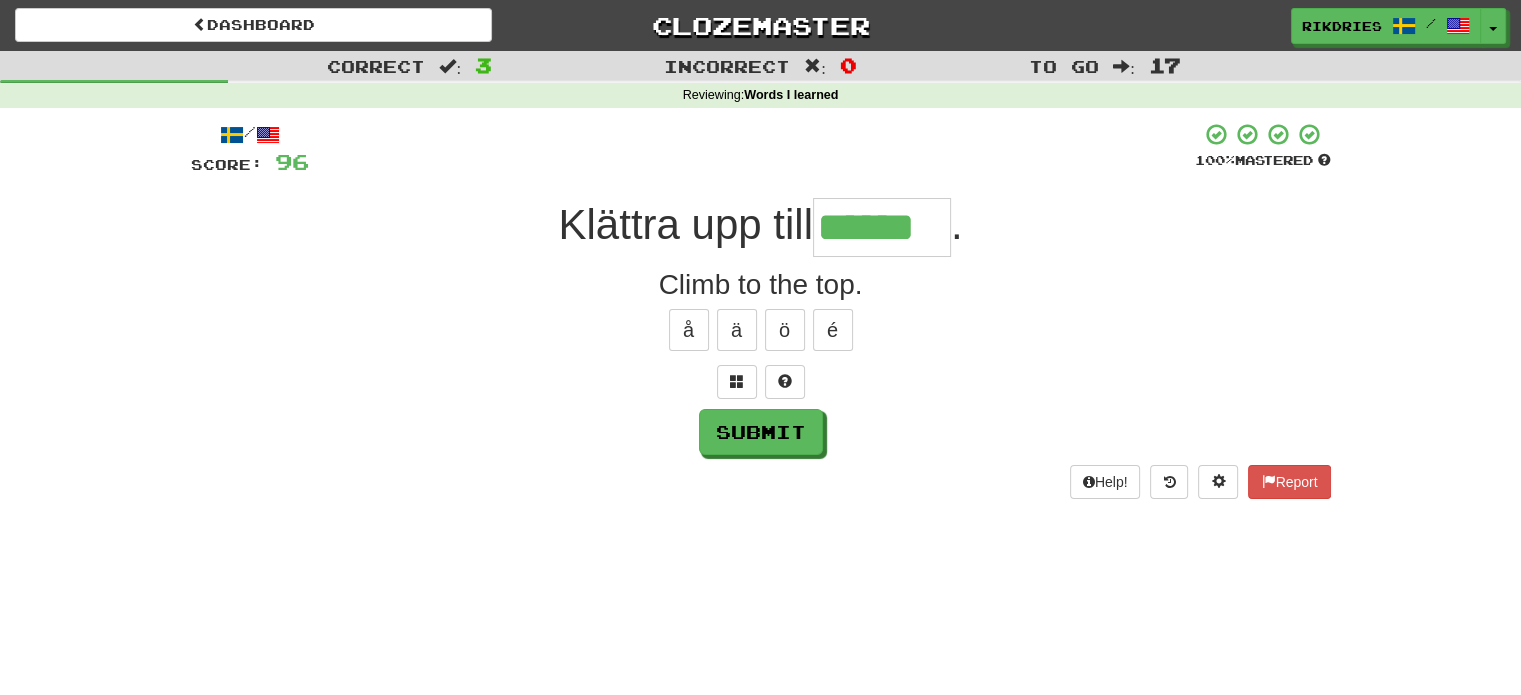 type on "******" 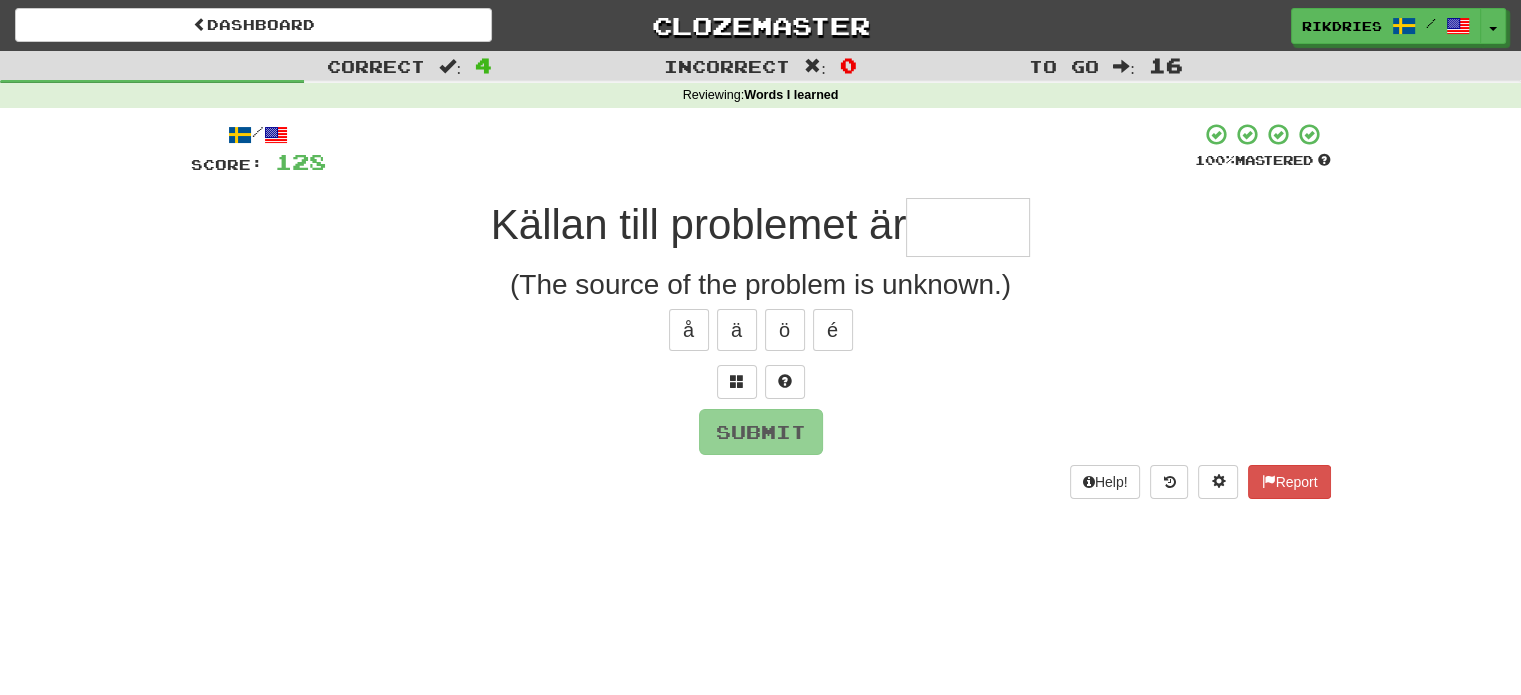 type on "*" 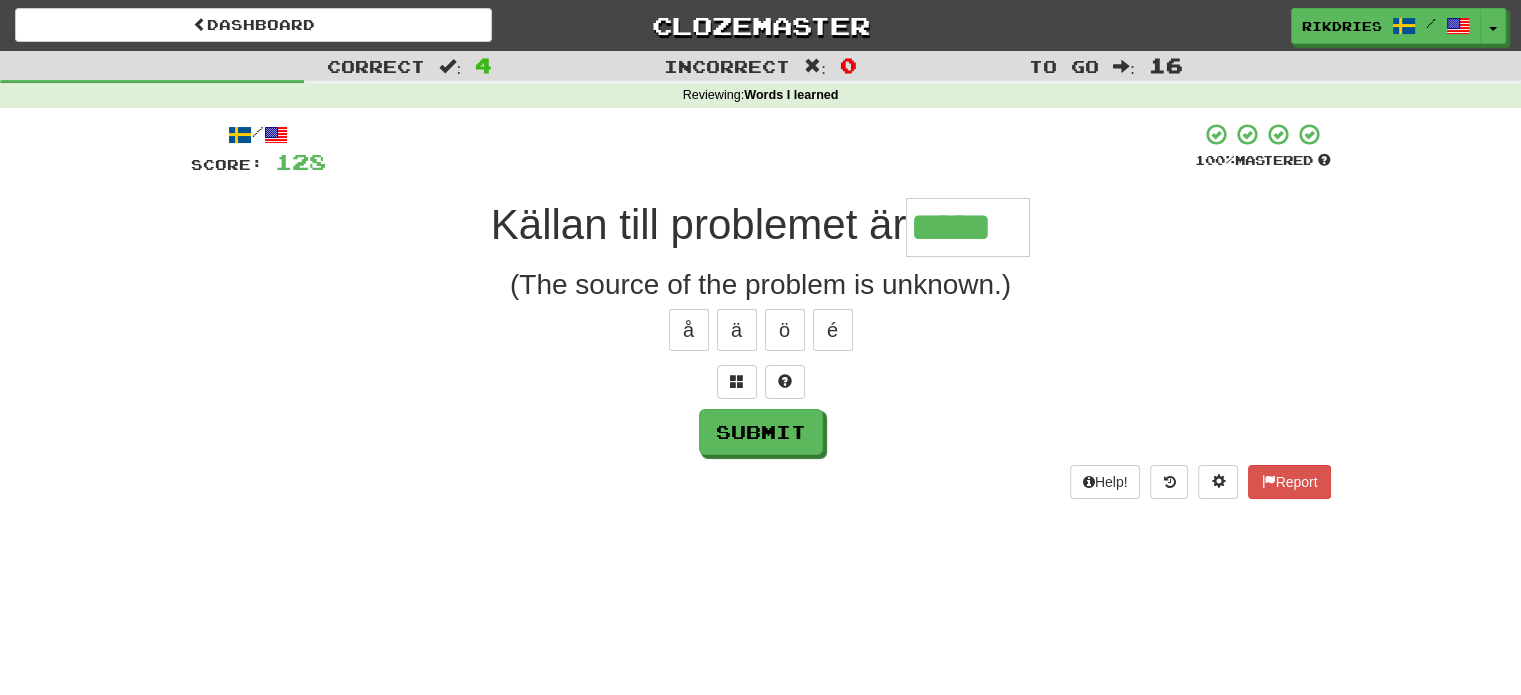 type on "*****" 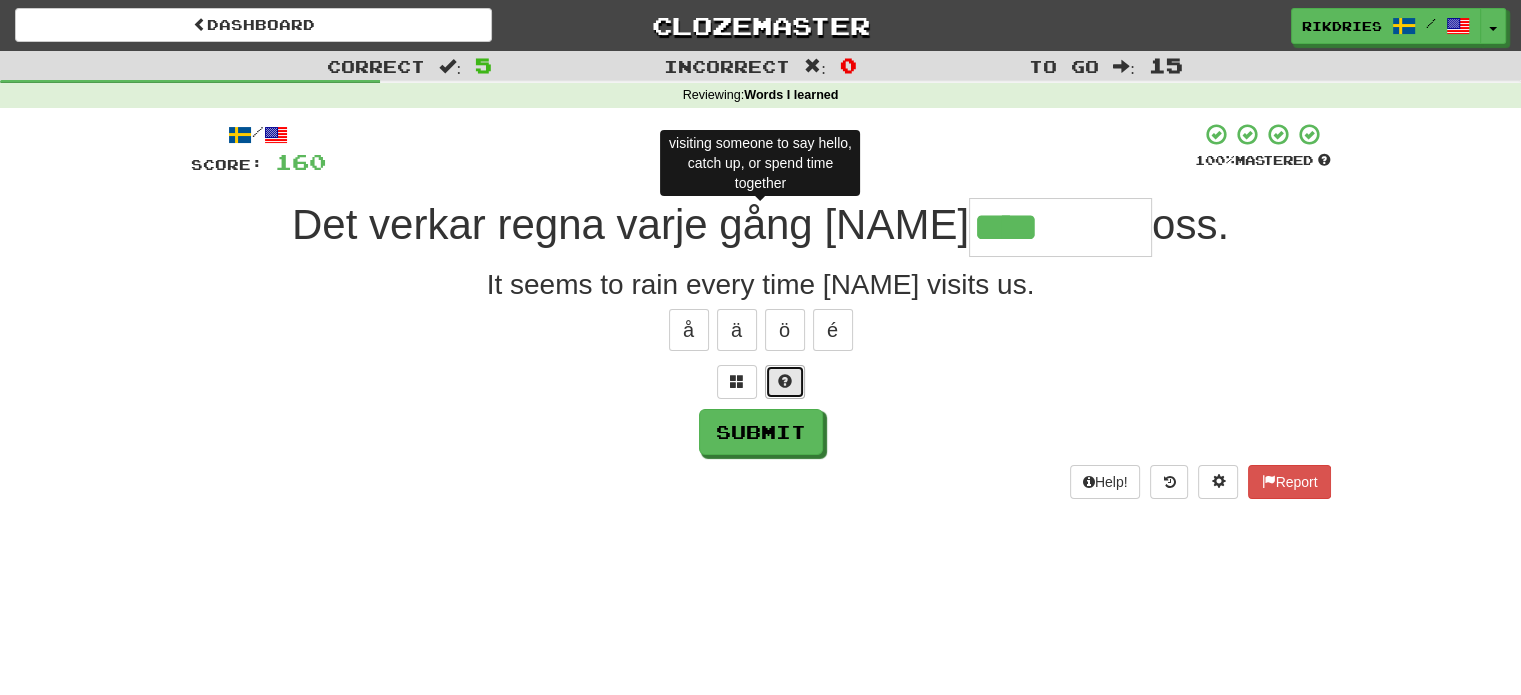 click at bounding box center (785, 382) 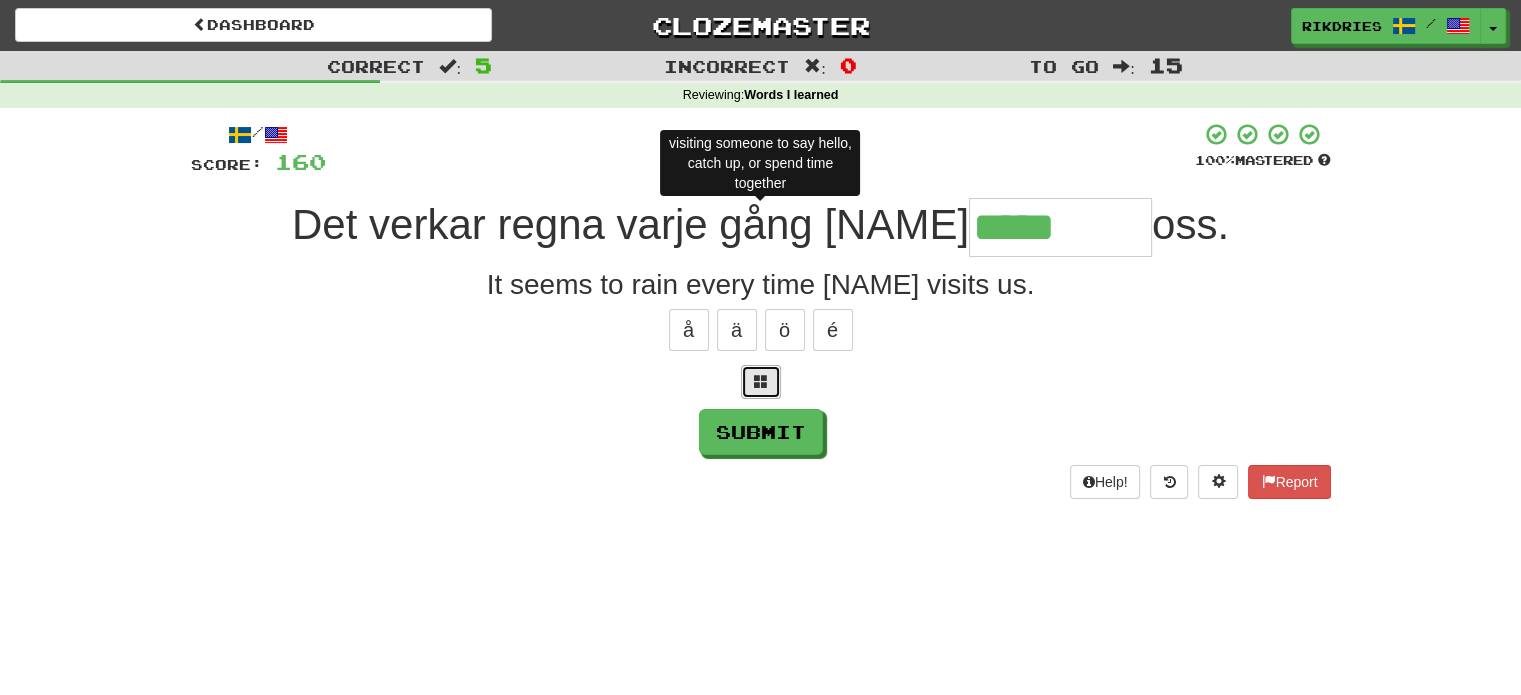 click at bounding box center (761, 382) 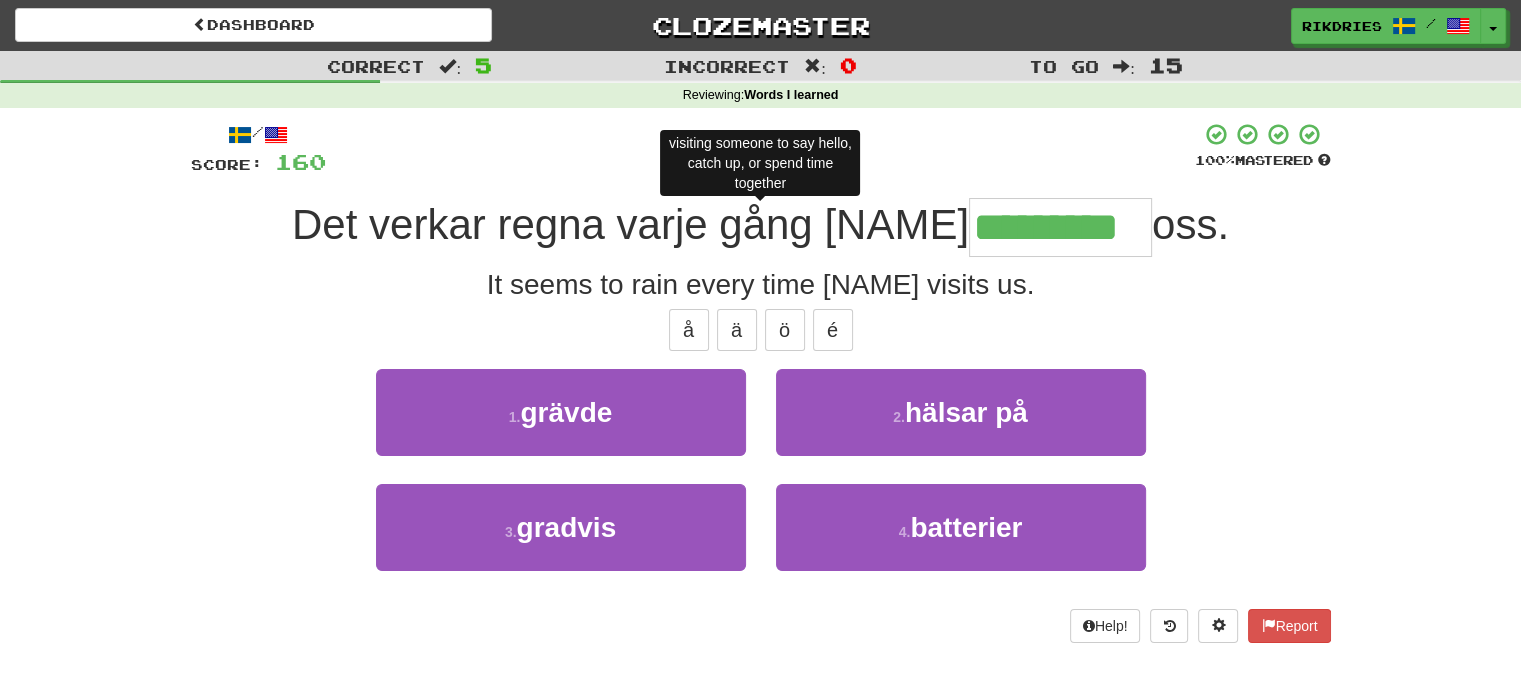 type on "********" 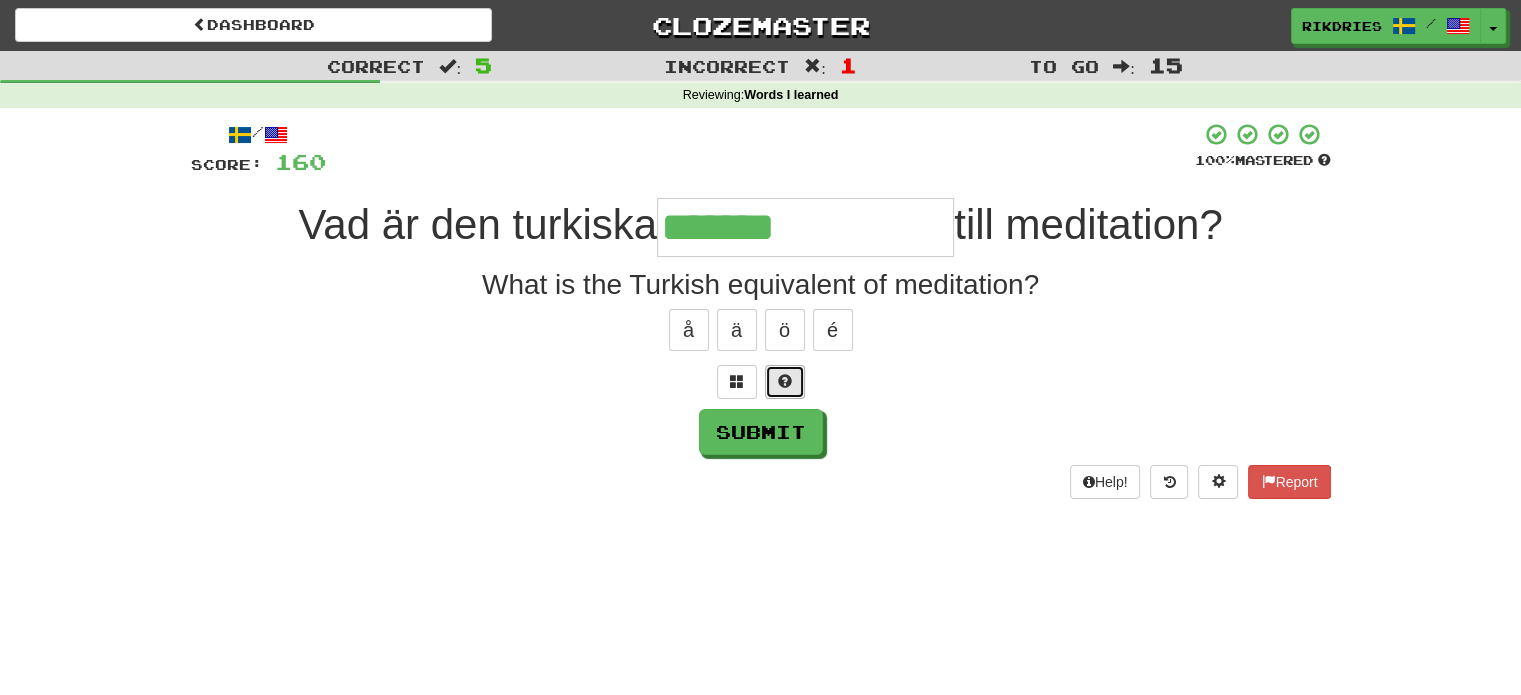 click at bounding box center [785, 382] 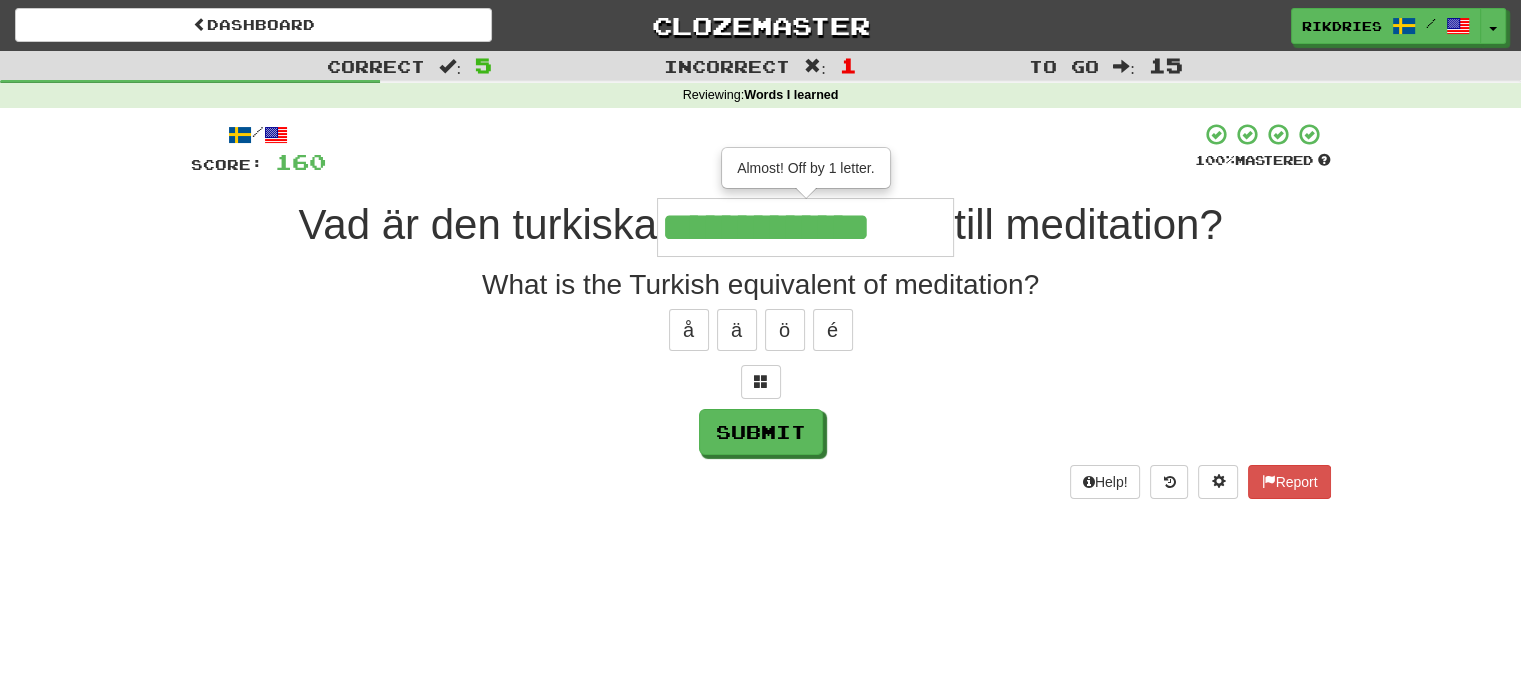 type on "**********" 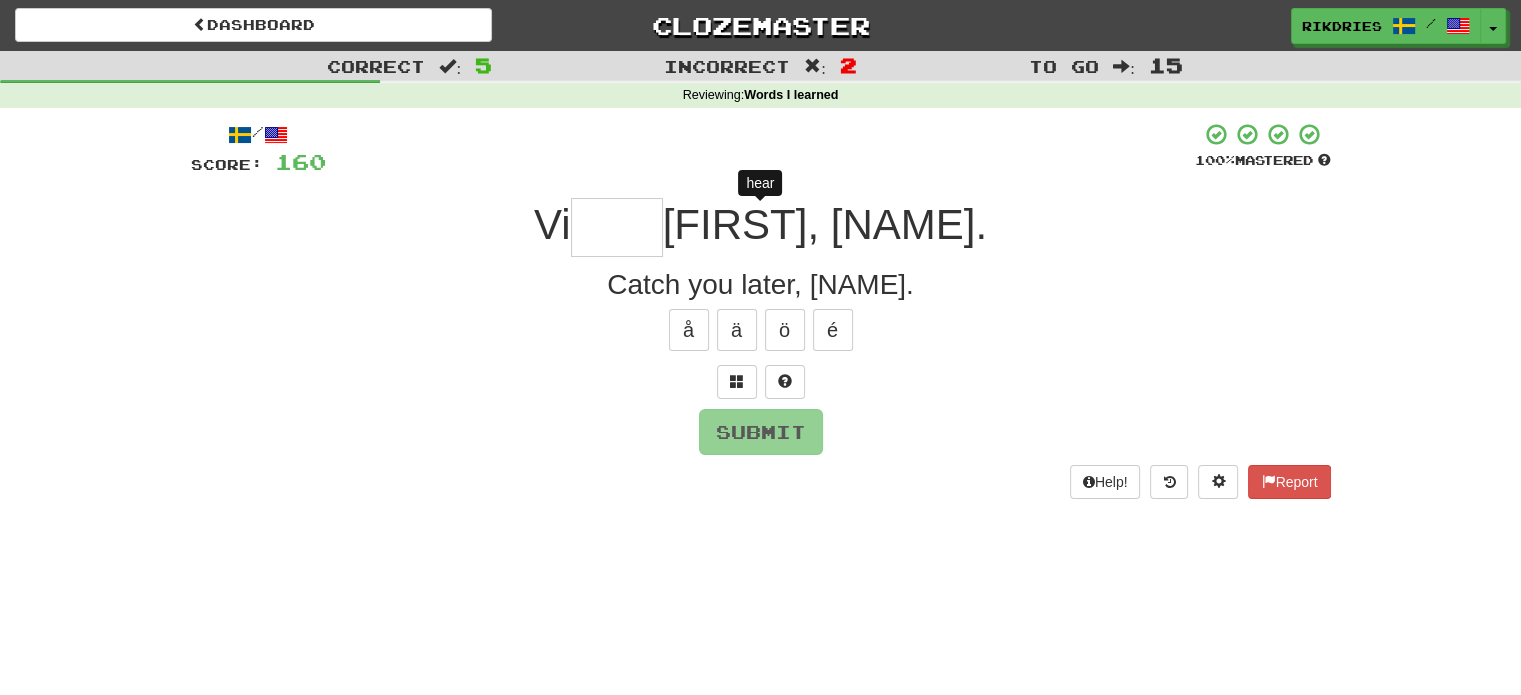 type on "*" 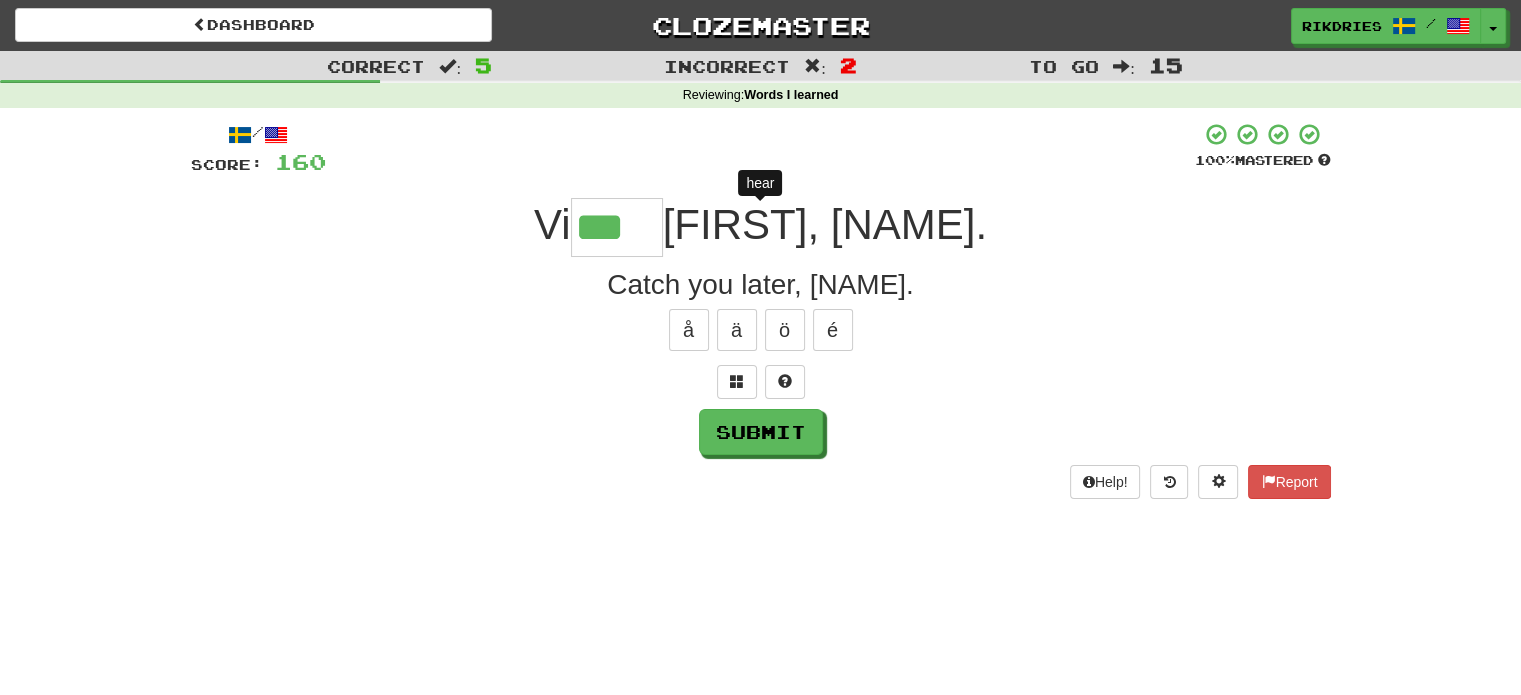 type on "****" 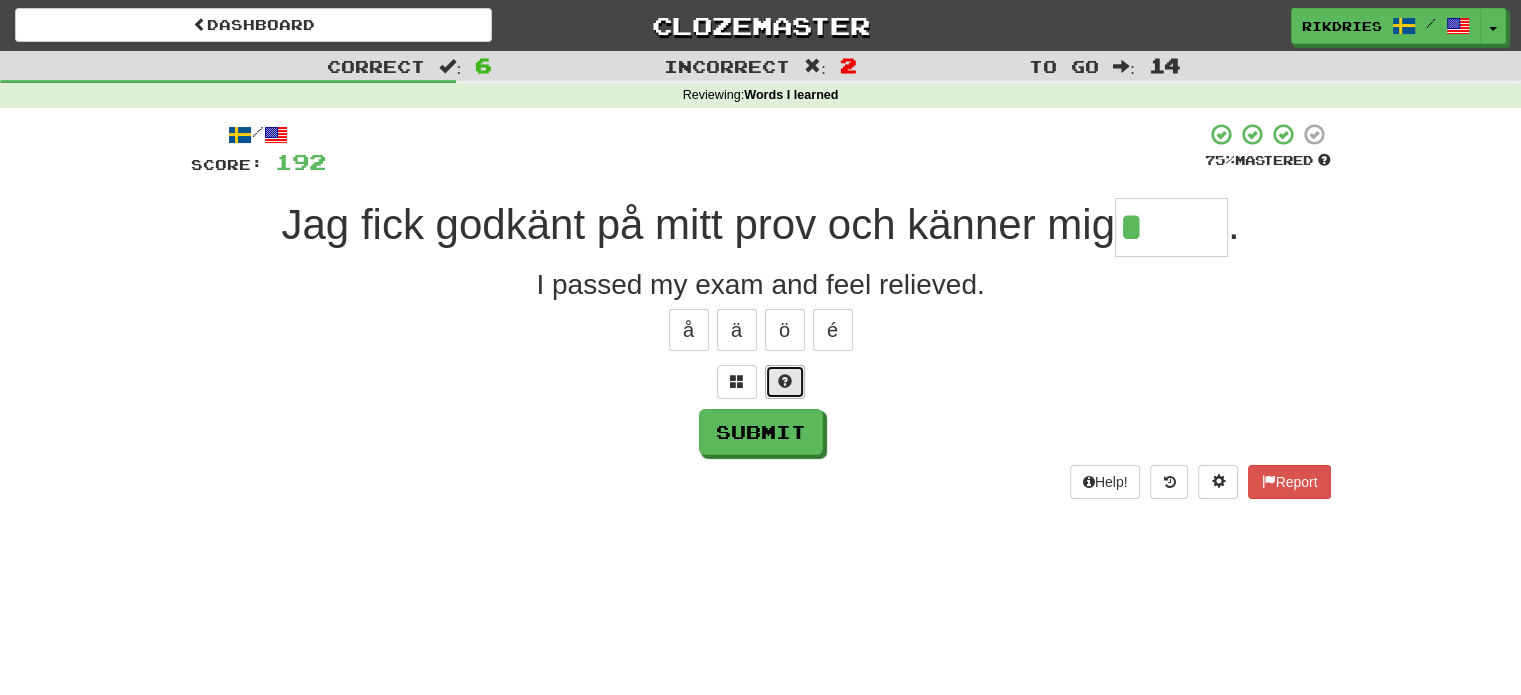 click at bounding box center (785, 381) 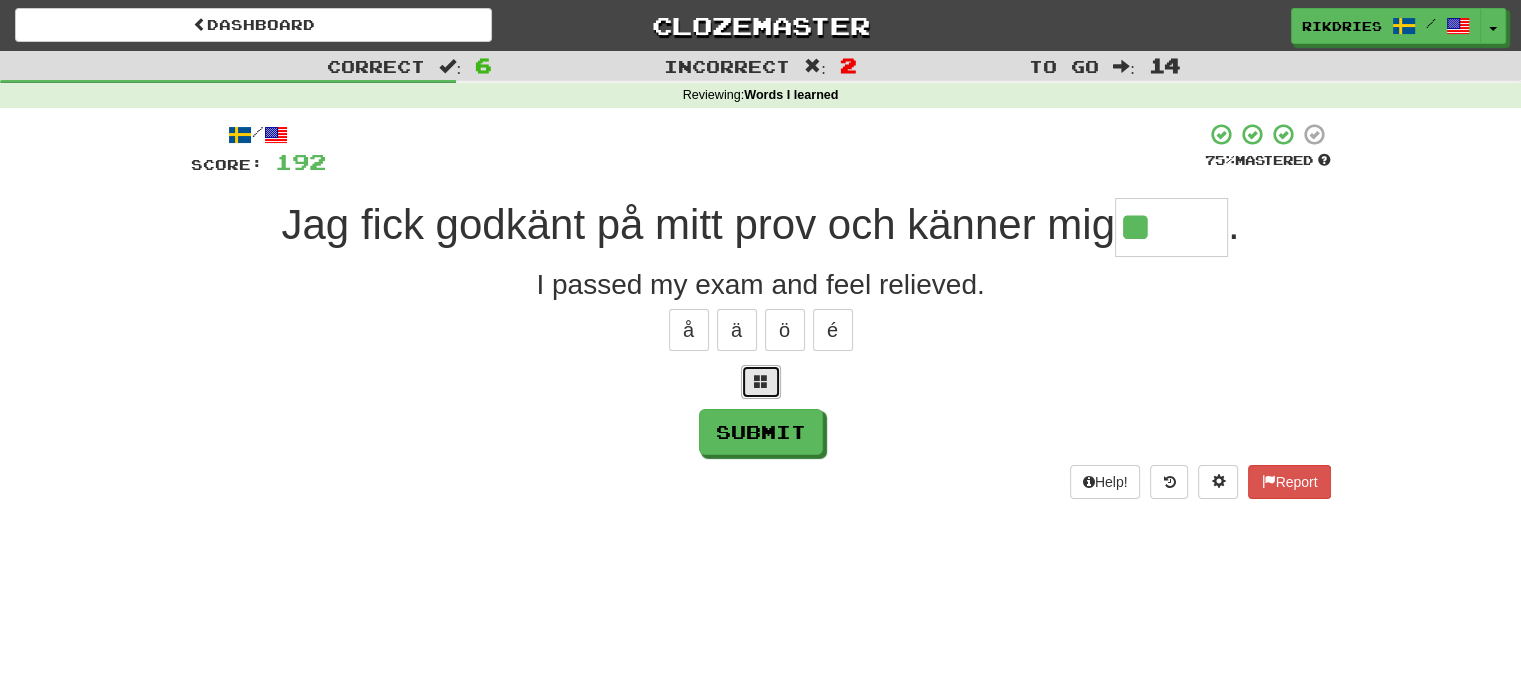 click at bounding box center [761, 382] 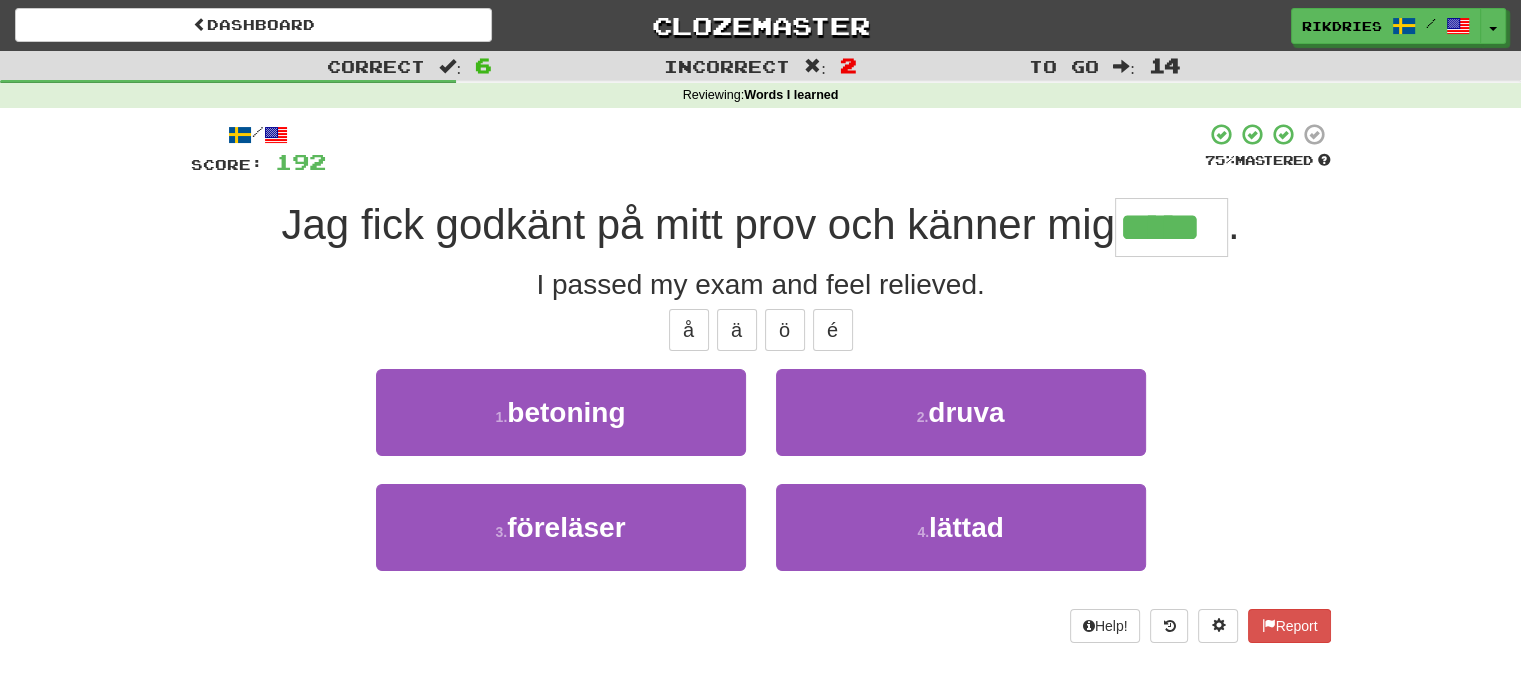 type on "******" 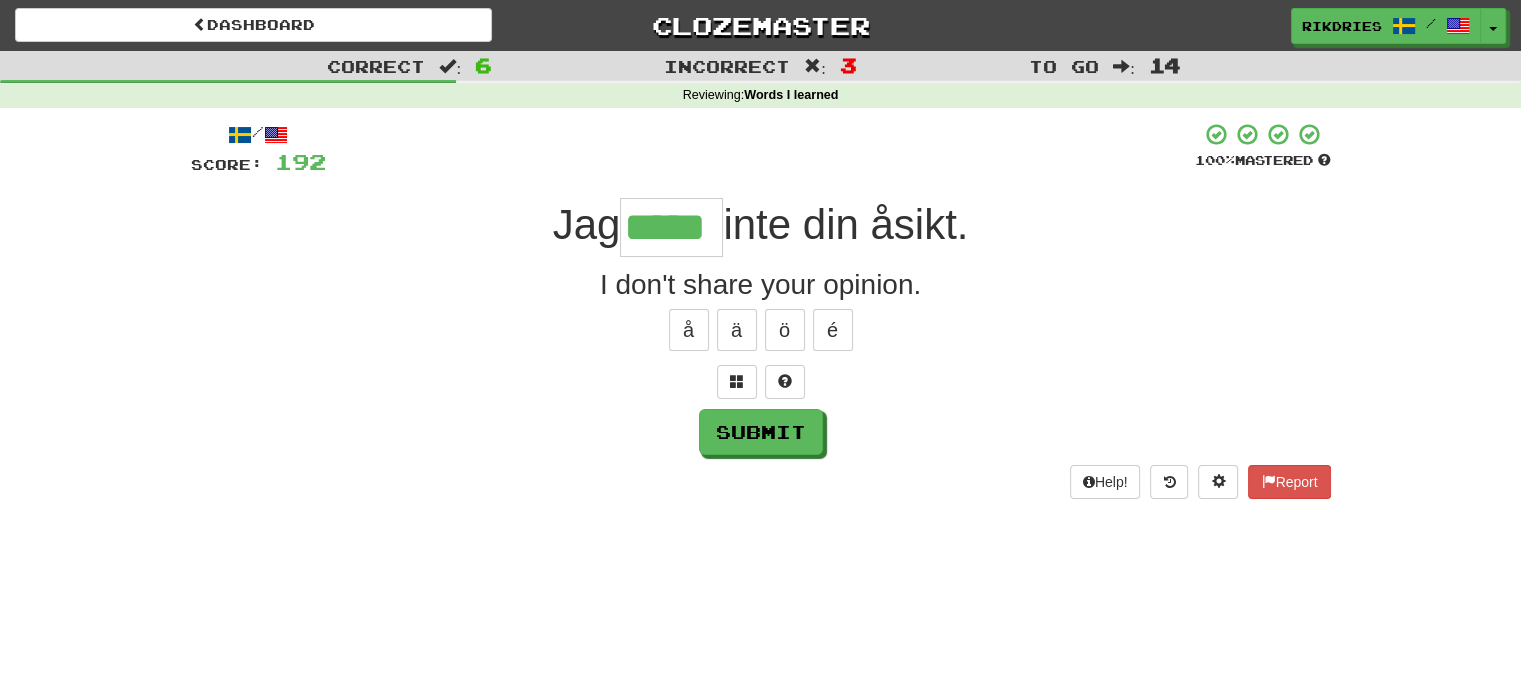 type on "*****" 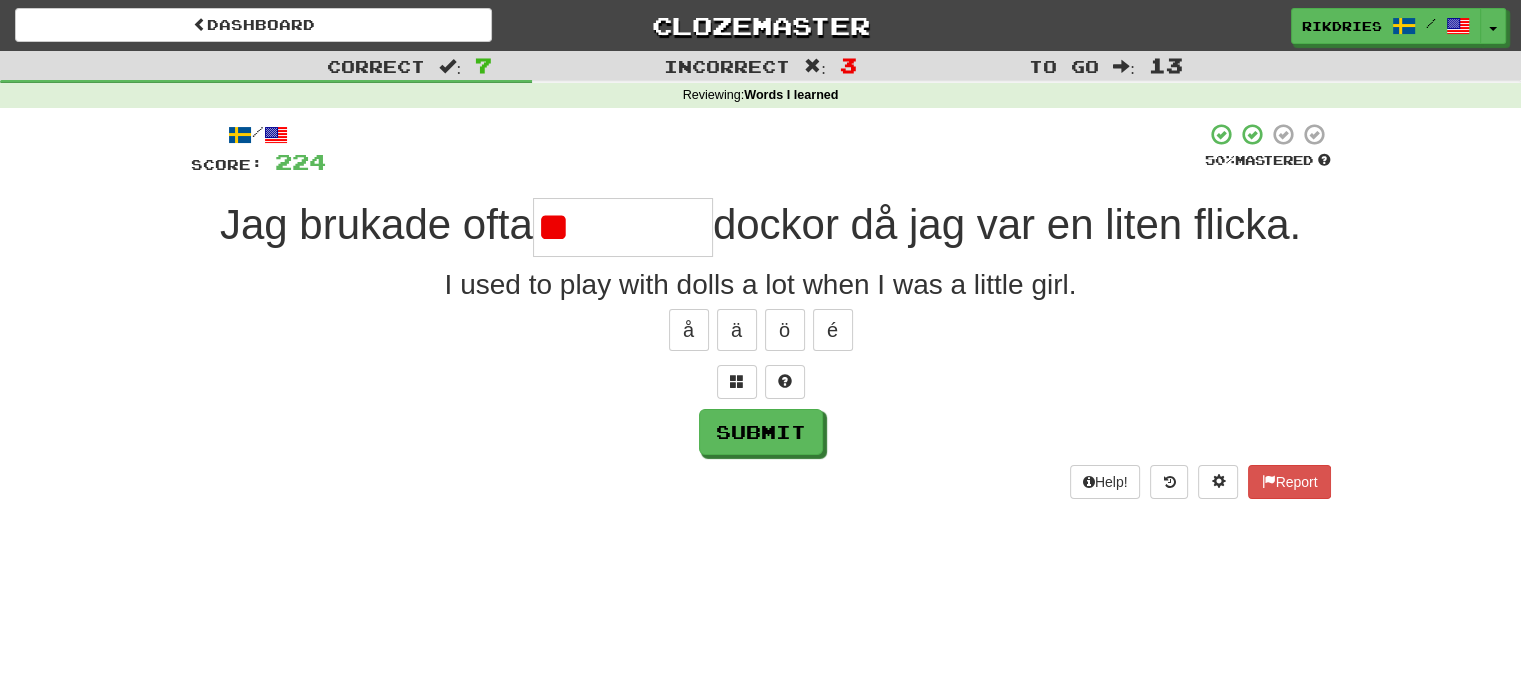 type on "*" 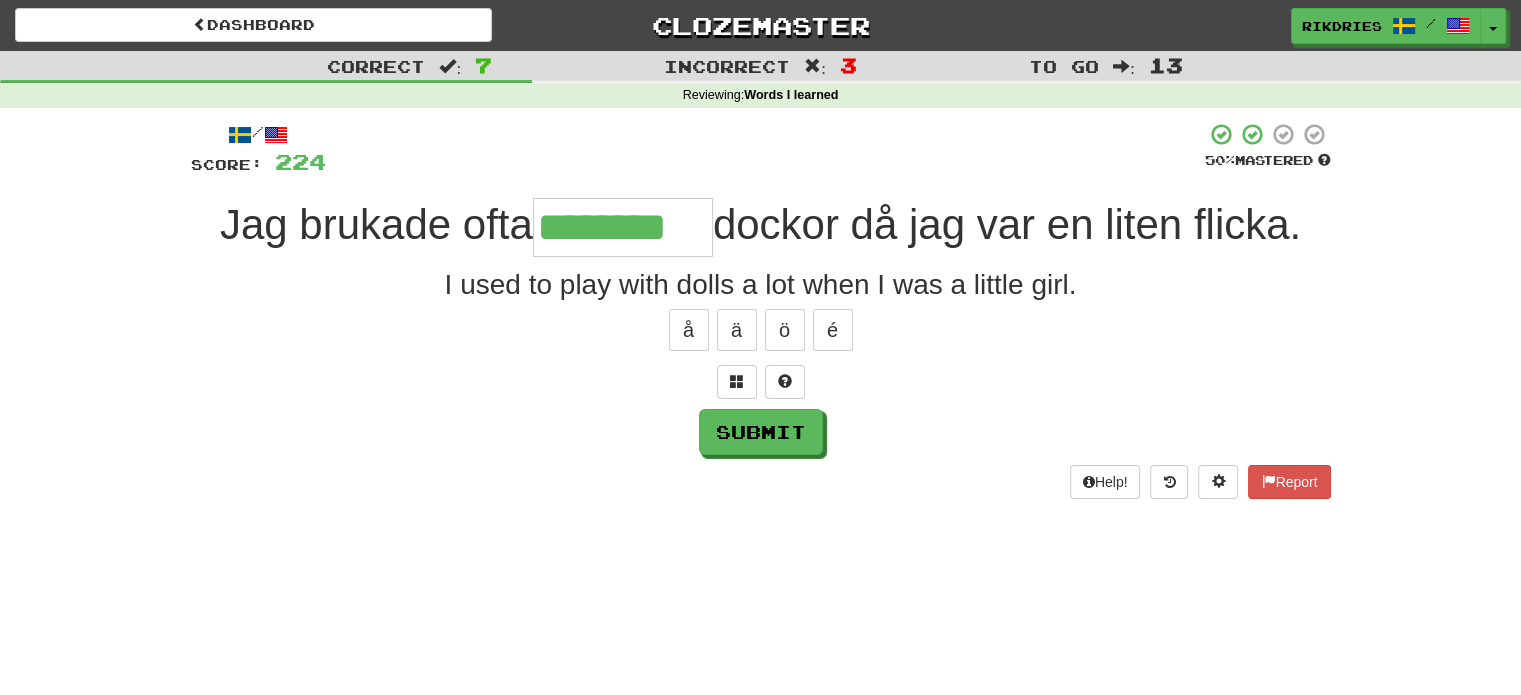 type on "********" 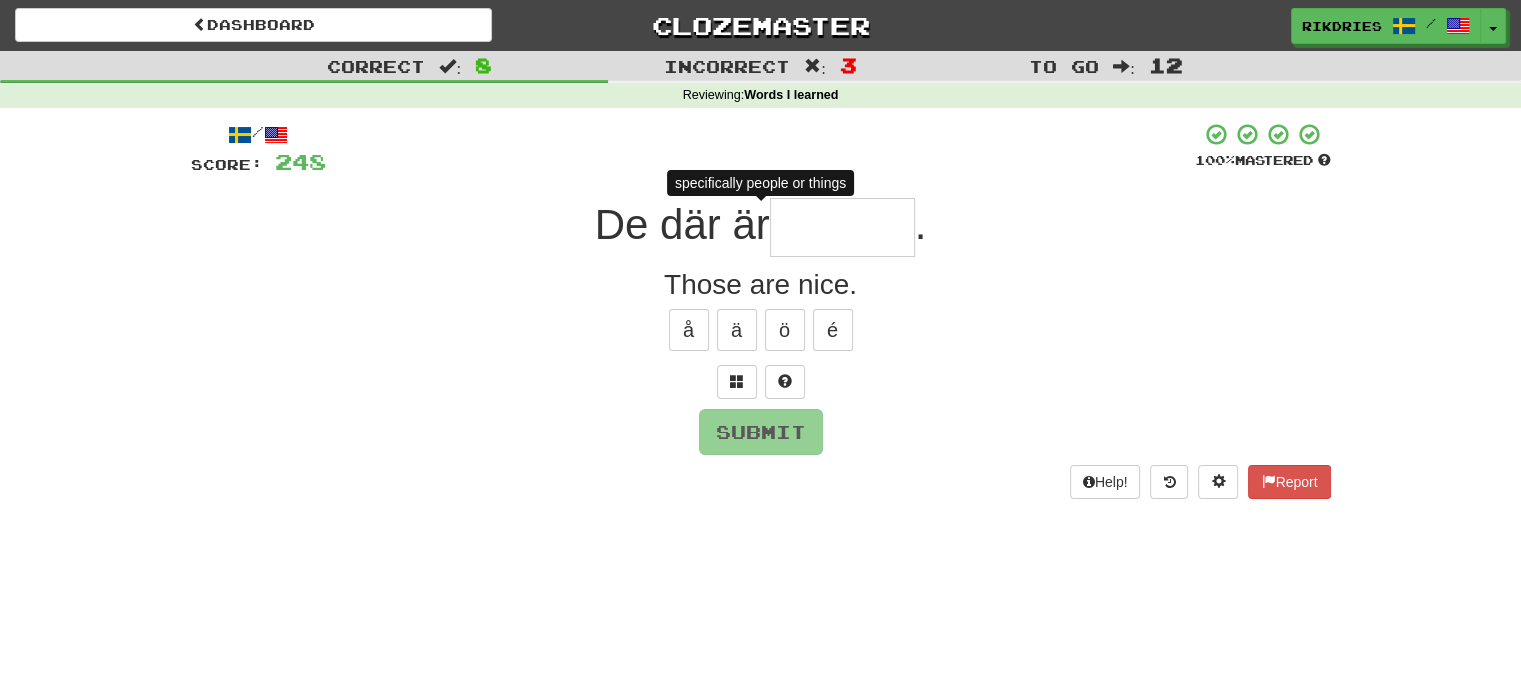 type on "*" 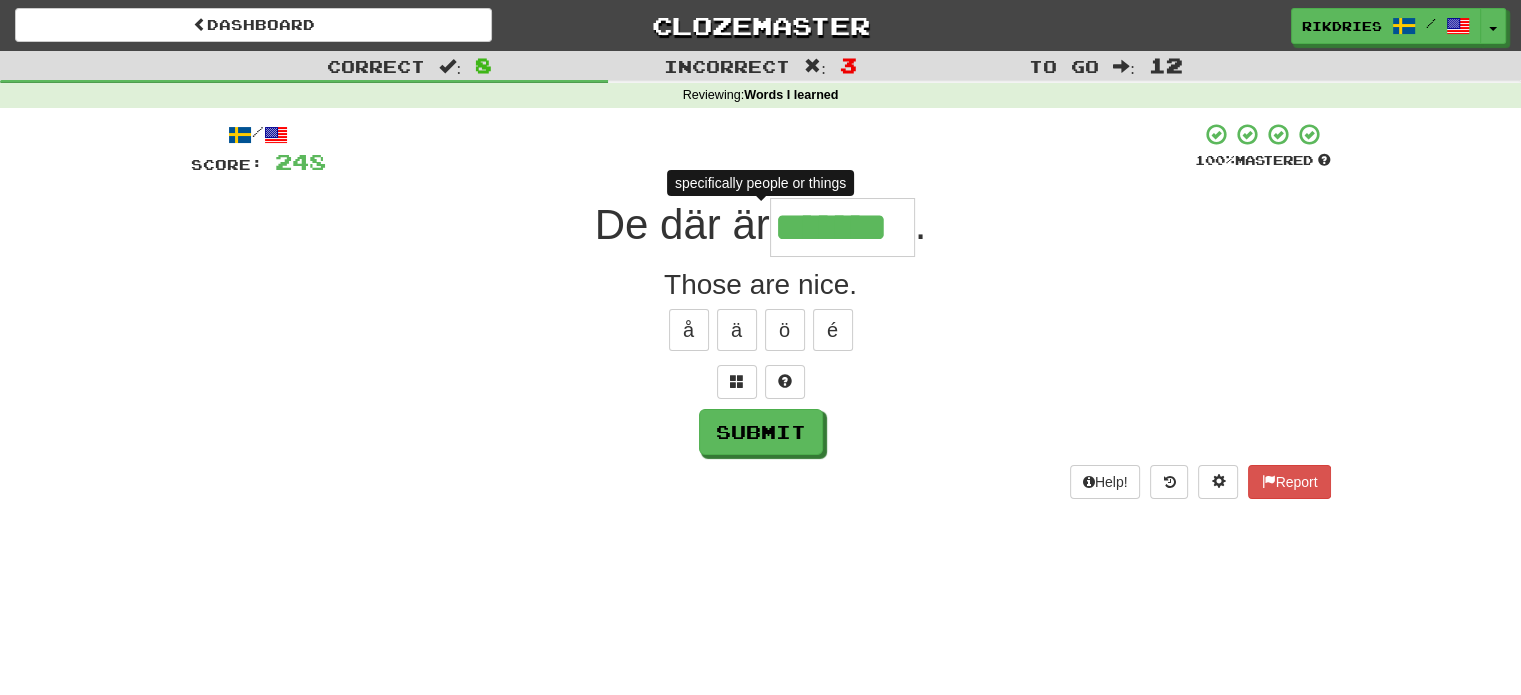 type on "********" 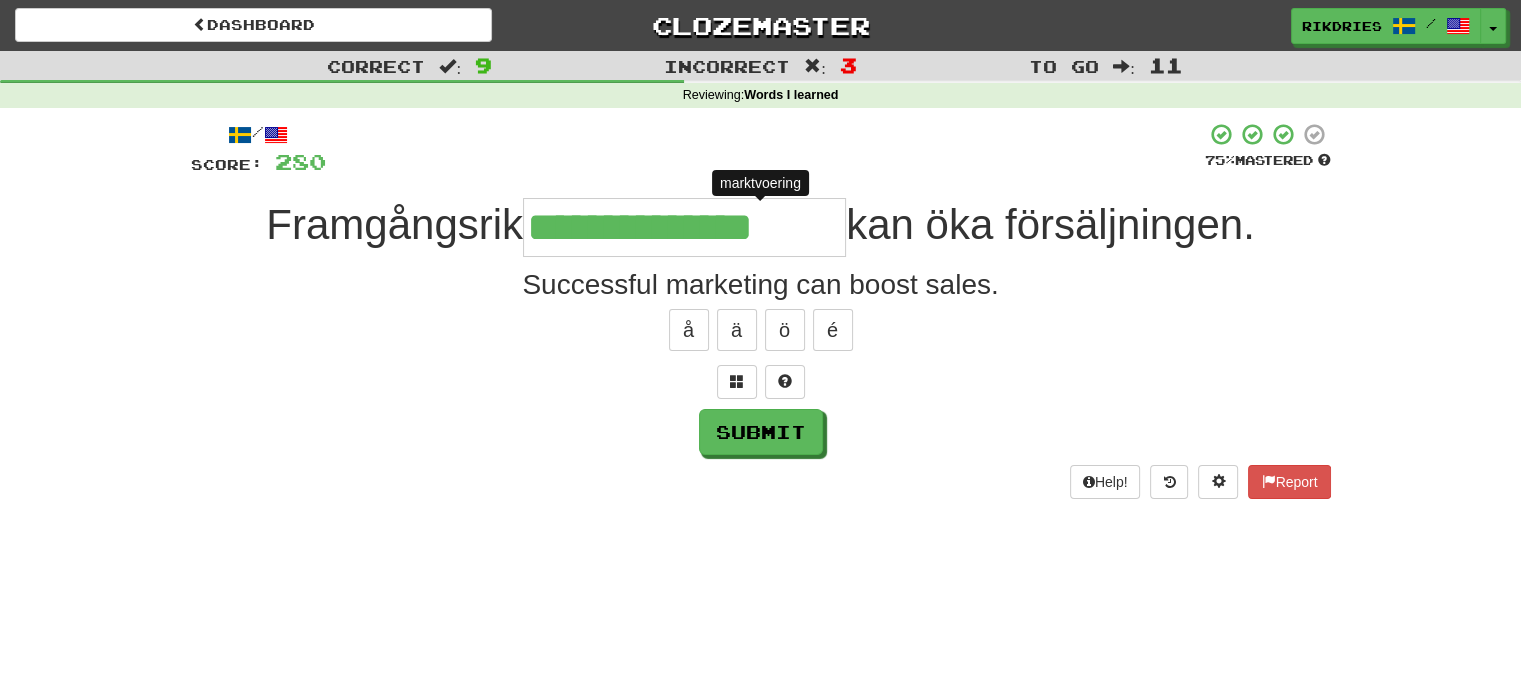 type on "**********" 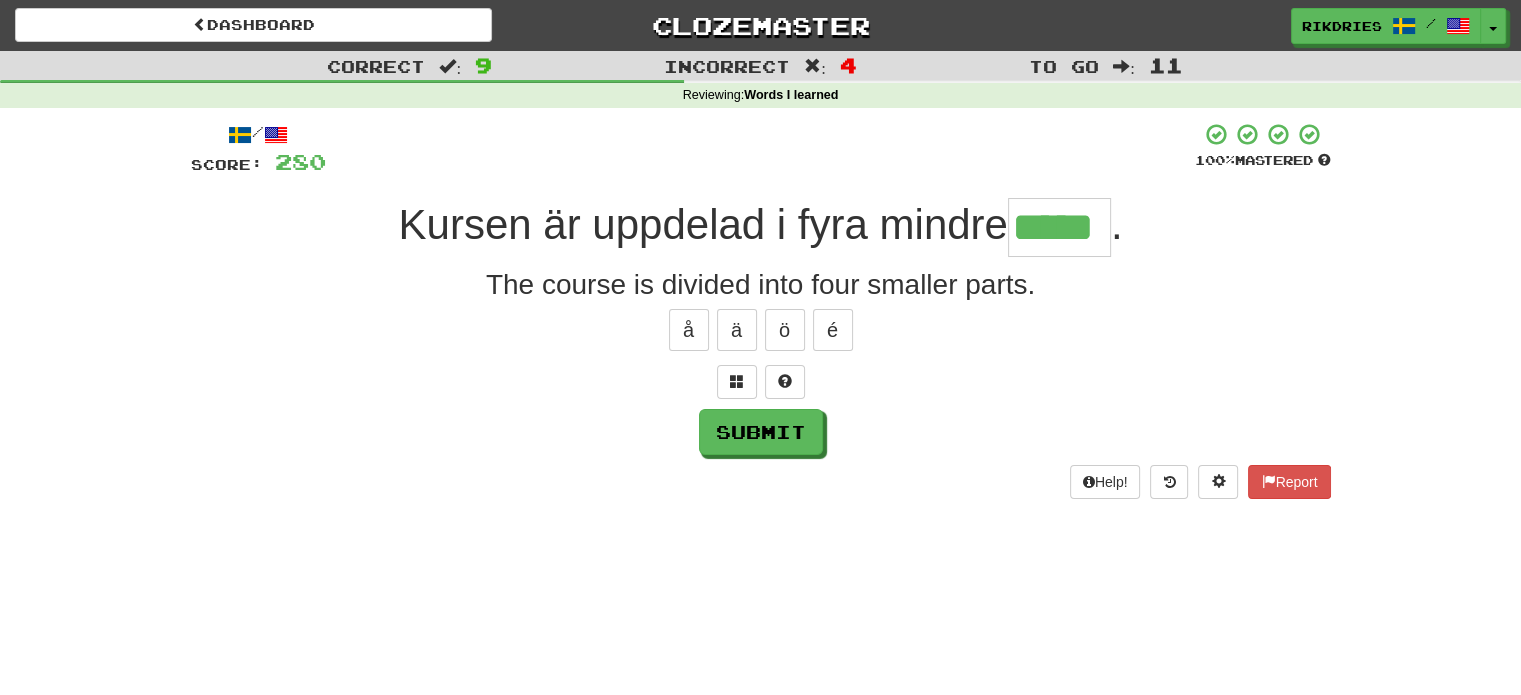 type on "*****" 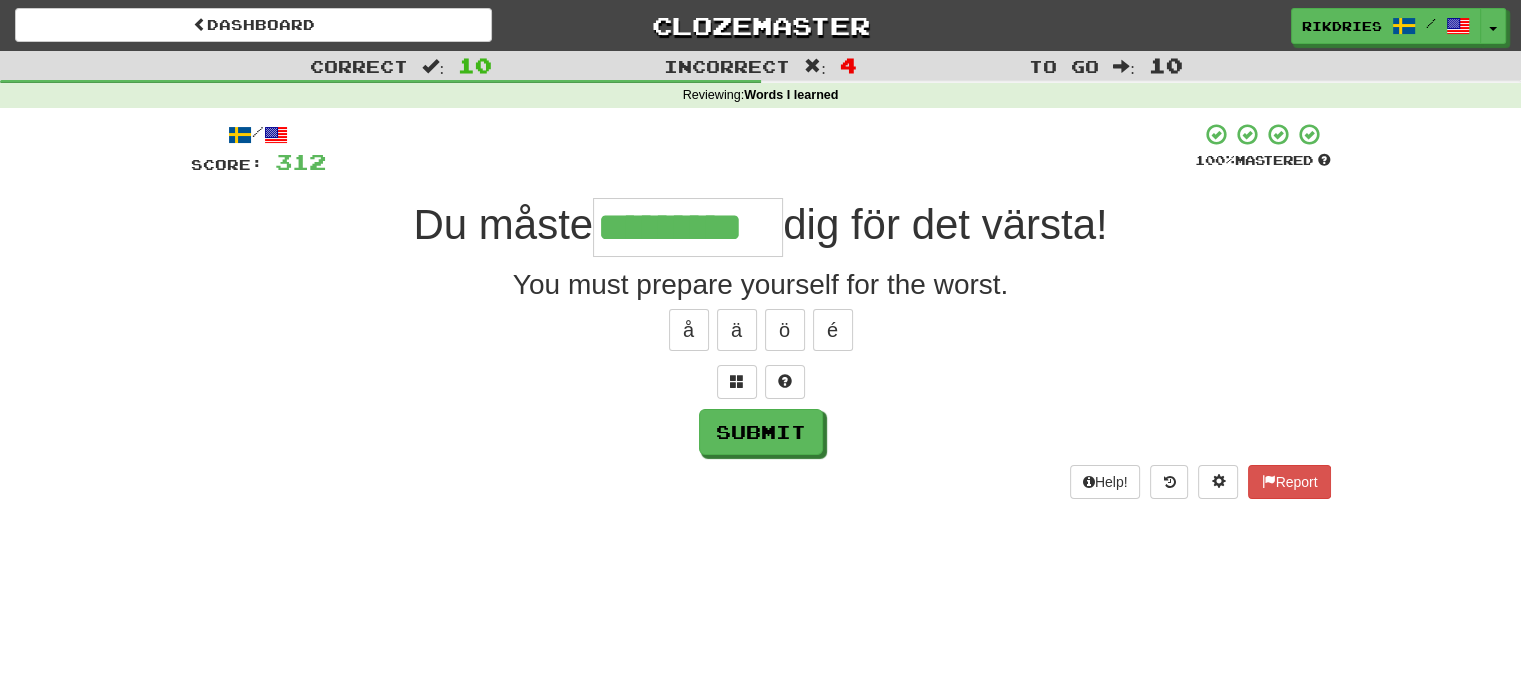type on "*********" 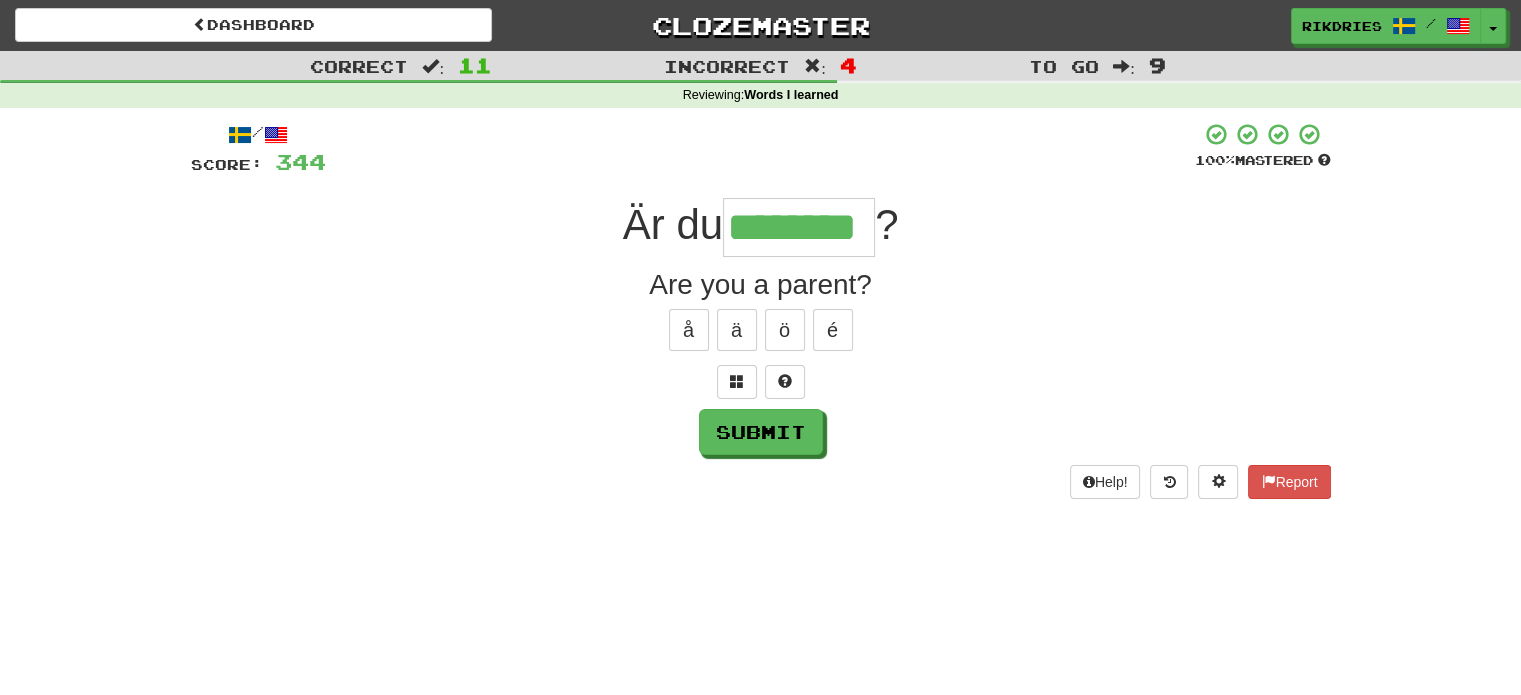 type on "********" 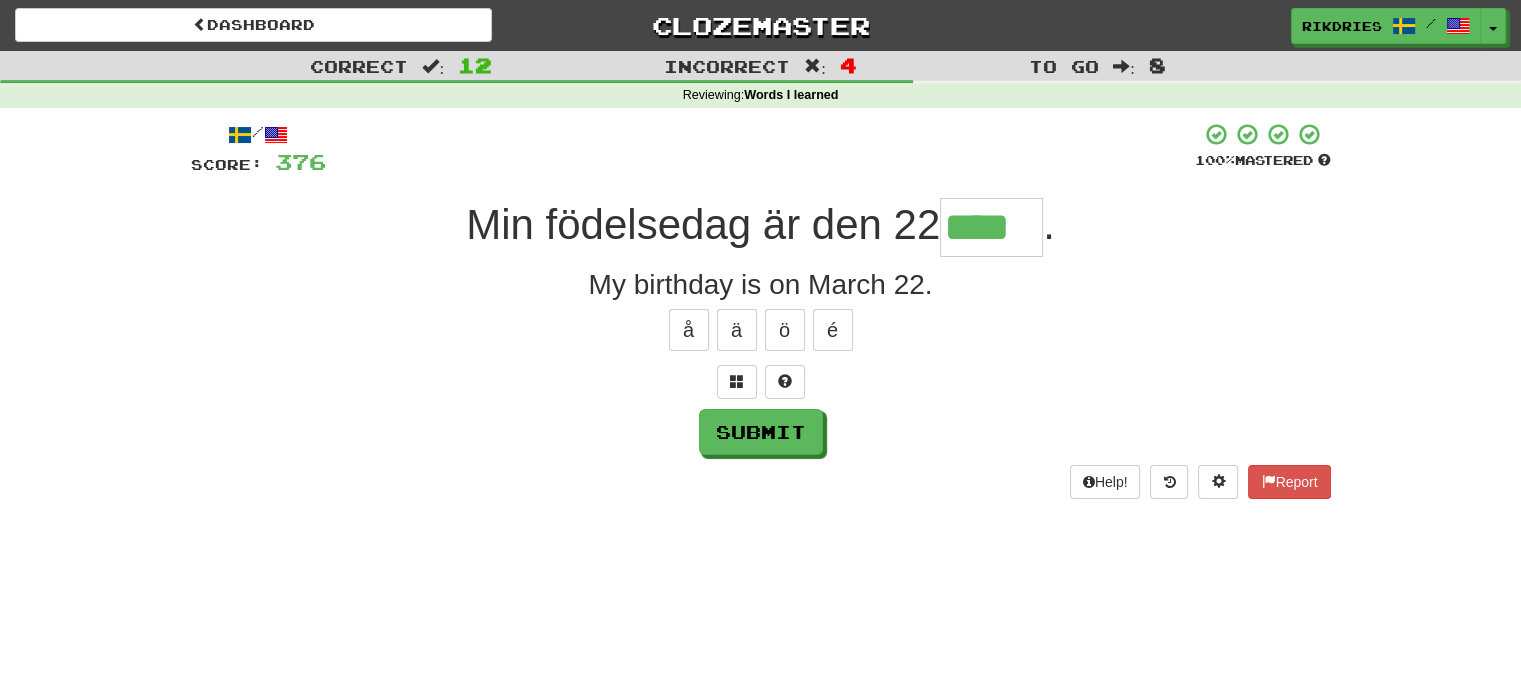 type on "****" 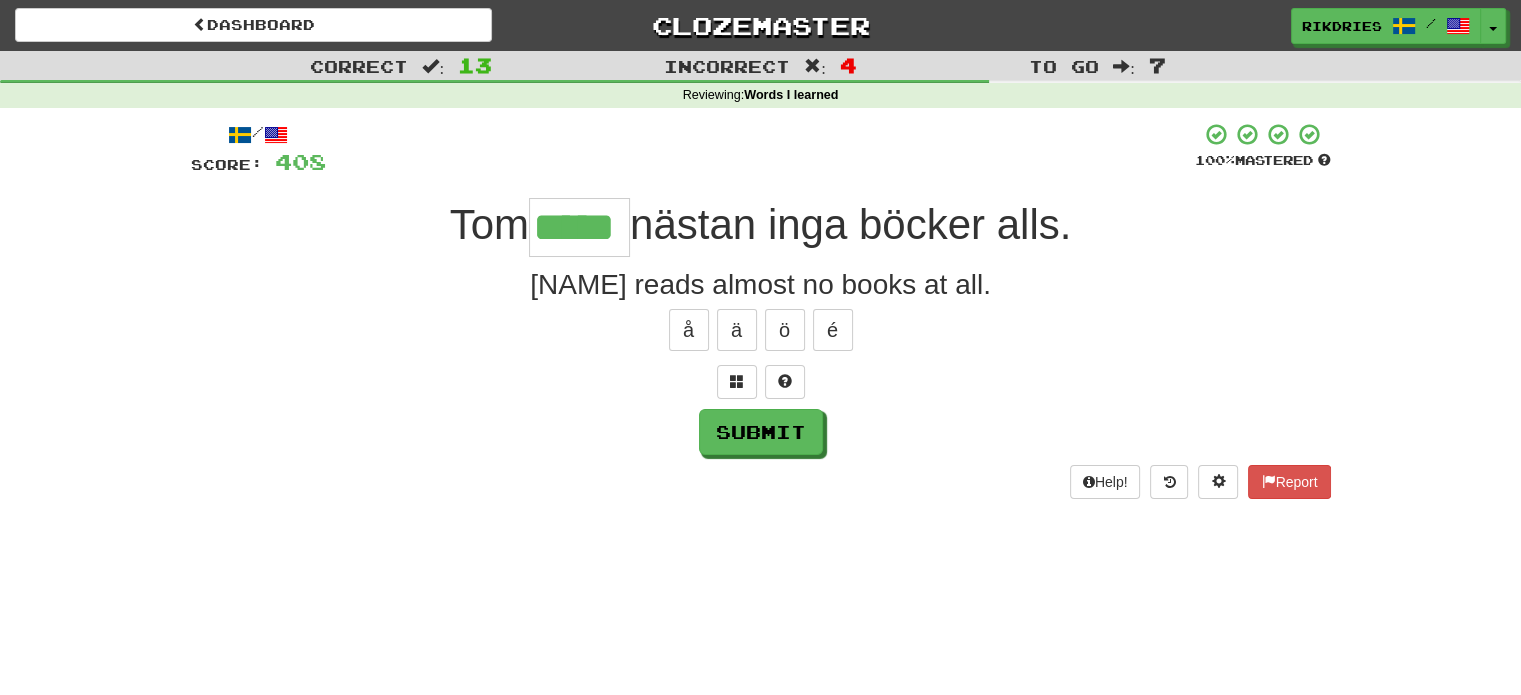 type on "*****" 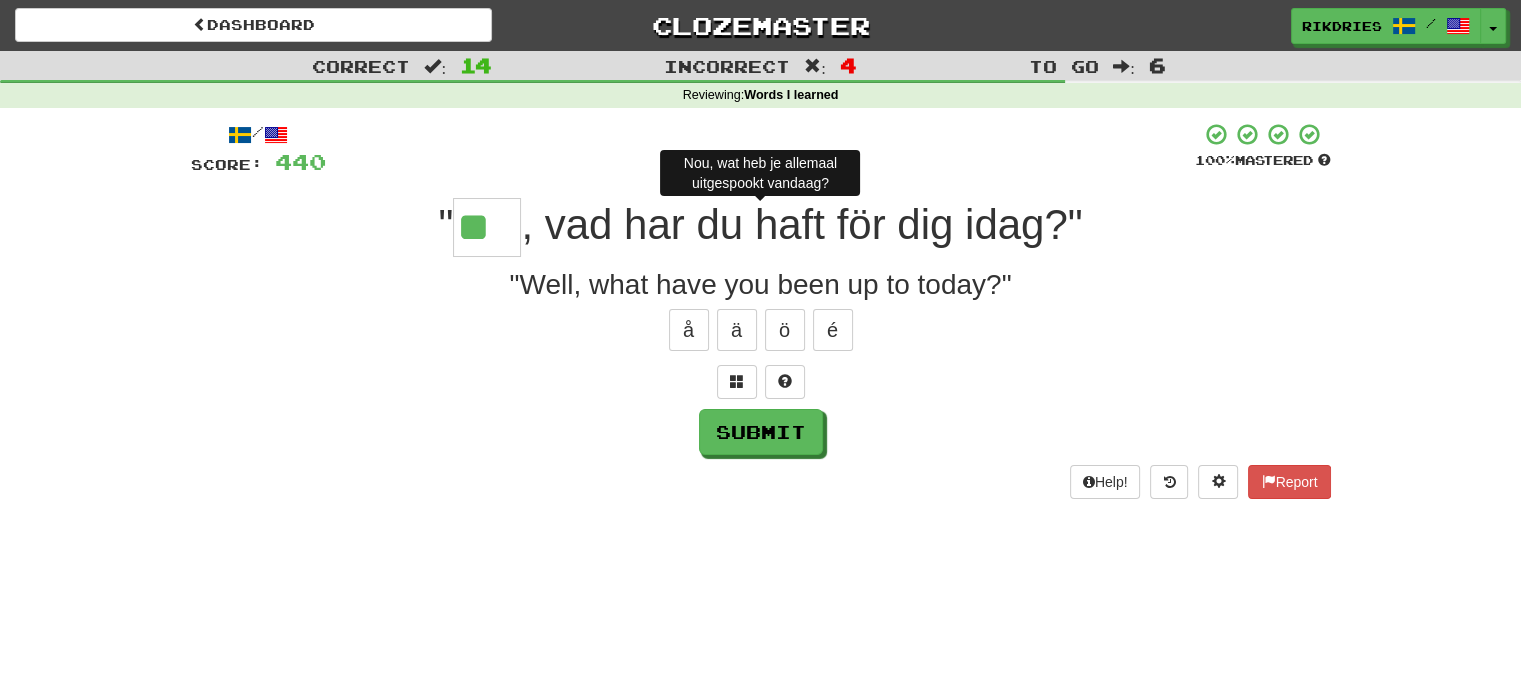 type on "***" 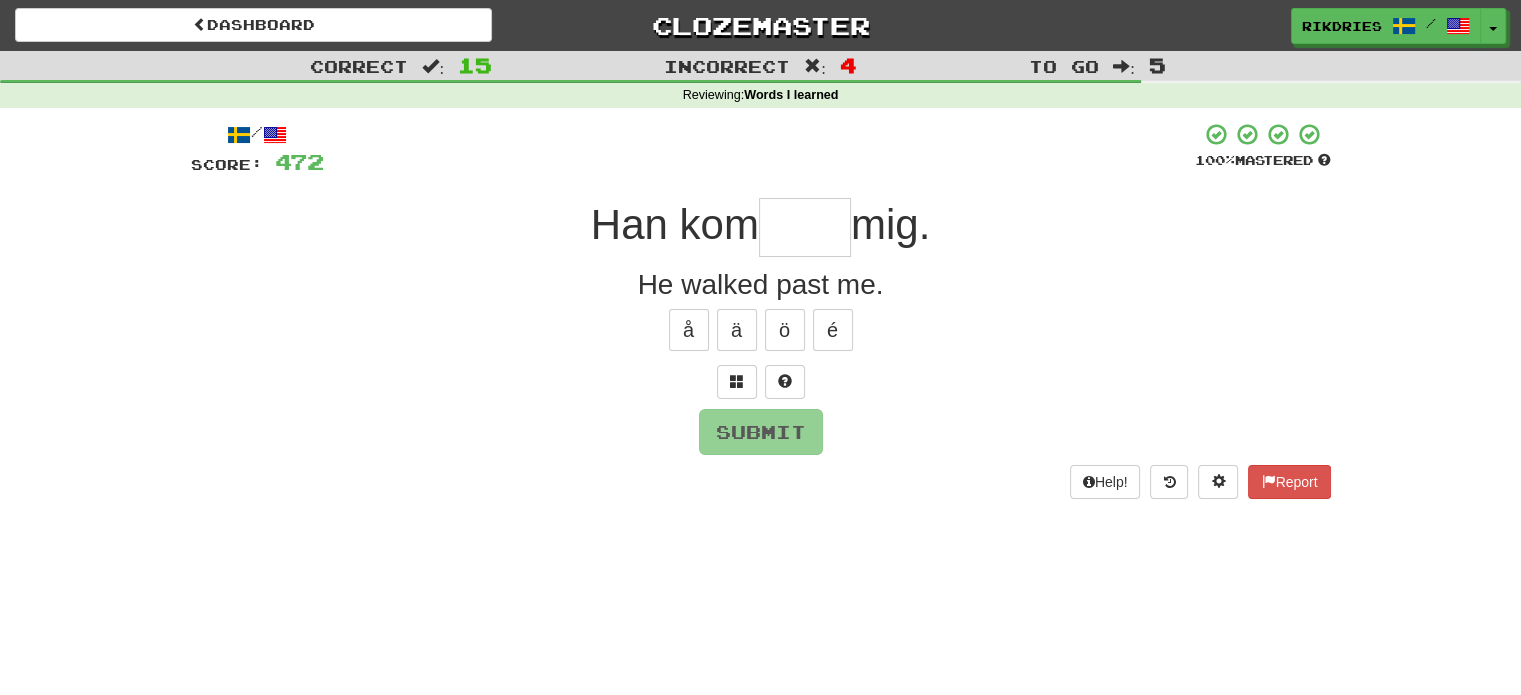type on "*" 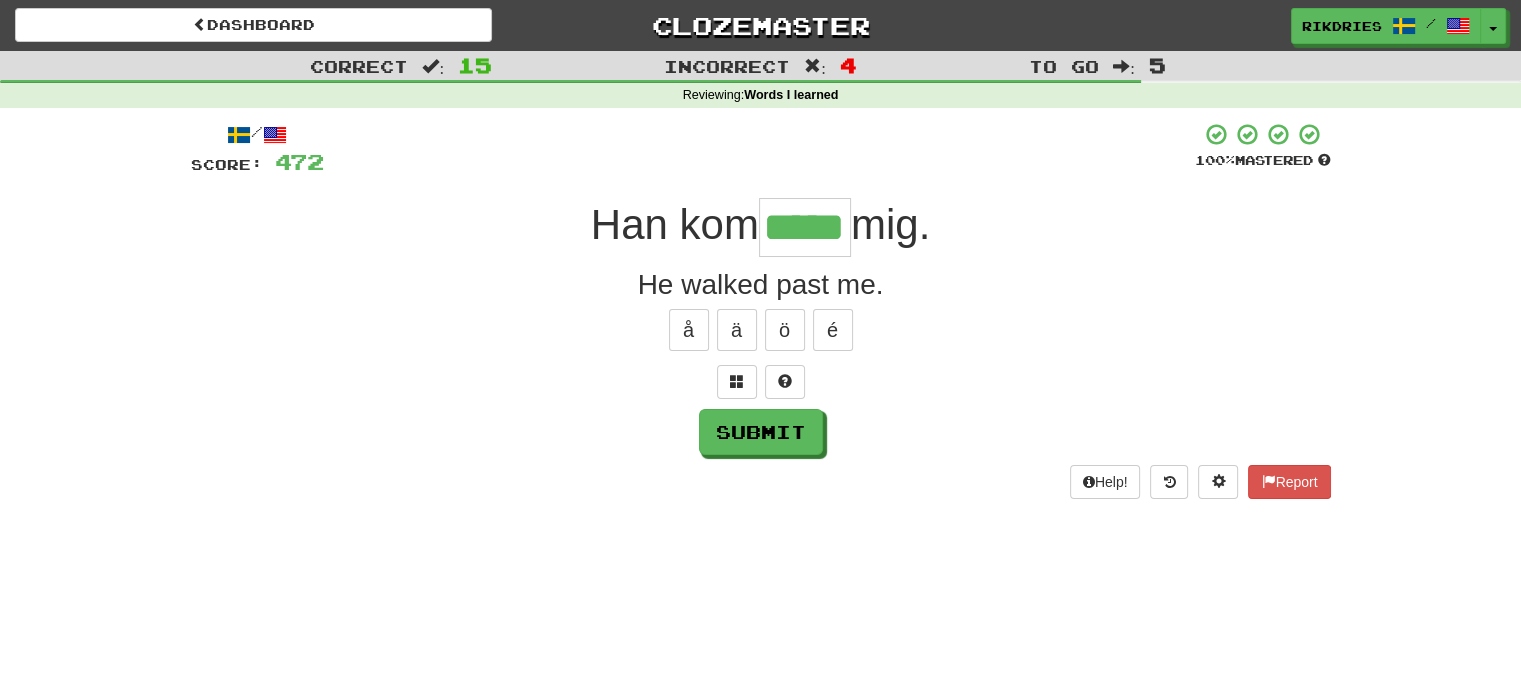 type on "*****" 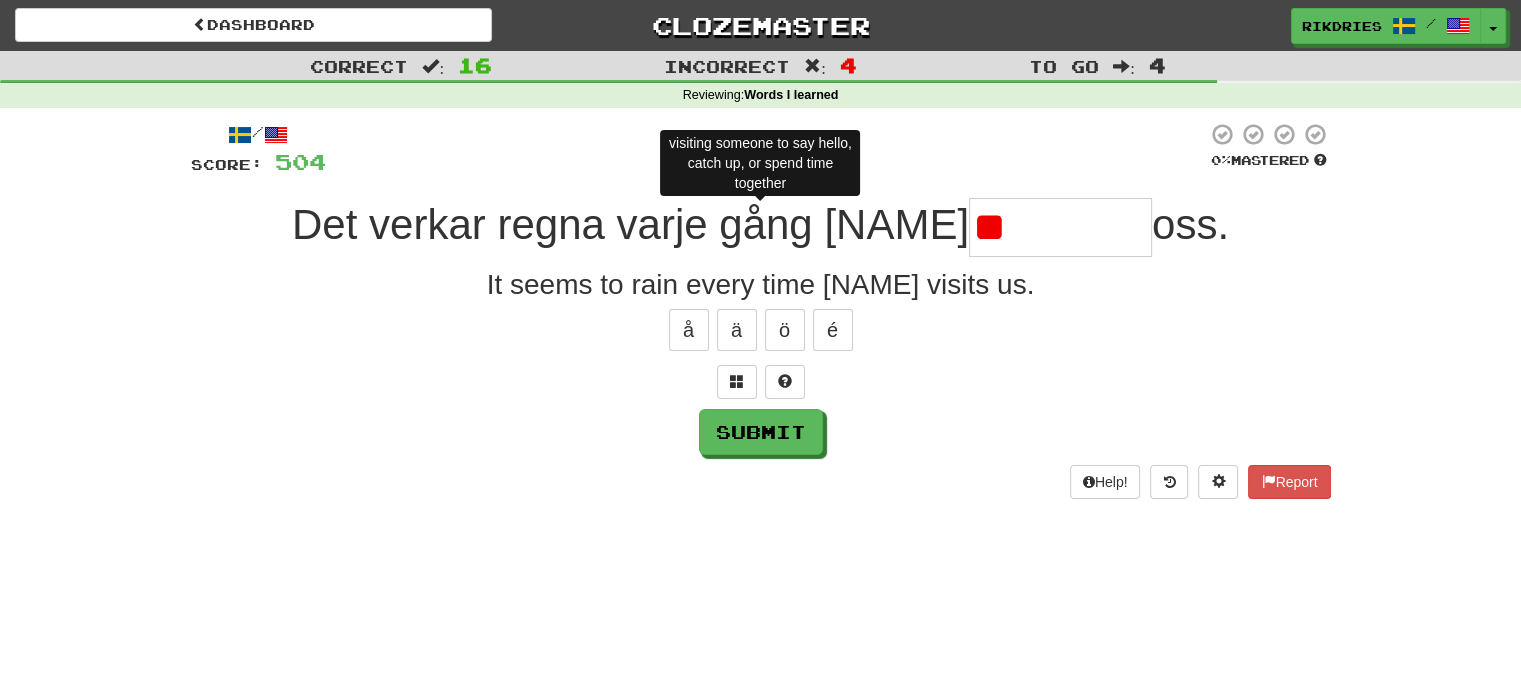 type on "*" 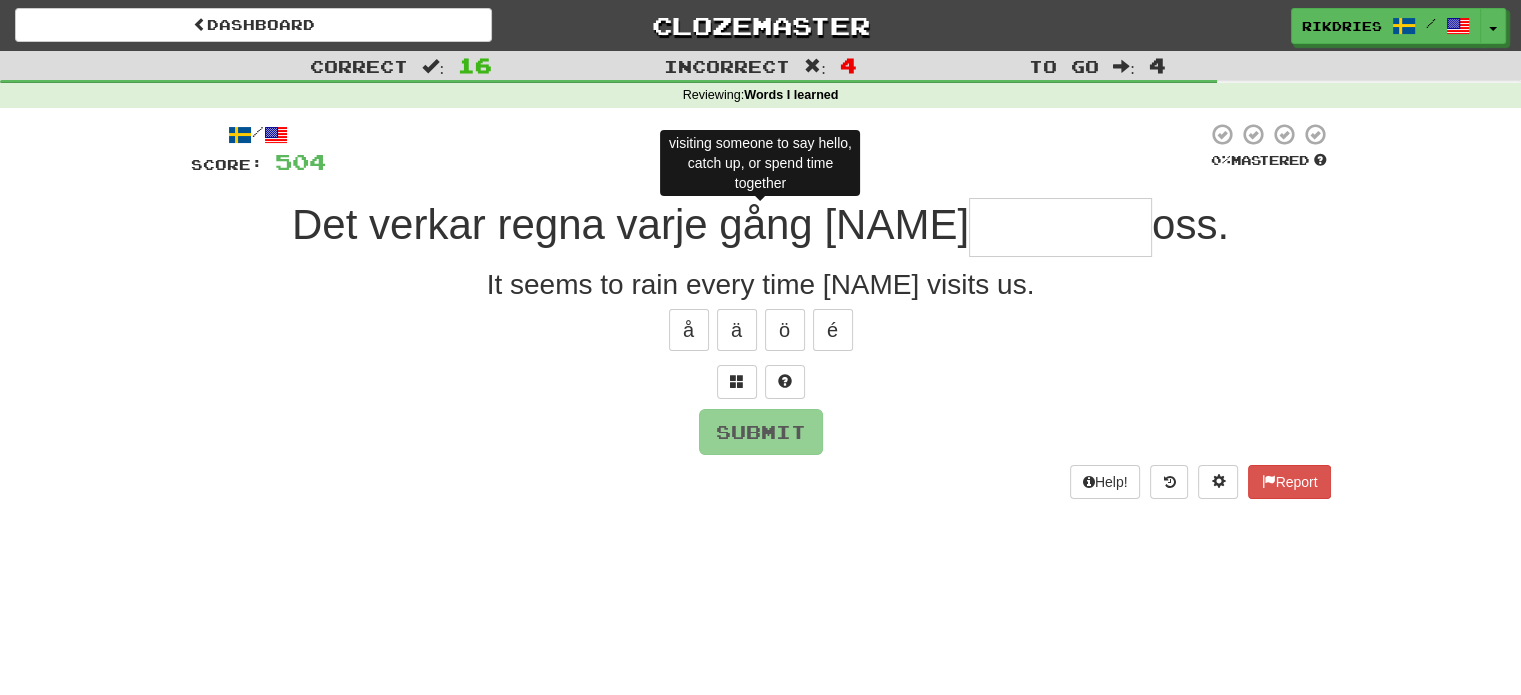 type on "*" 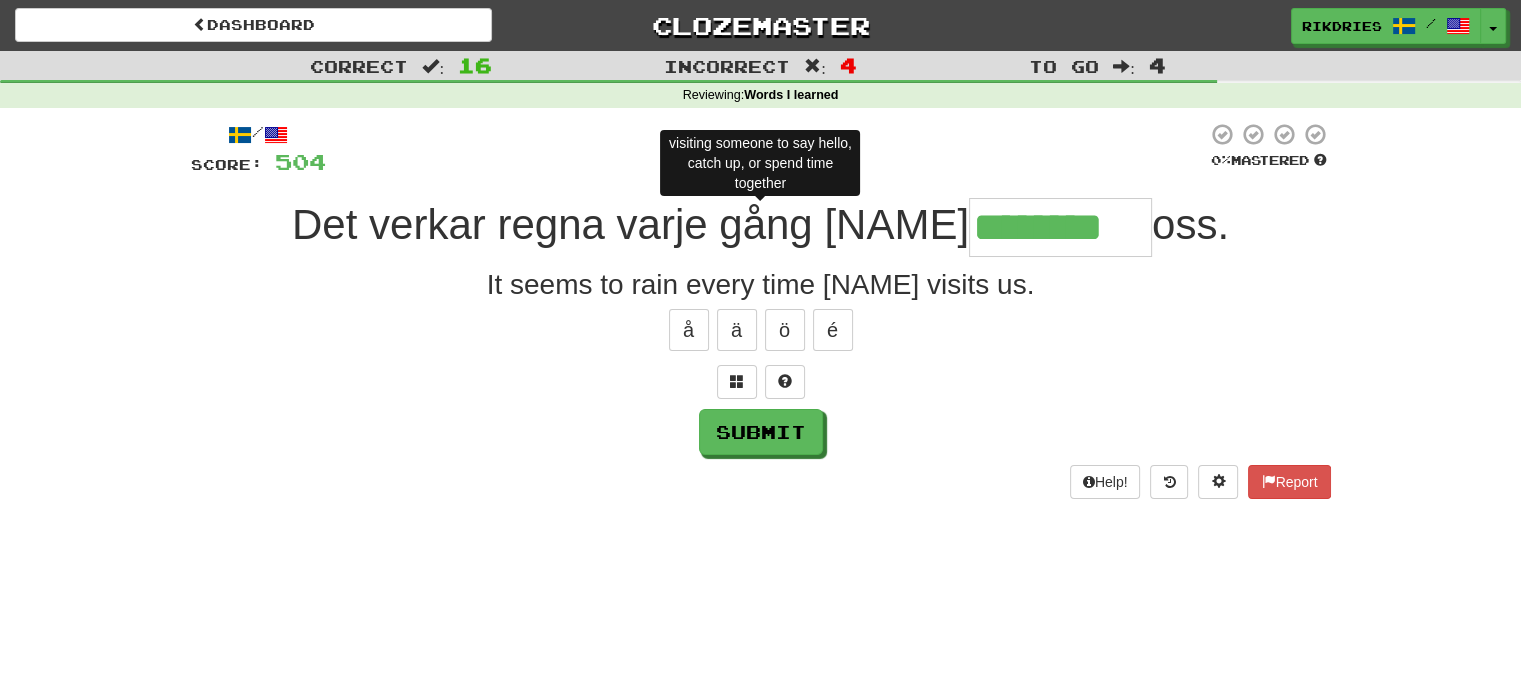 type on "*********" 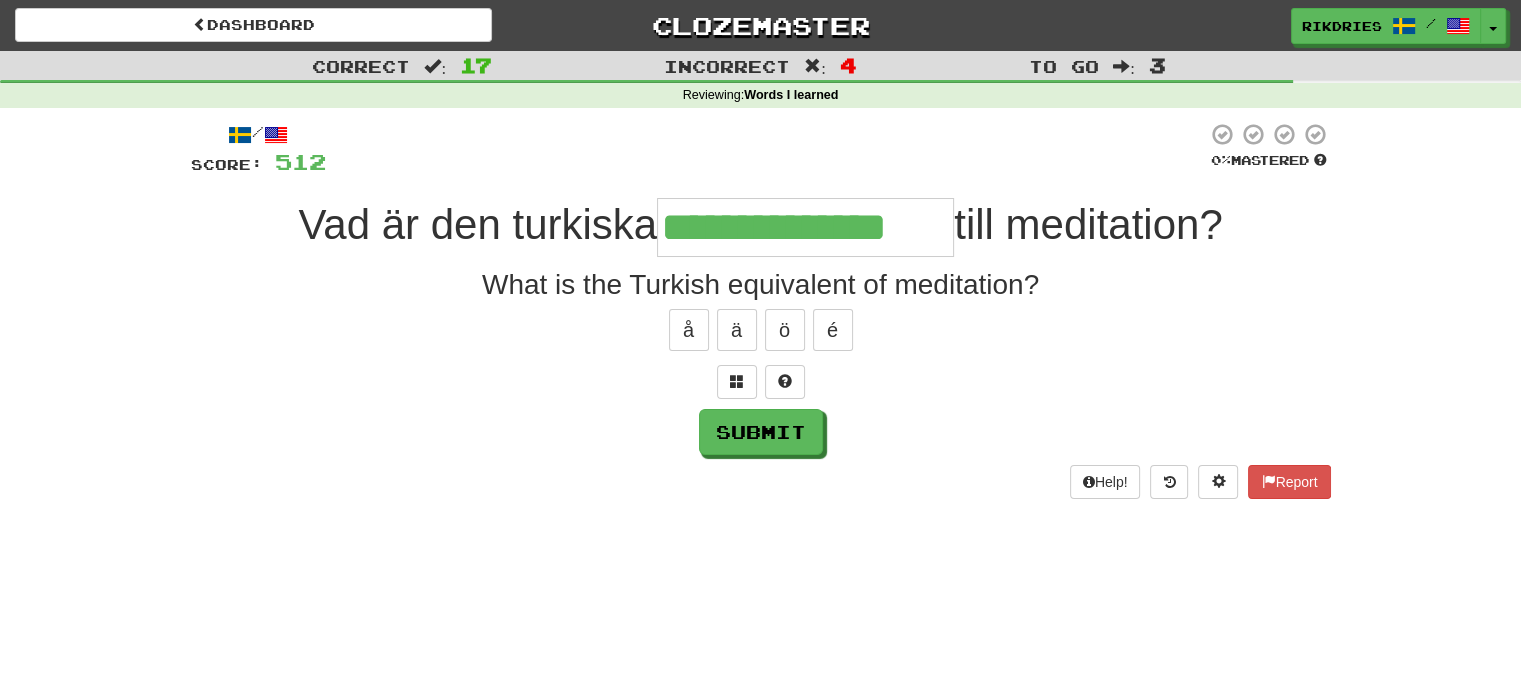 type on "**********" 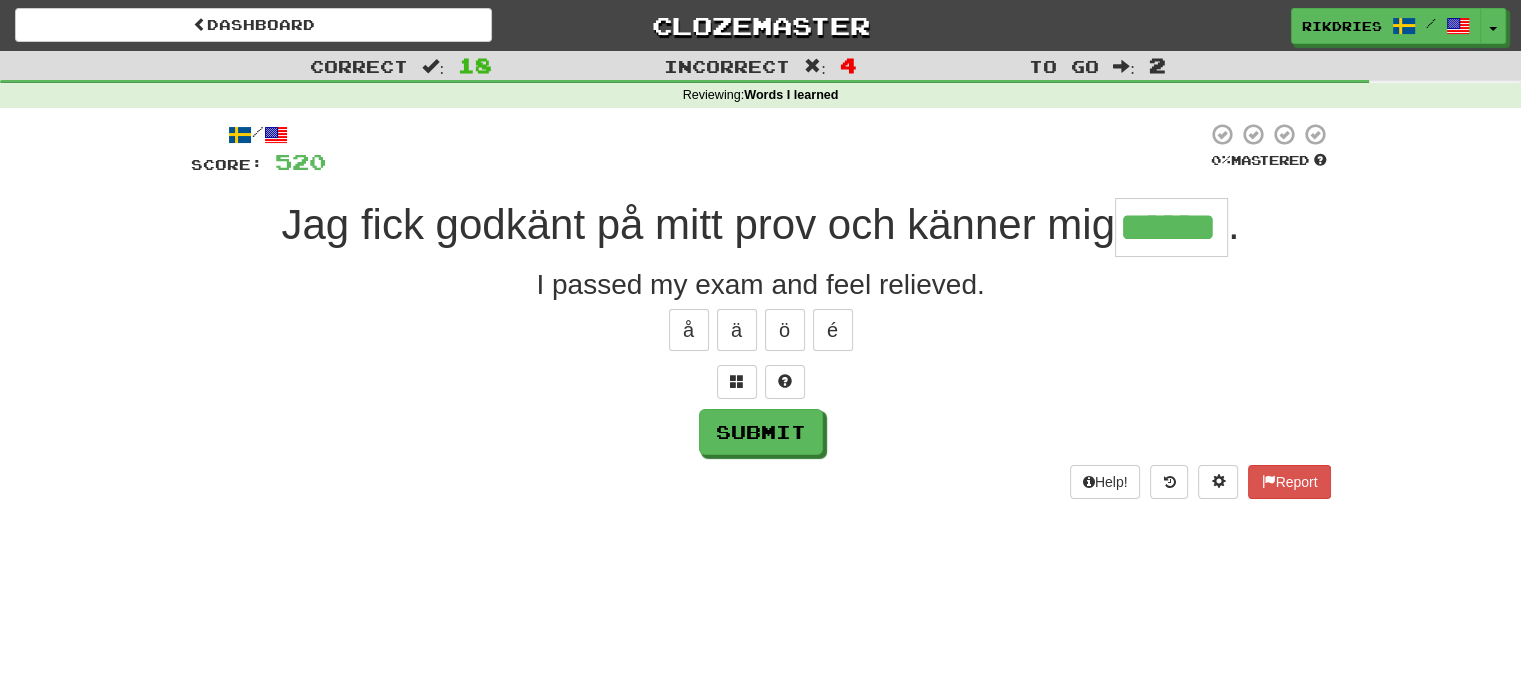 type on "******" 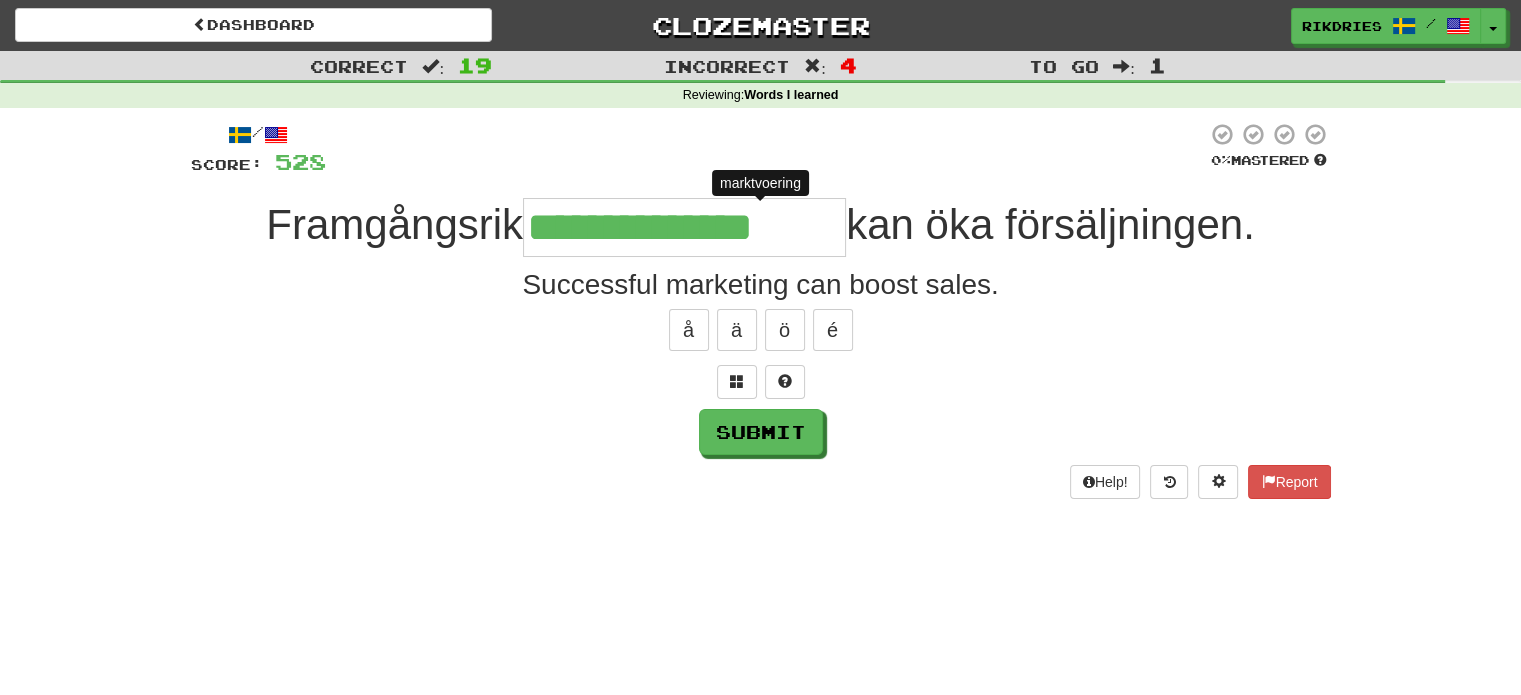 type on "**********" 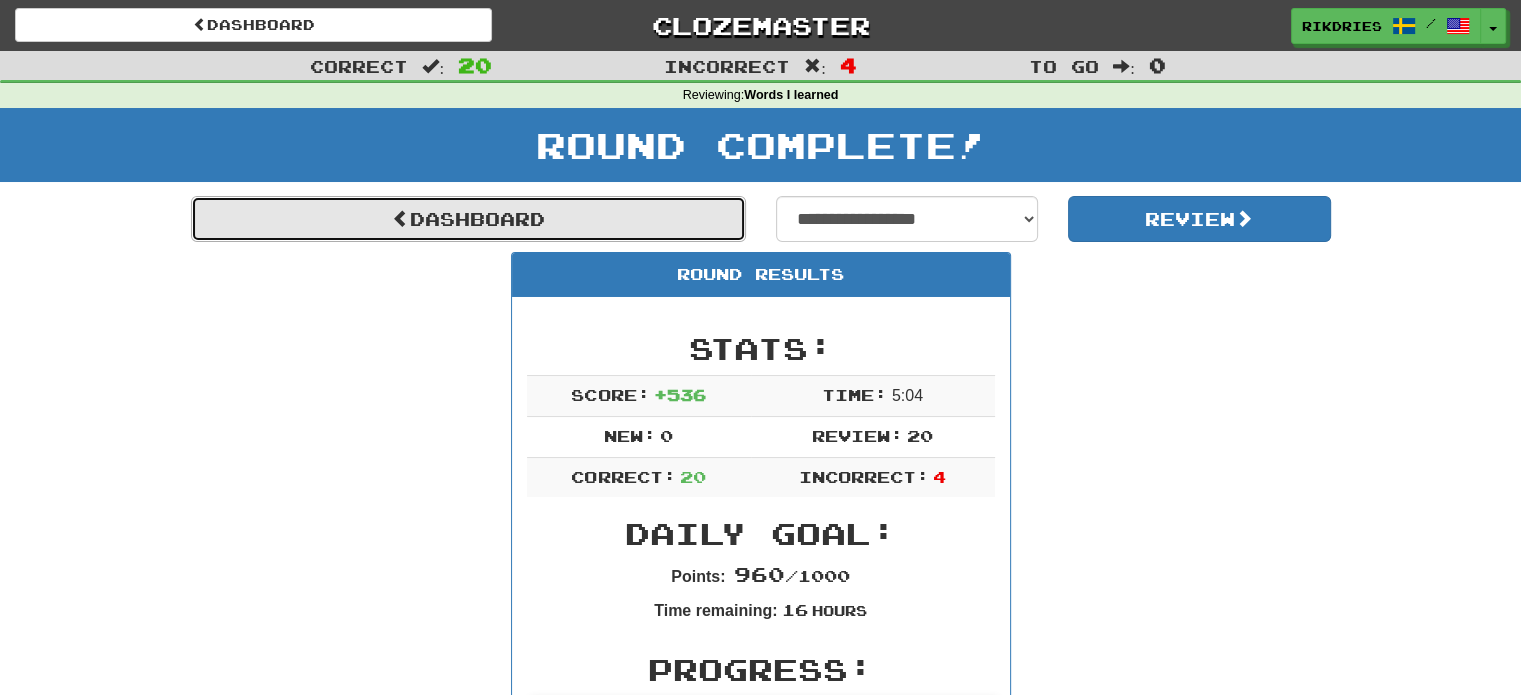 click on "Dashboard" at bounding box center [468, 219] 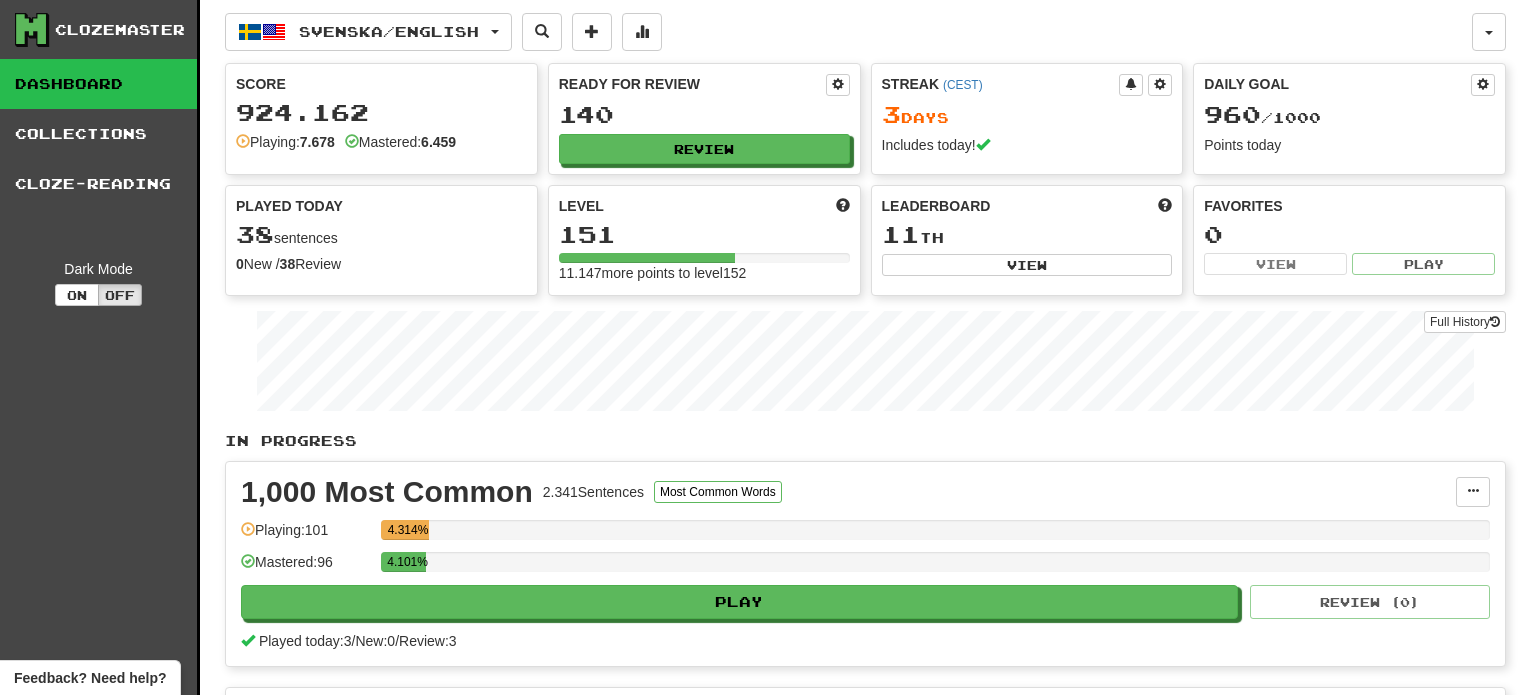 scroll, scrollTop: 0, scrollLeft: 0, axis: both 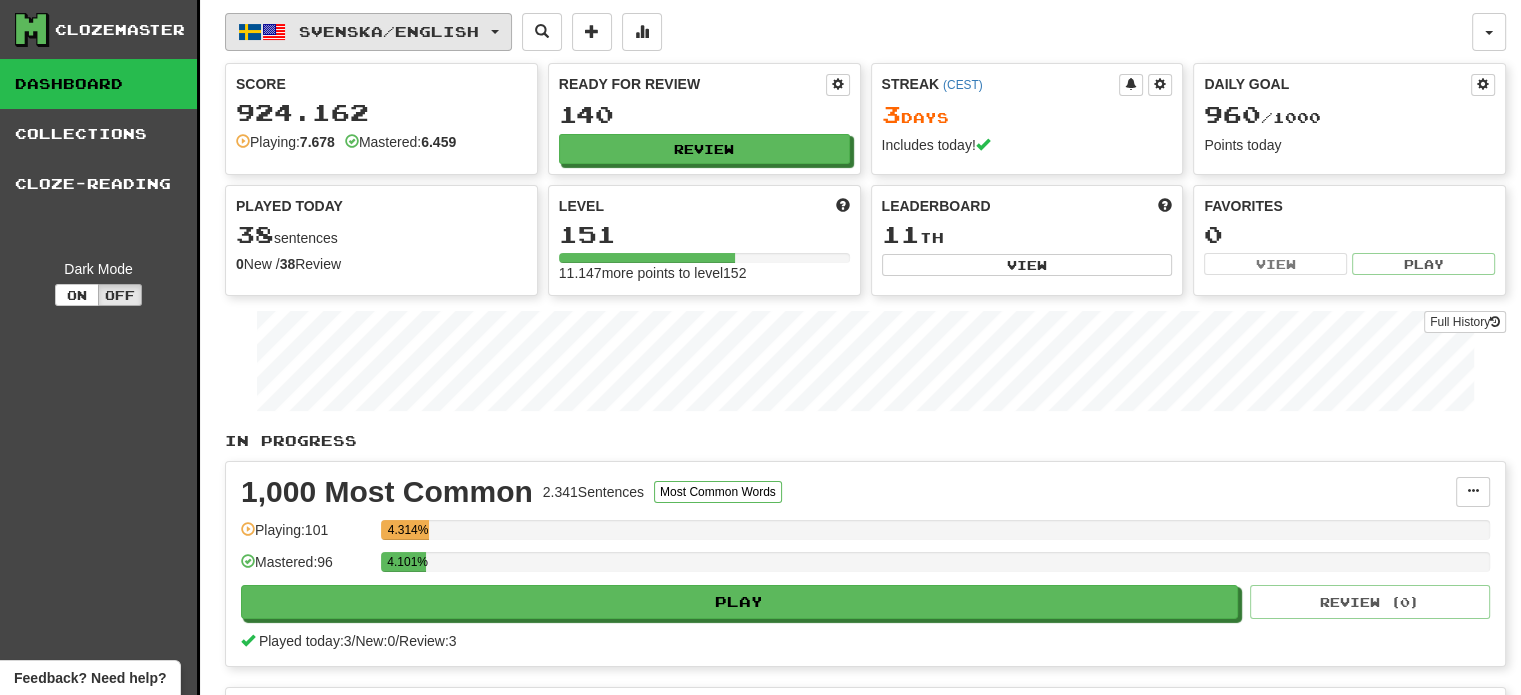 click on "Svenska  /  English" at bounding box center (368, 32) 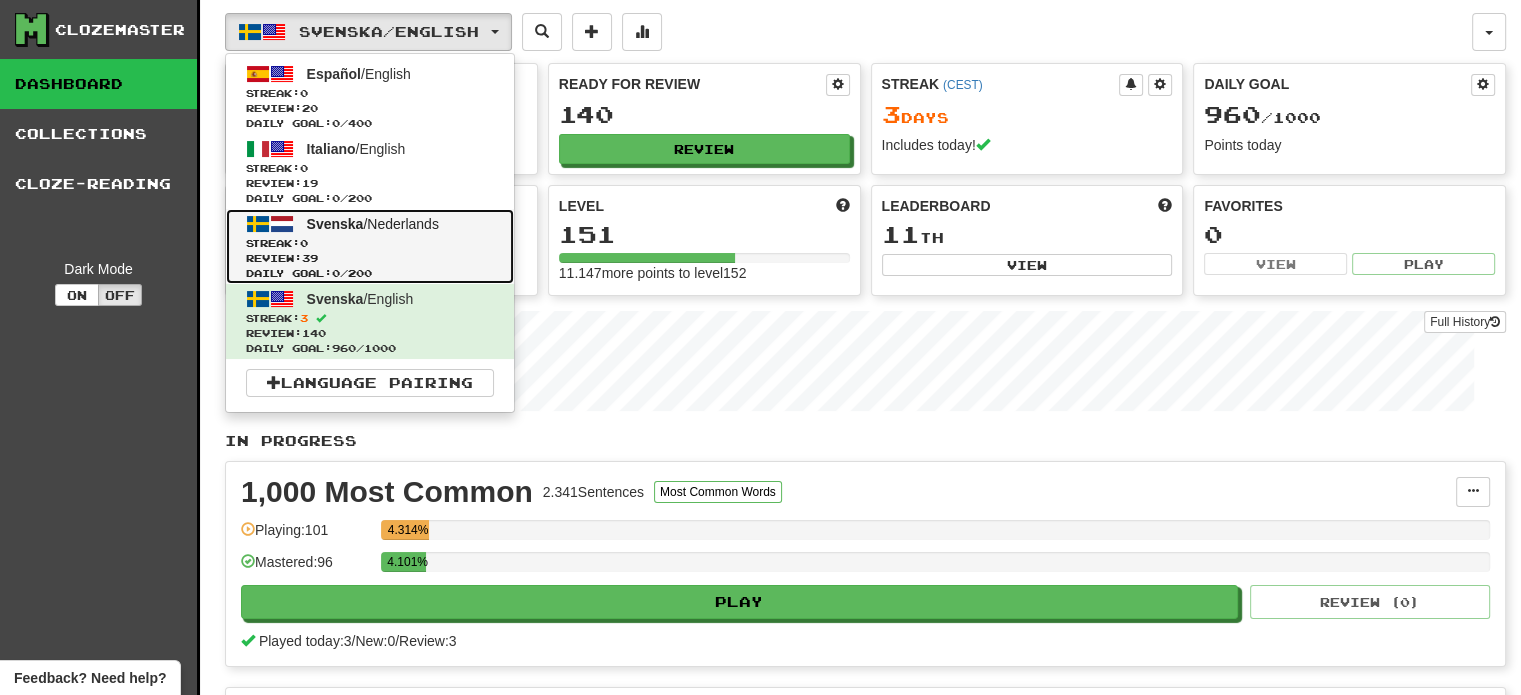 click on "Review:  39" at bounding box center [370, 258] 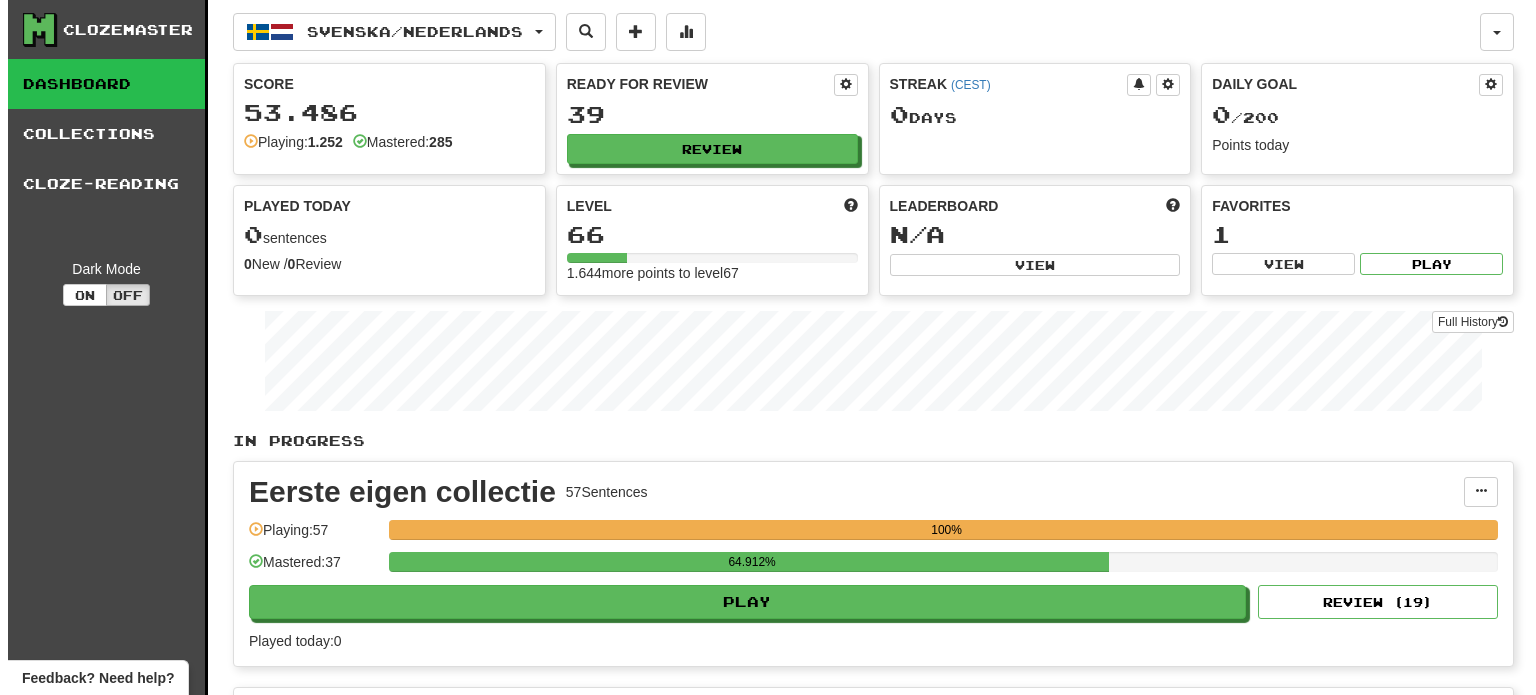 scroll, scrollTop: 0, scrollLeft: 0, axis: both 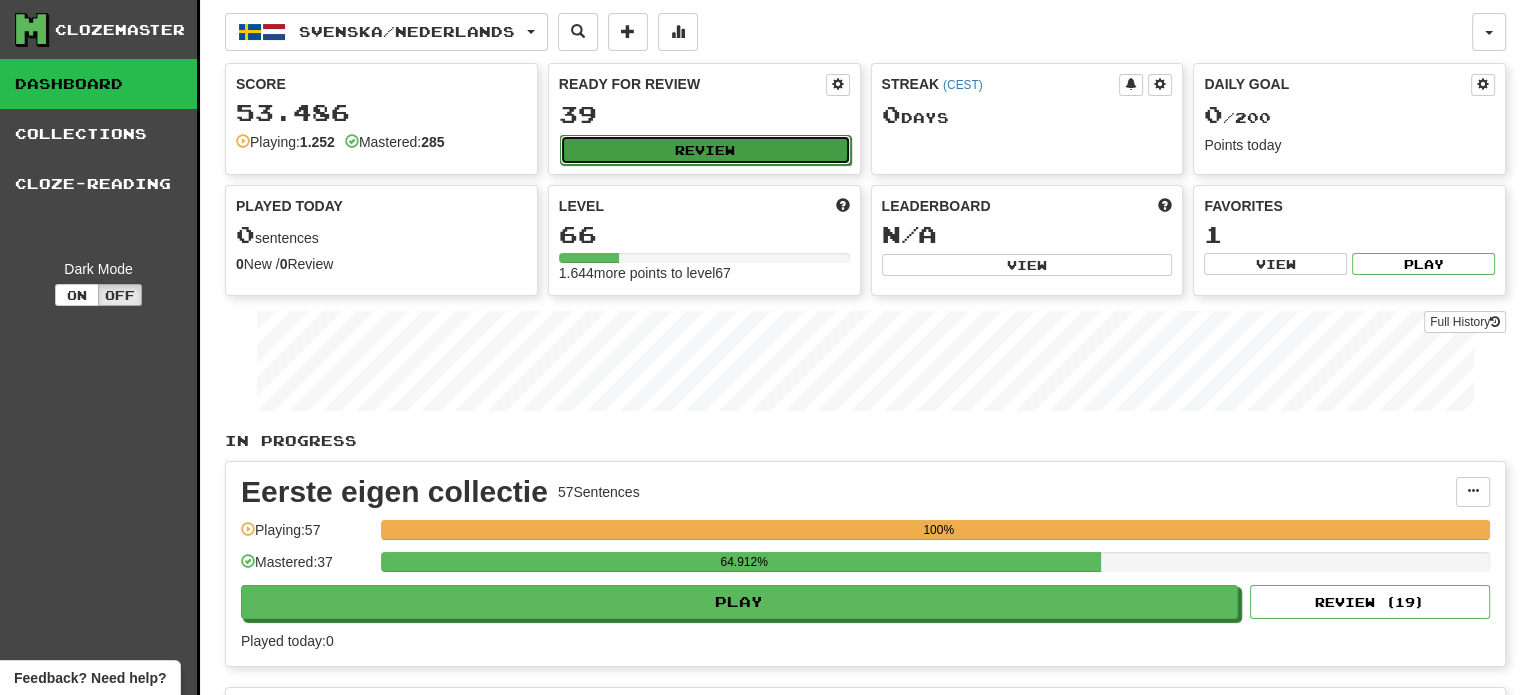 click on "Review" at bounding box center [705, 150] 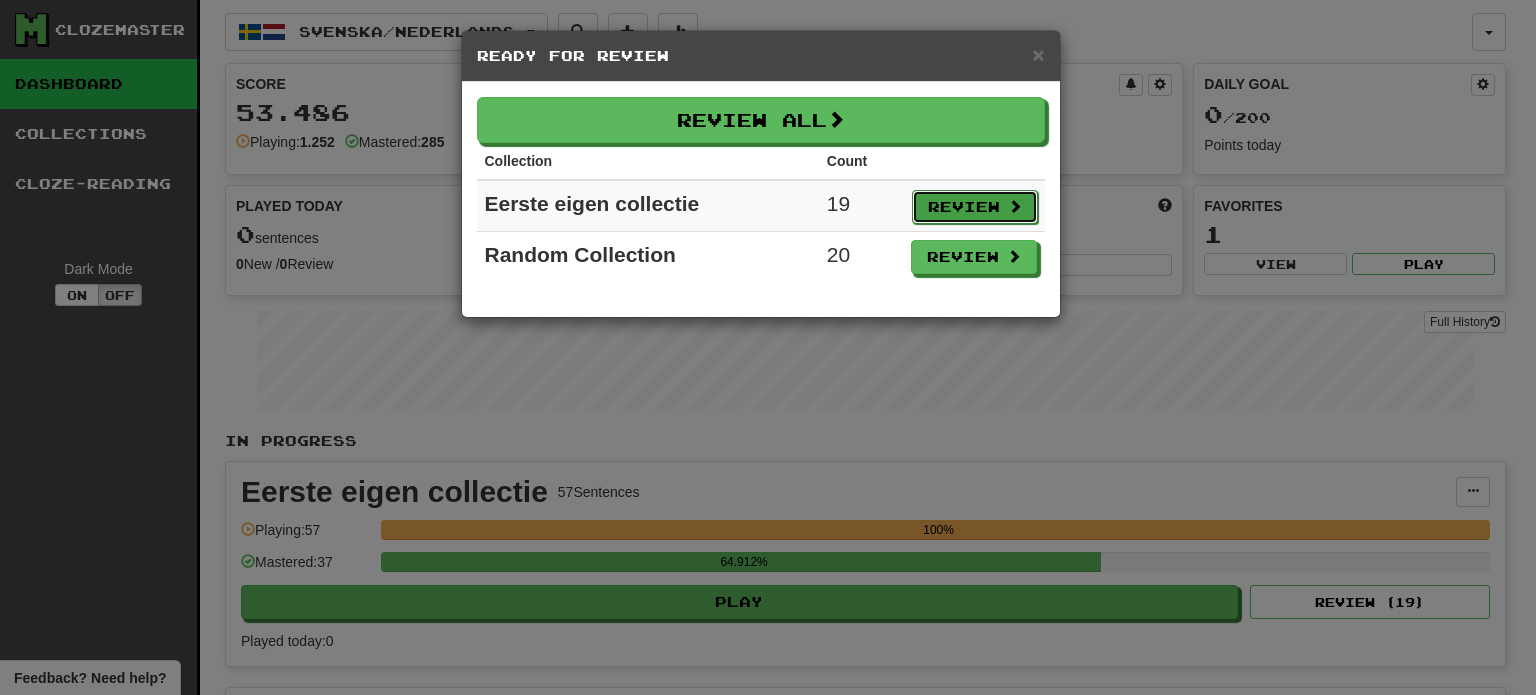 click on "Review" at bounding box center (975, 207) 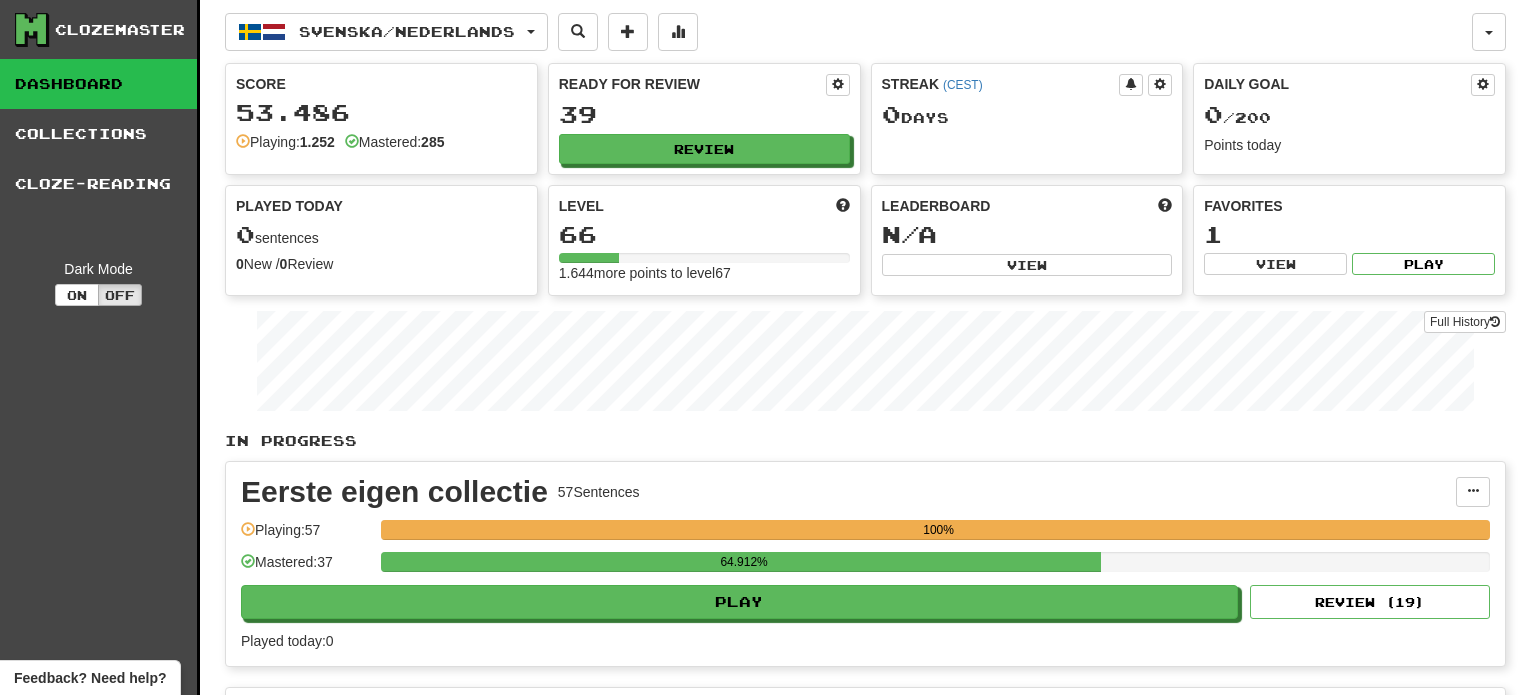 select on "**" 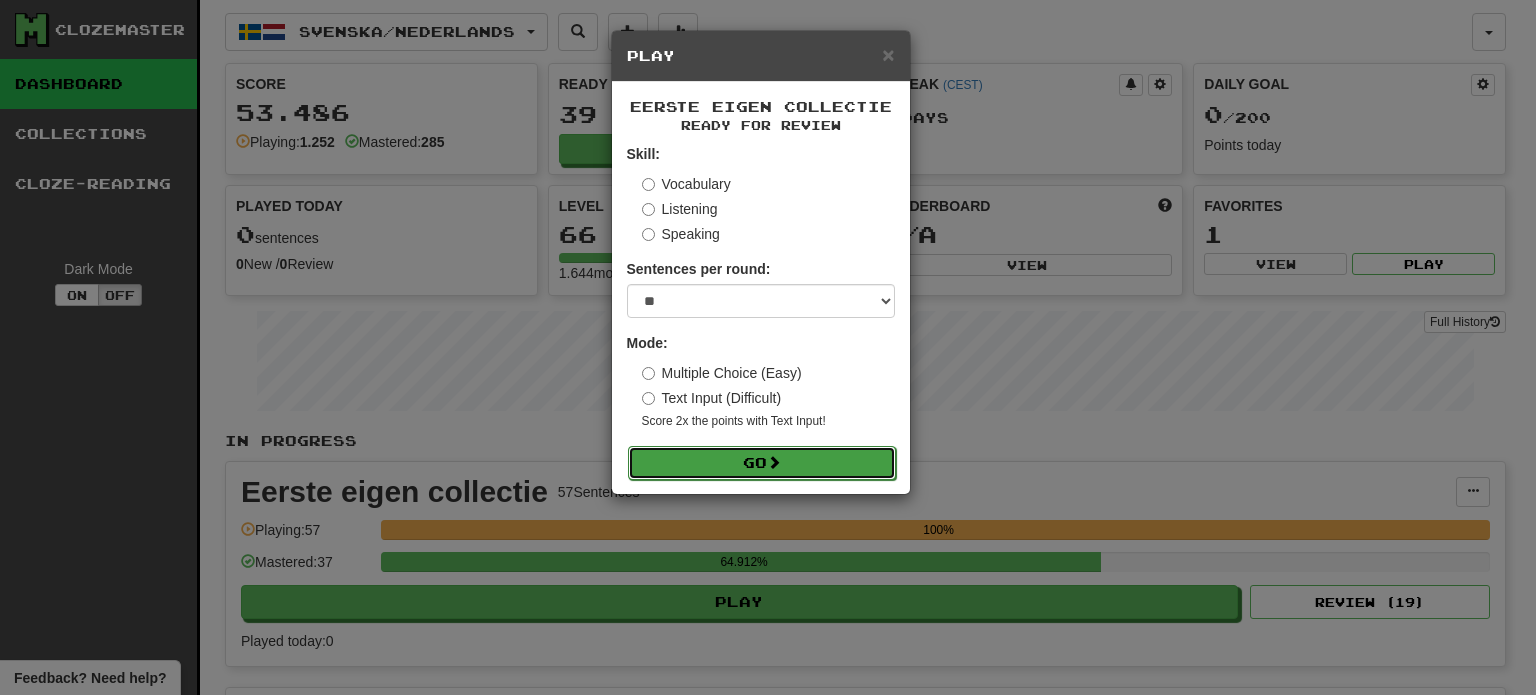click at bounding box center (774, 462) 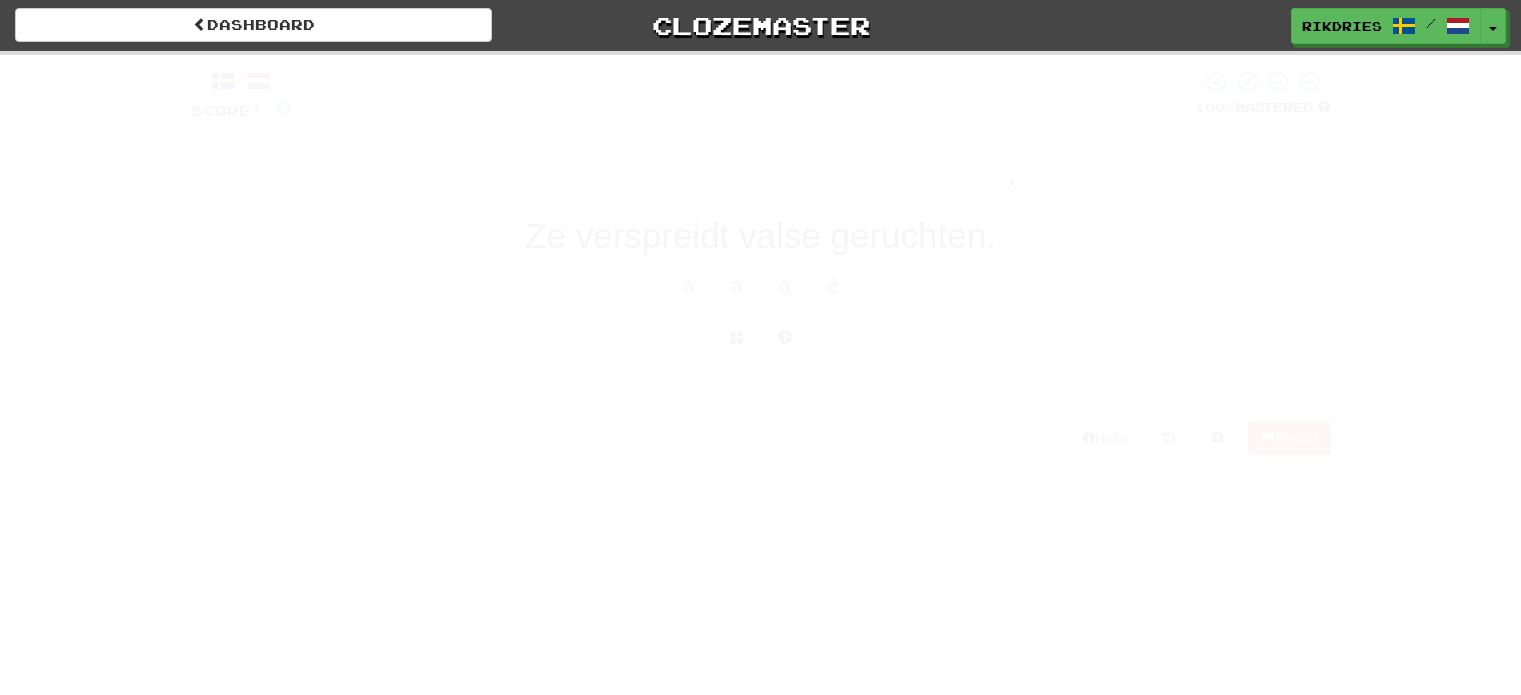 scroll, scrollTop: 0, scrollLeft: 0, axis: both 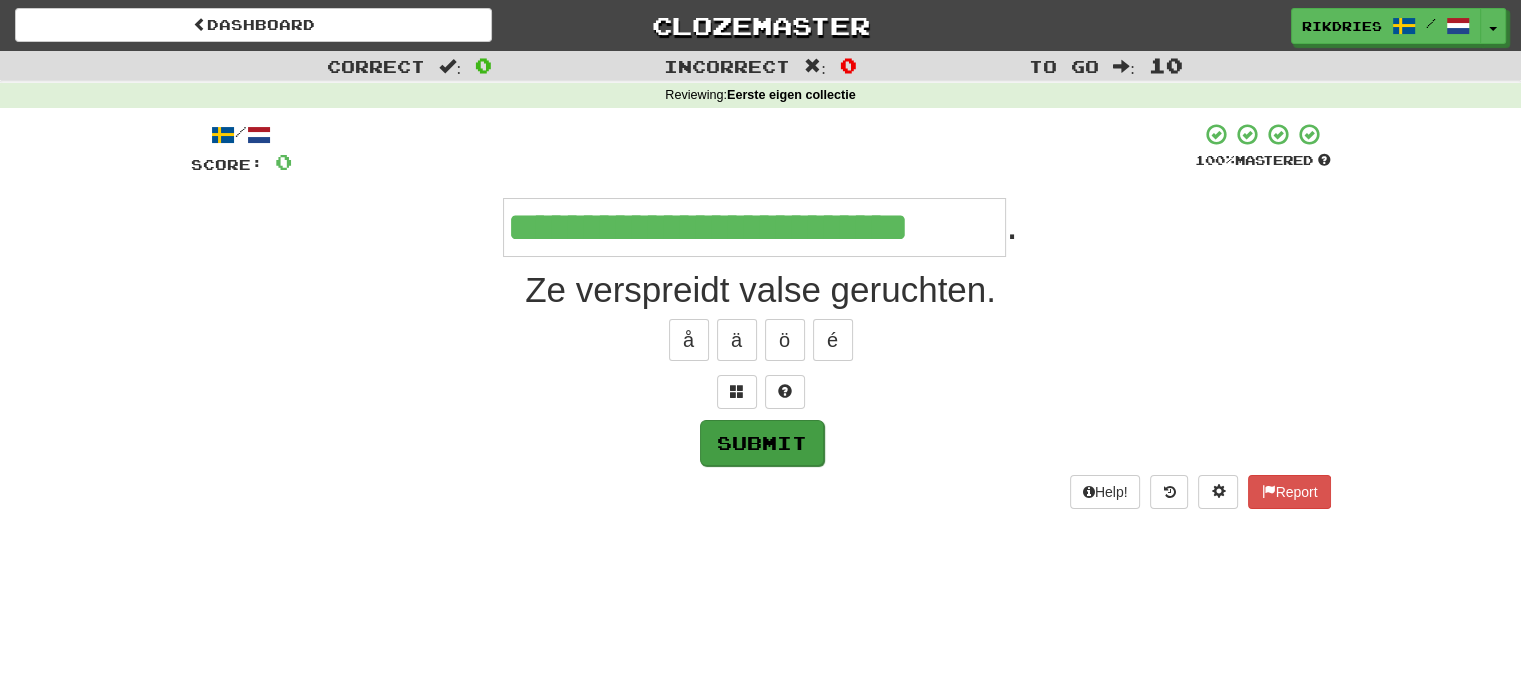 type on "**********" 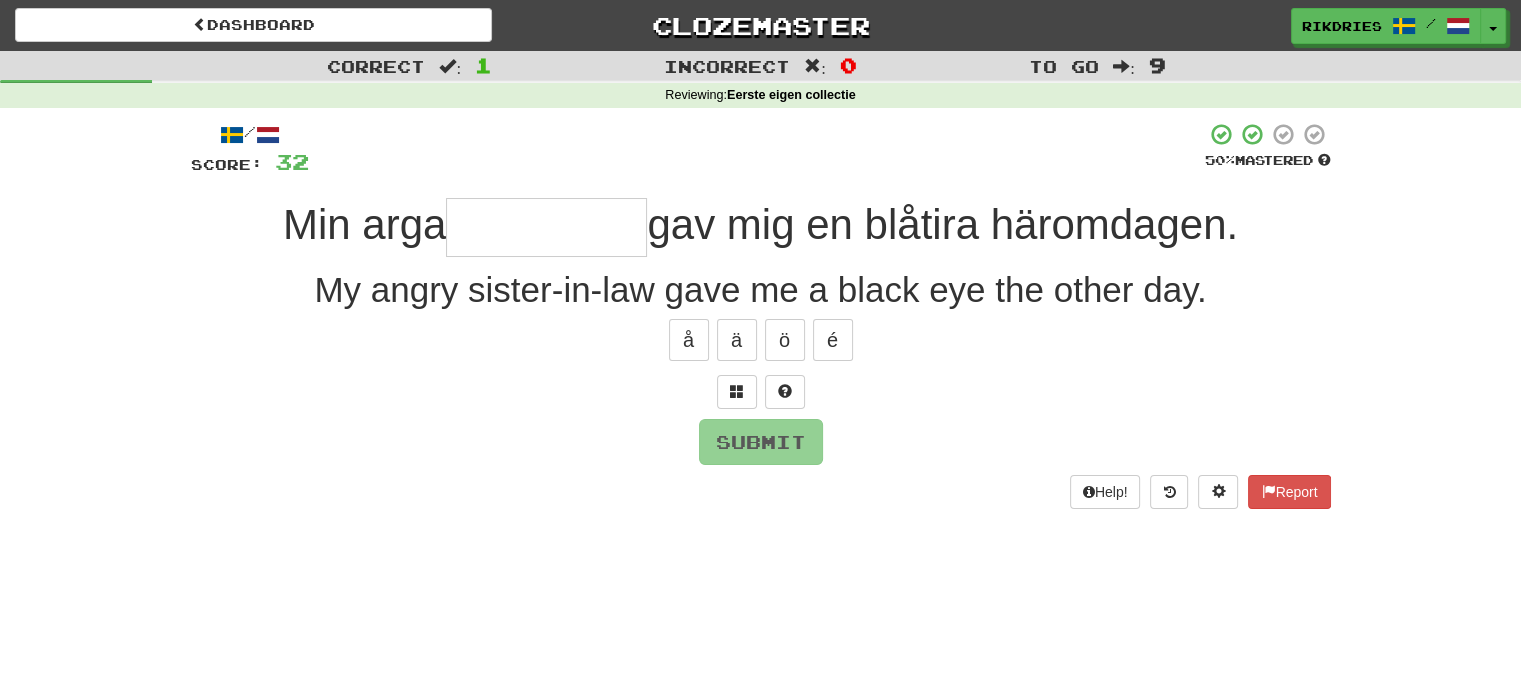type on "*" 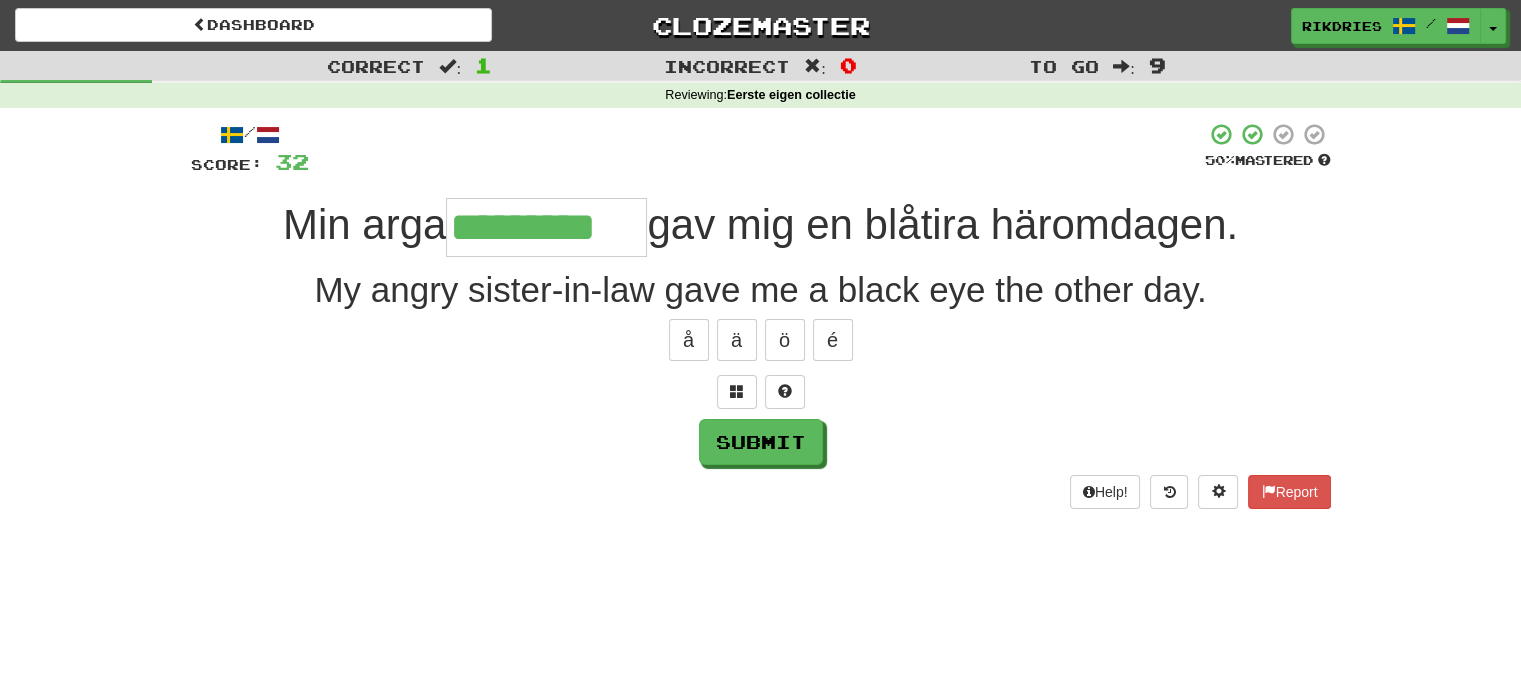 type on "*********" 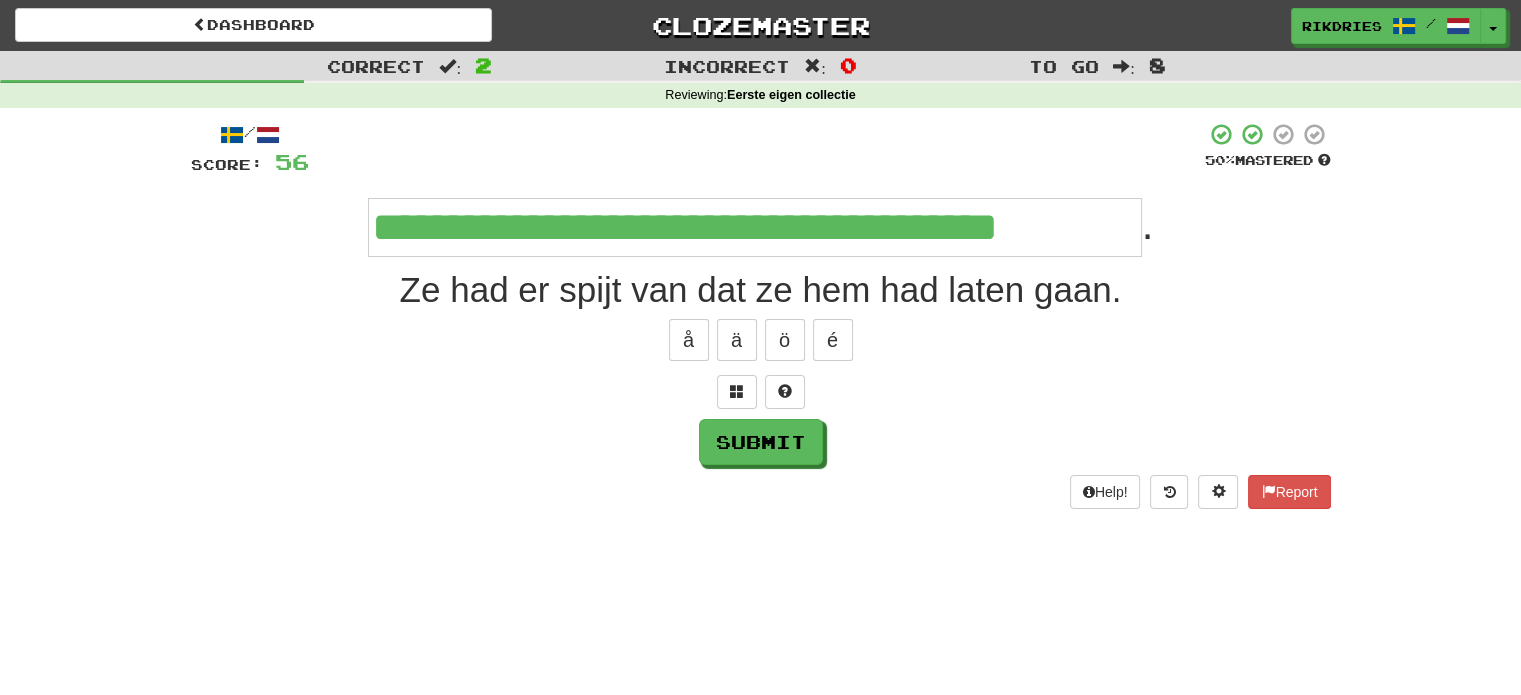 type on "**********" 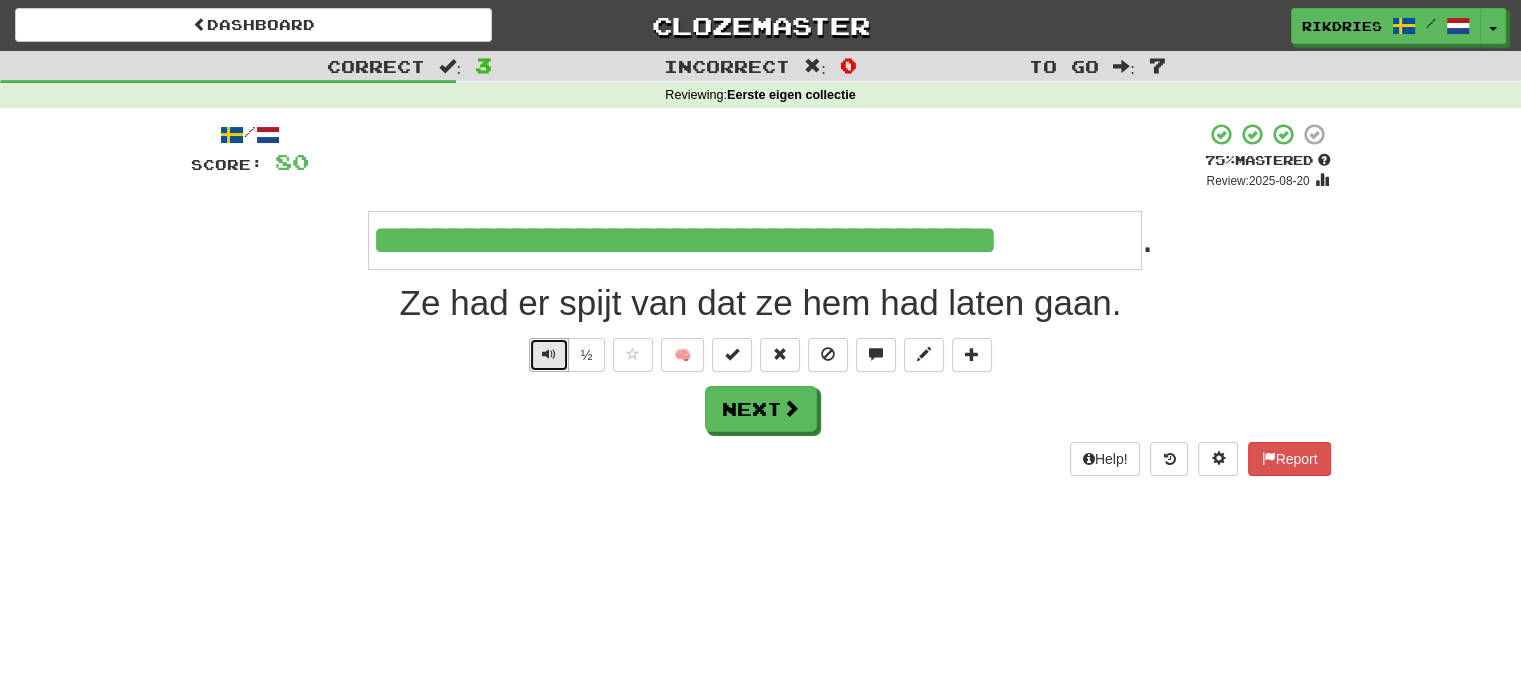 click at bounding box center (549, 354) 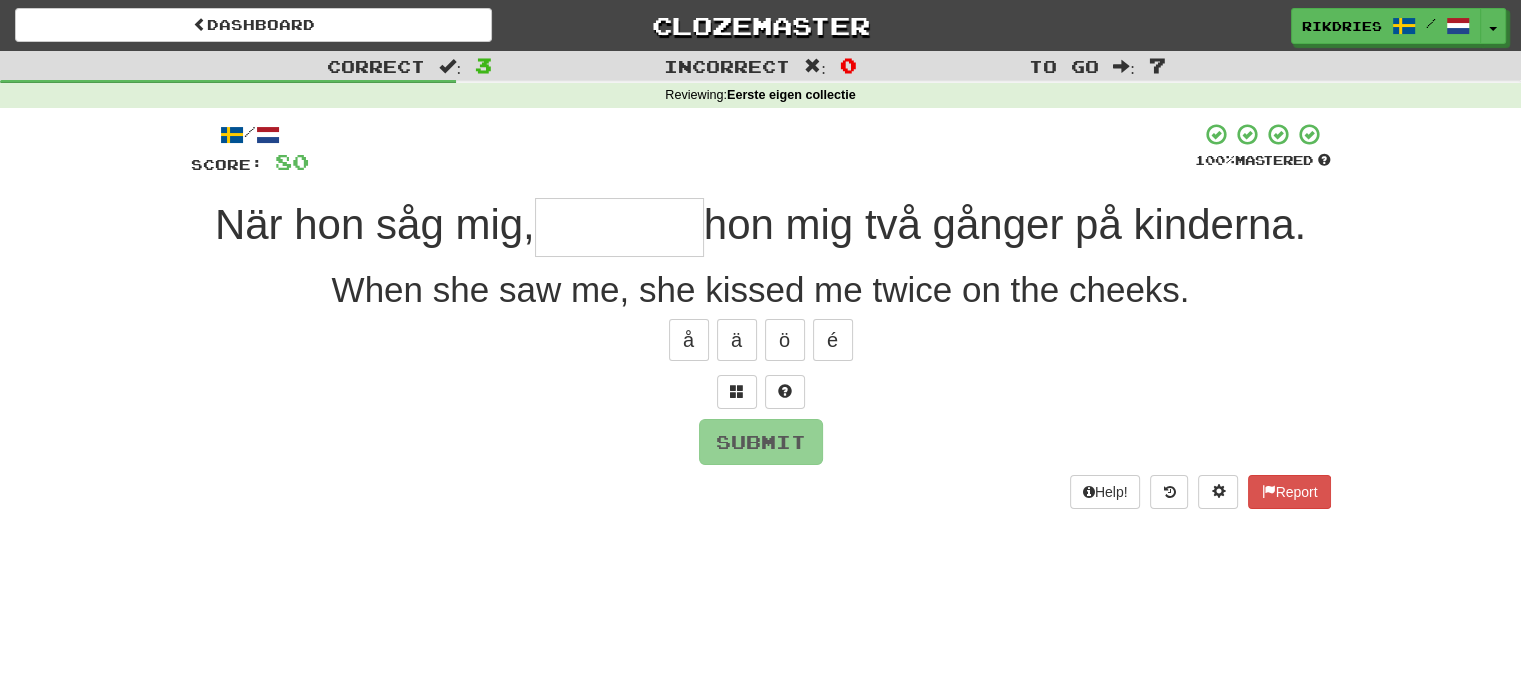 type on "*" 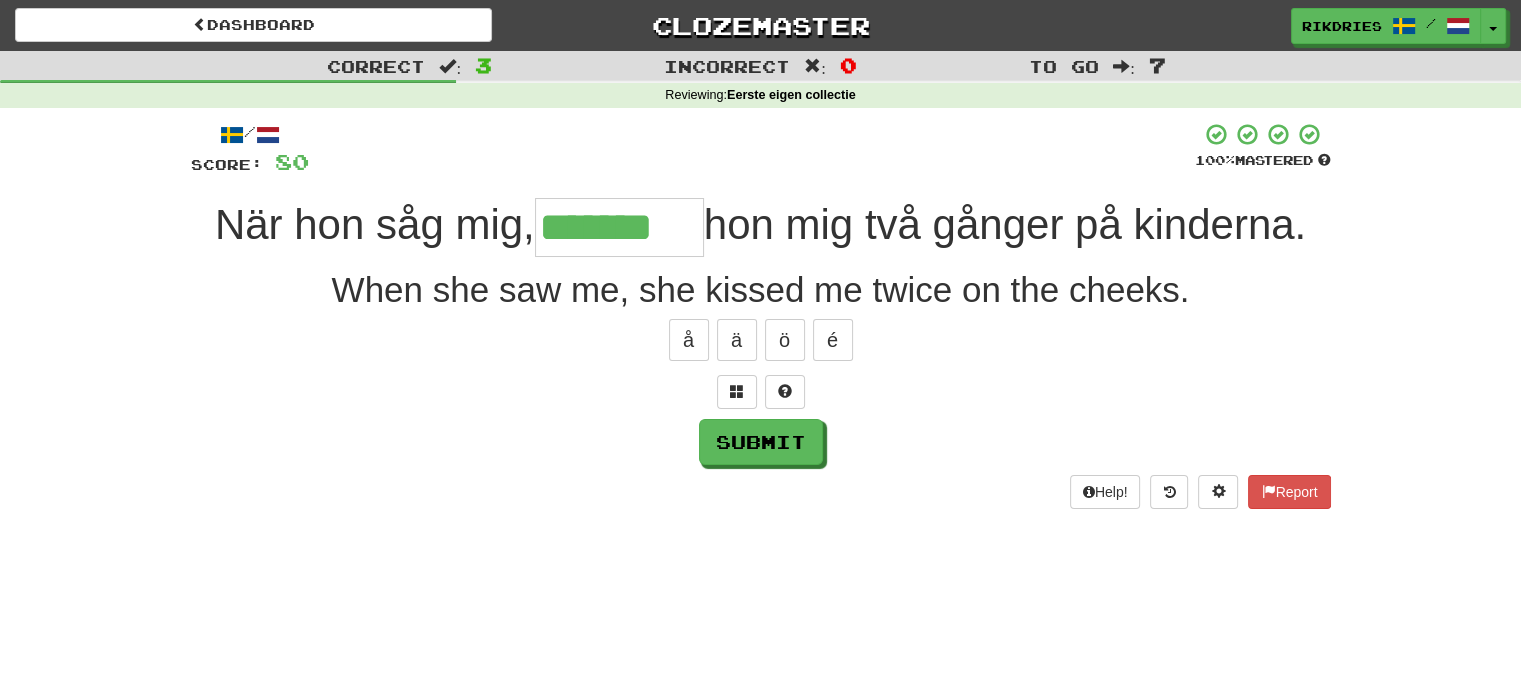type on "*******" 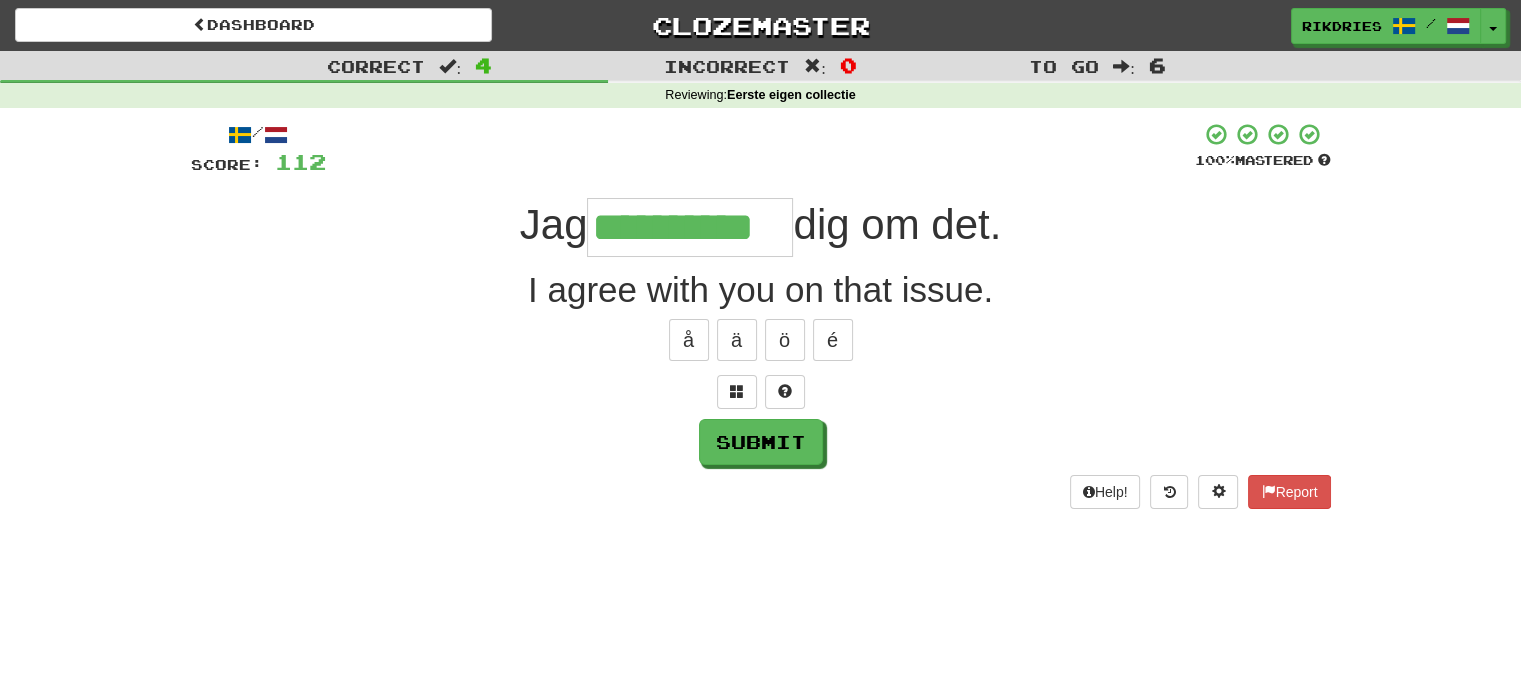 type on "**********" 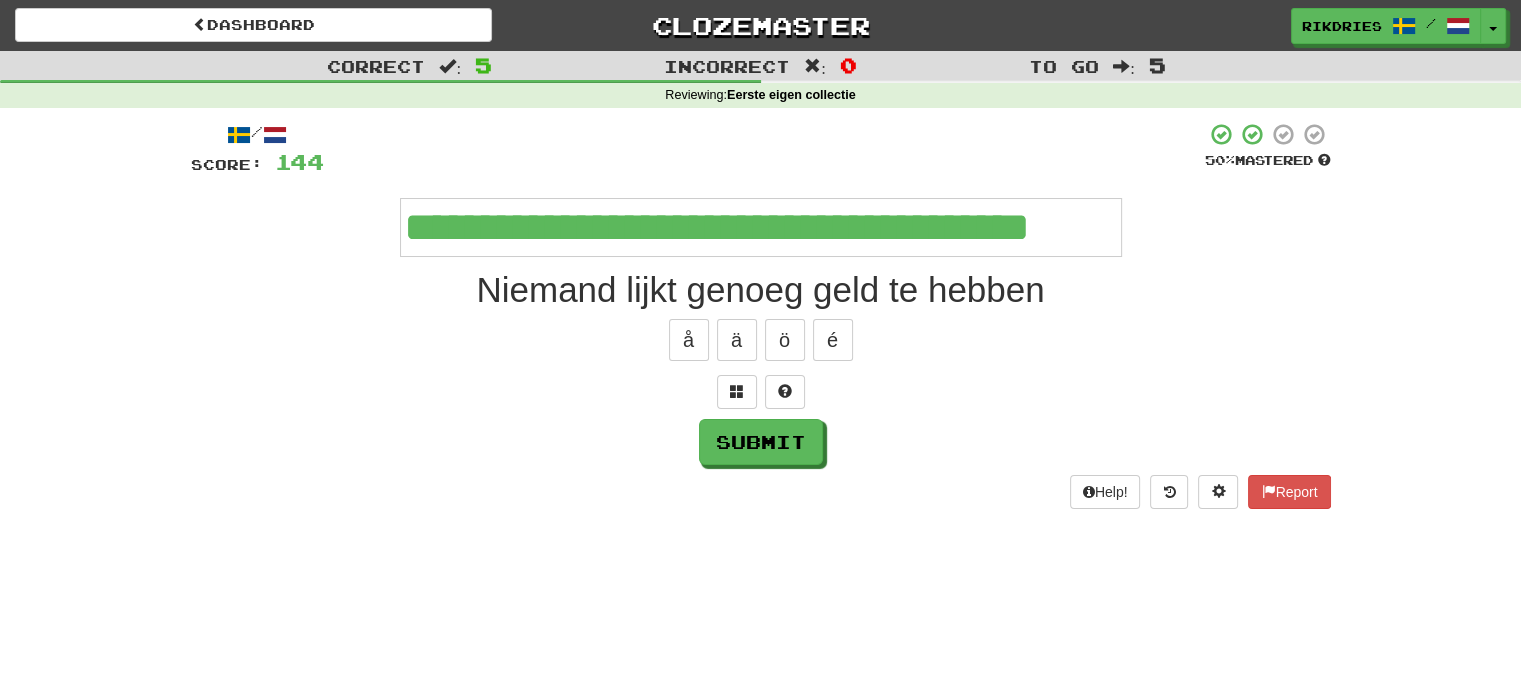 type on "**********" 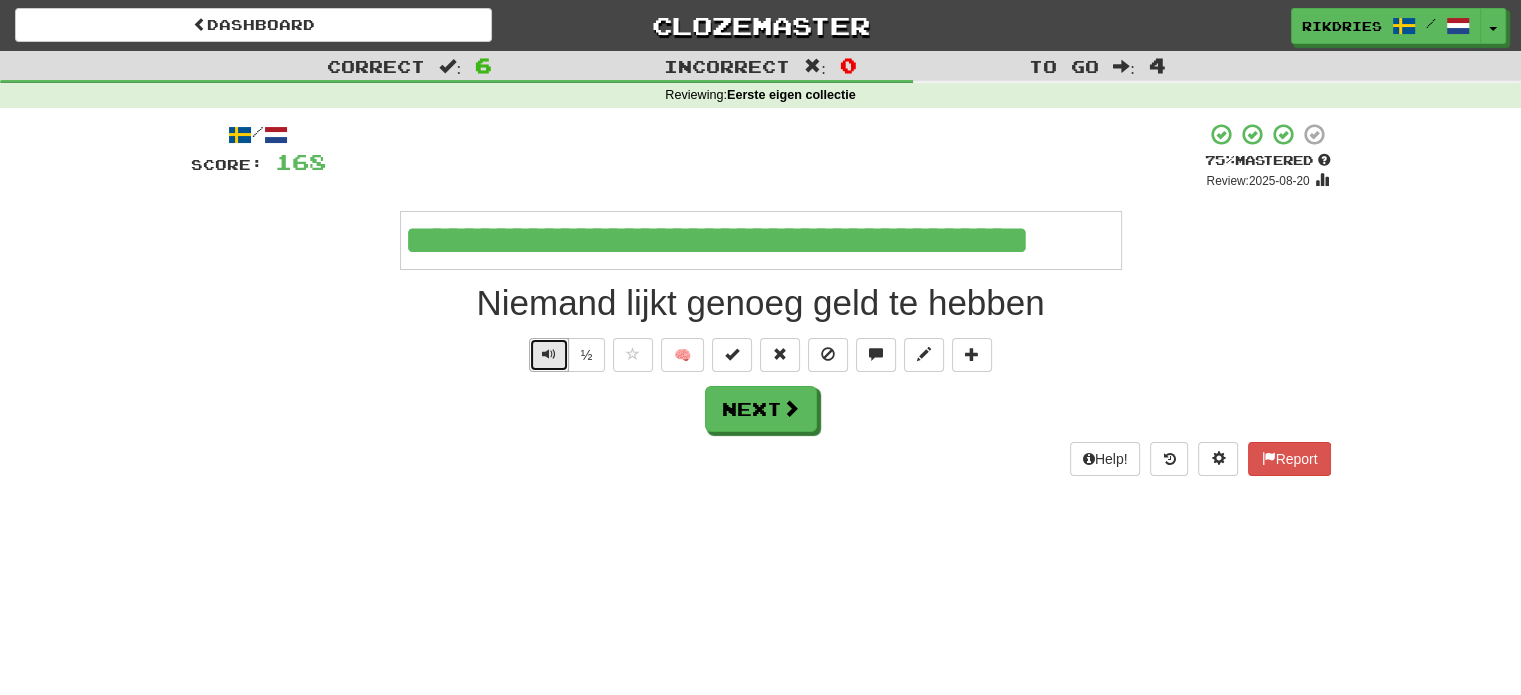 click at bounding box center (549, 355) 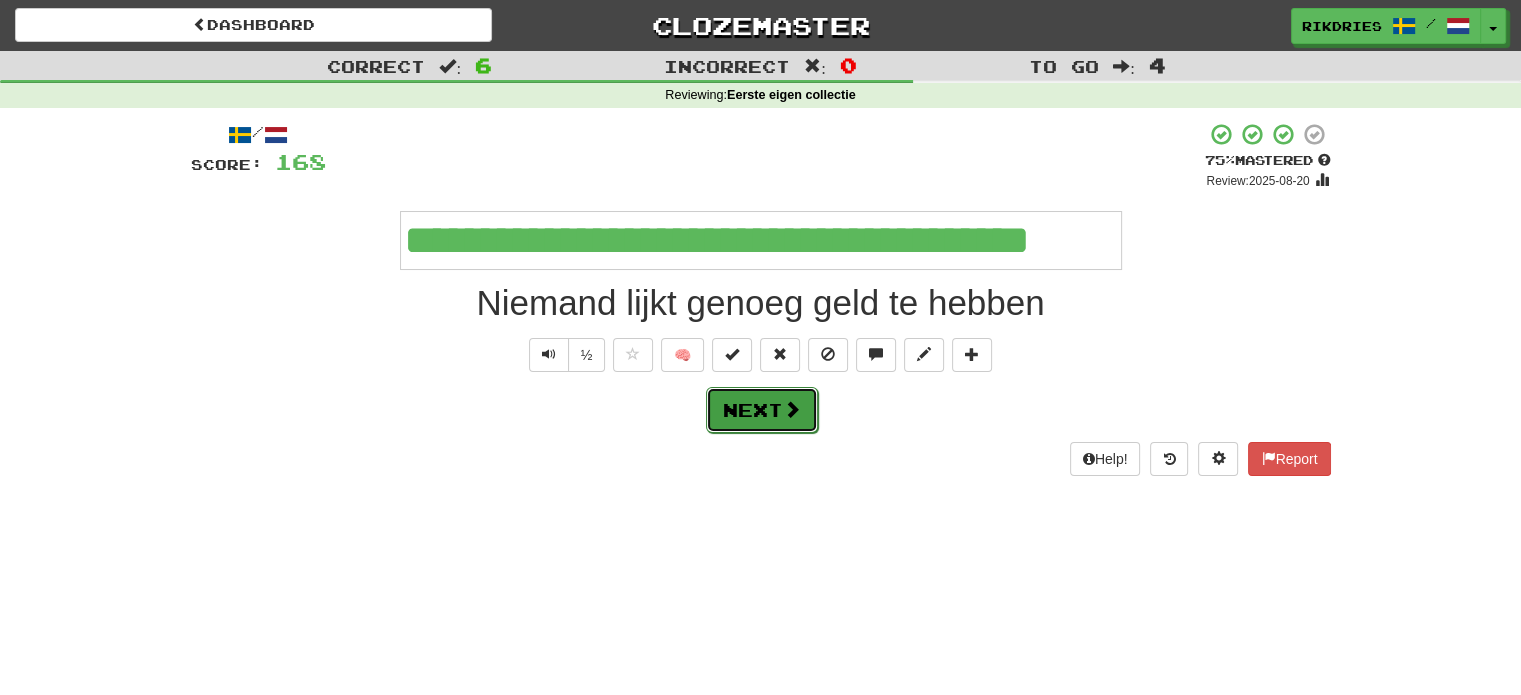 click on "Next" at bounding box center [762, 410] 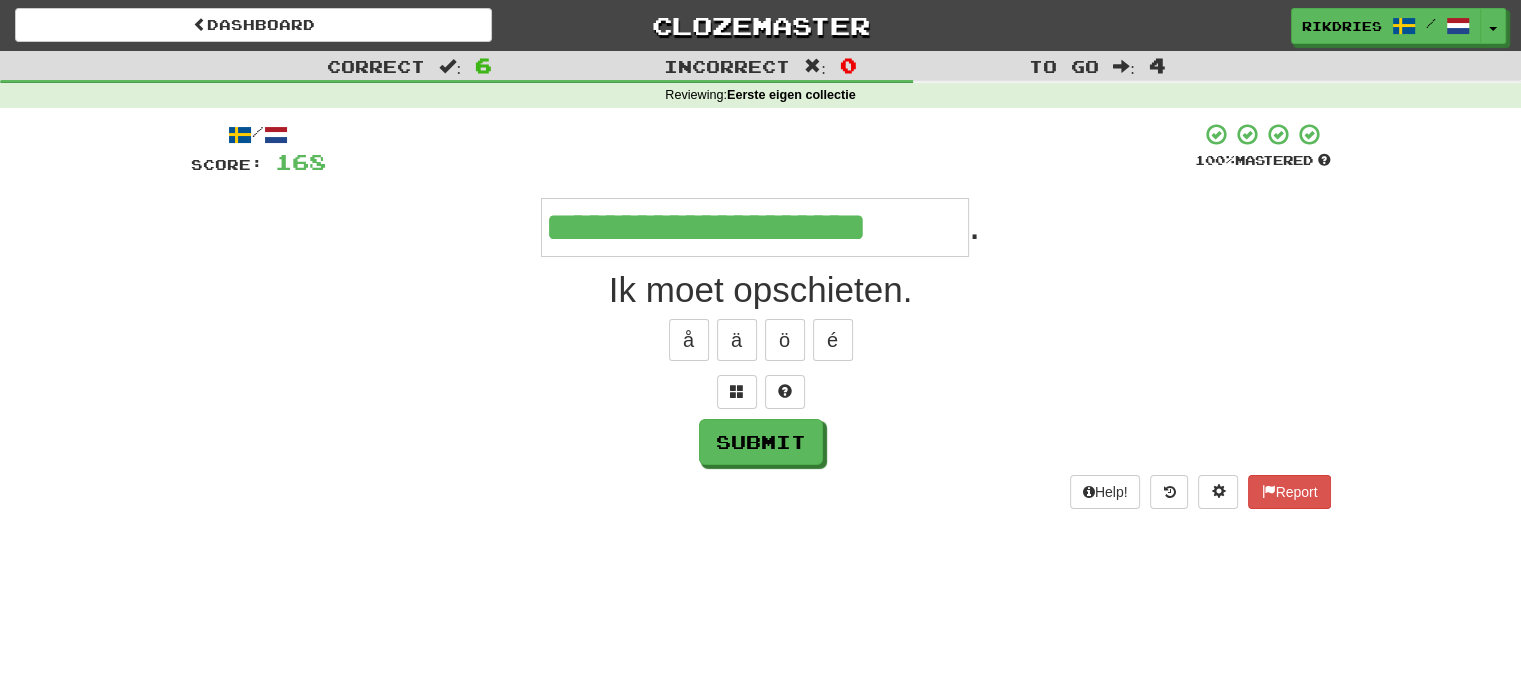 type on "**********" 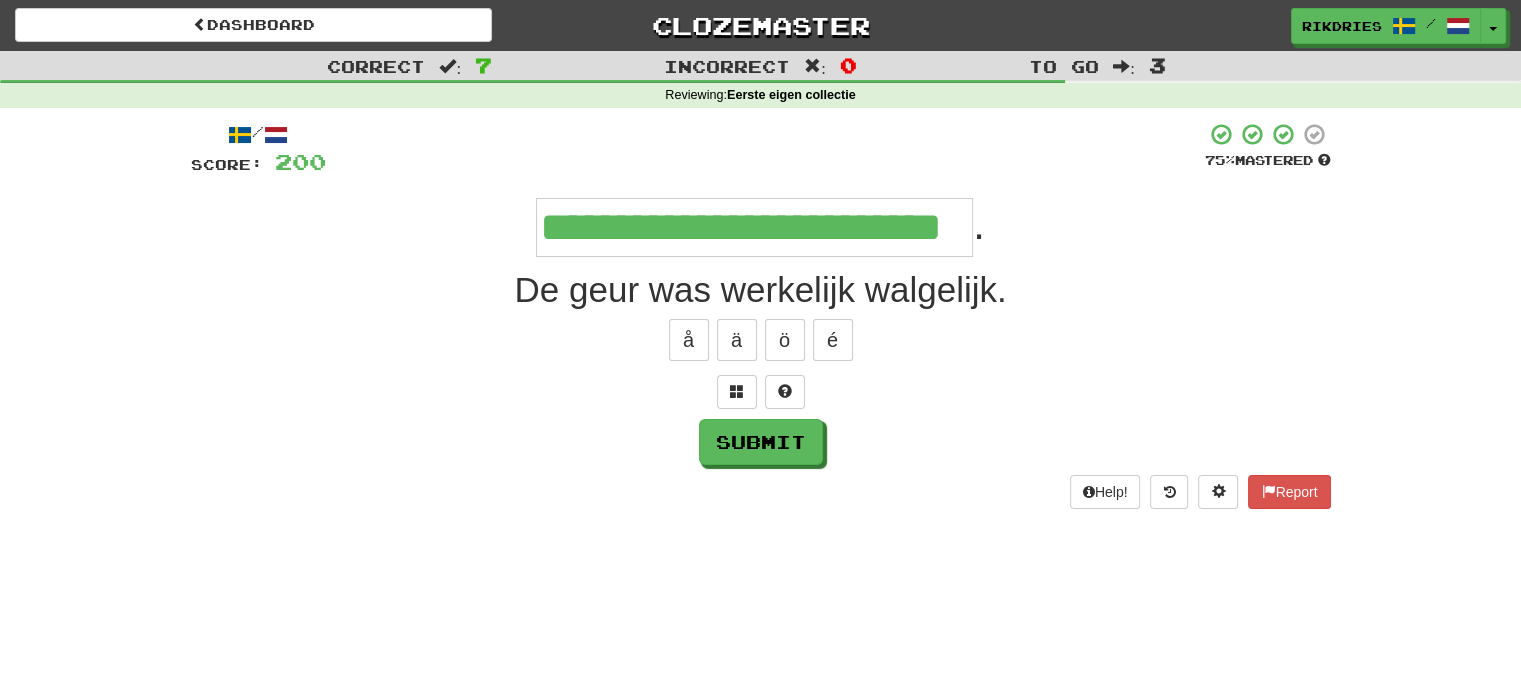 type on "**********" 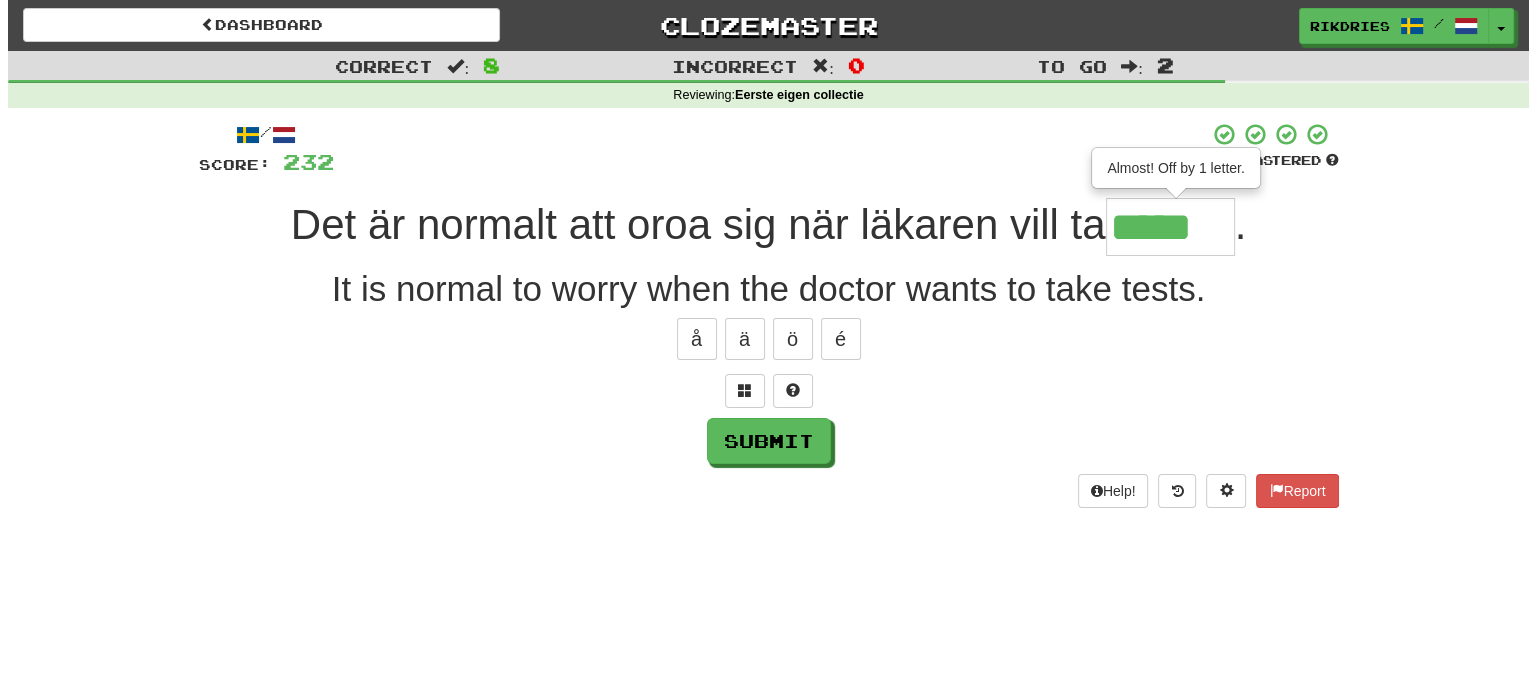 scroll, scrollTop: 0, scrollLeft: 0, axis: both 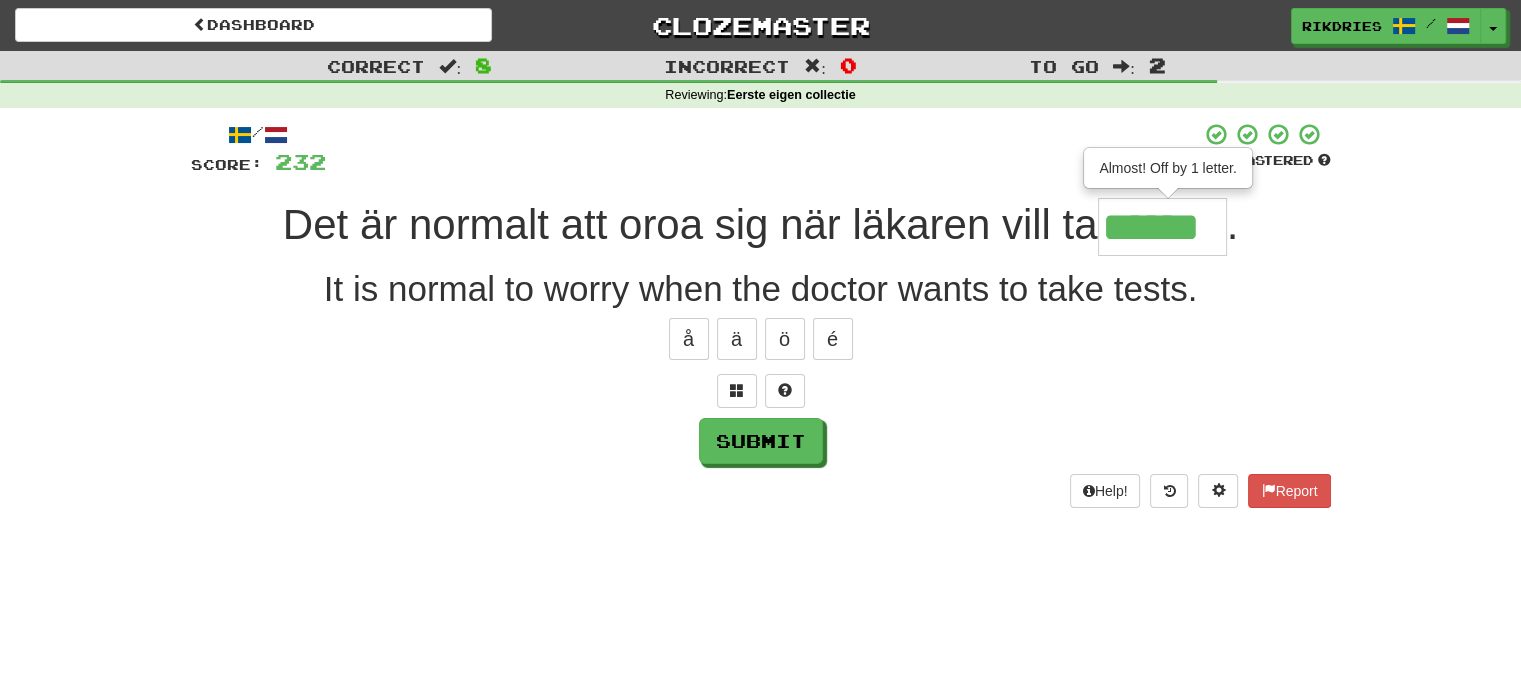 type on "******" 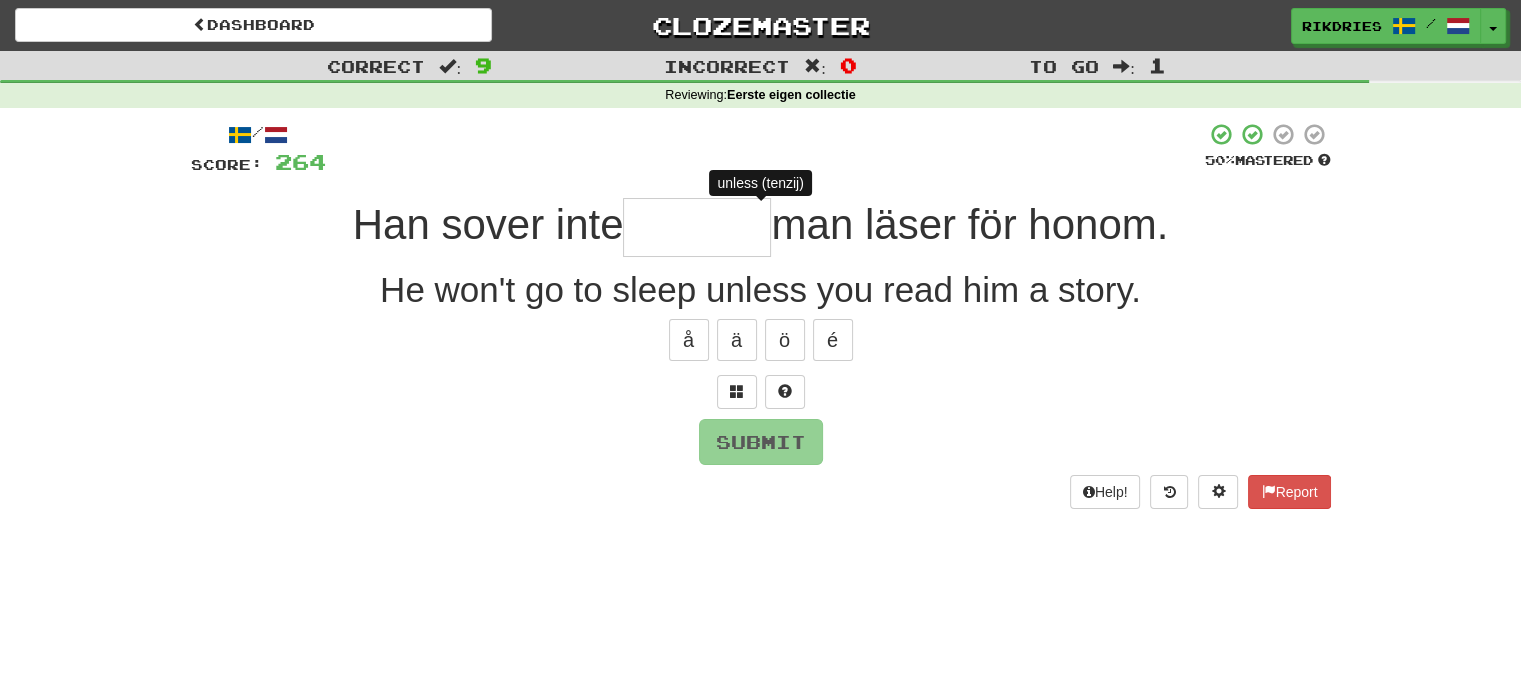 type on "*" 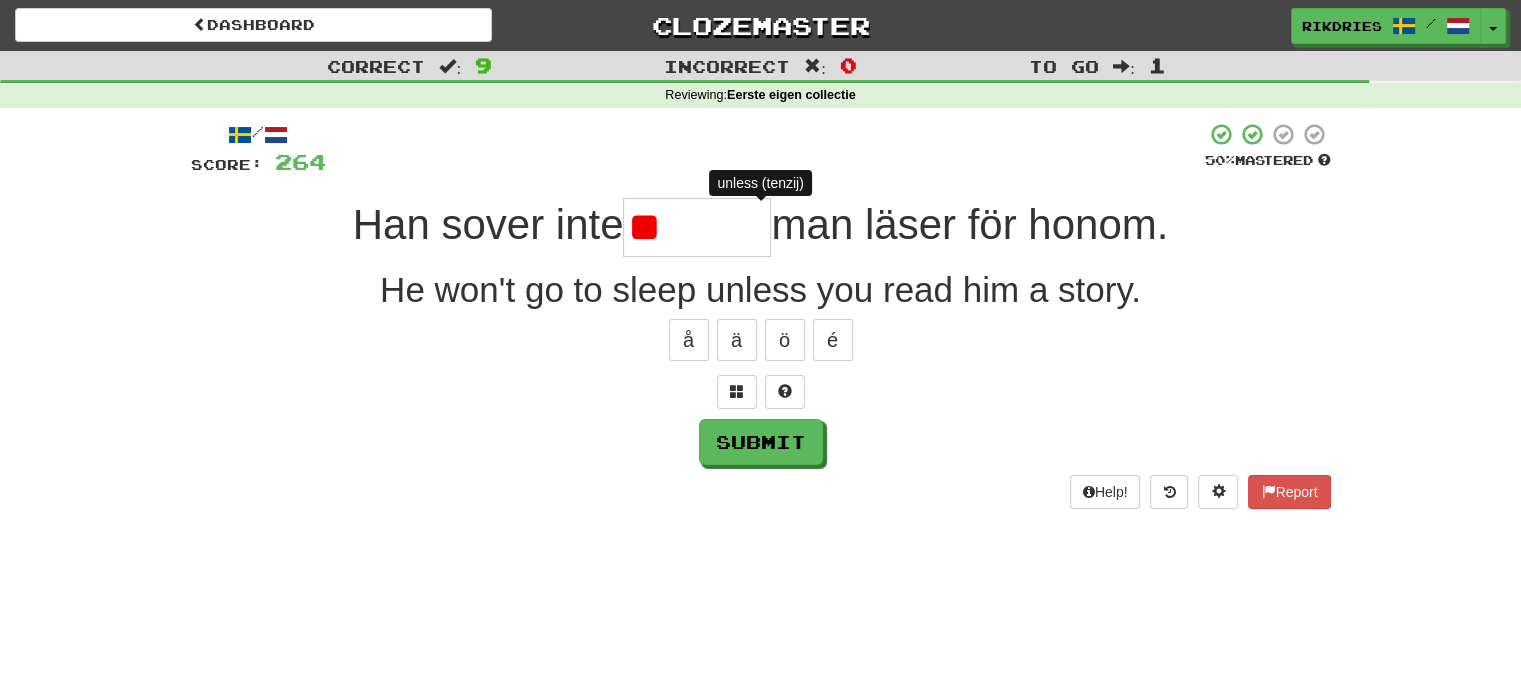 type on "*" 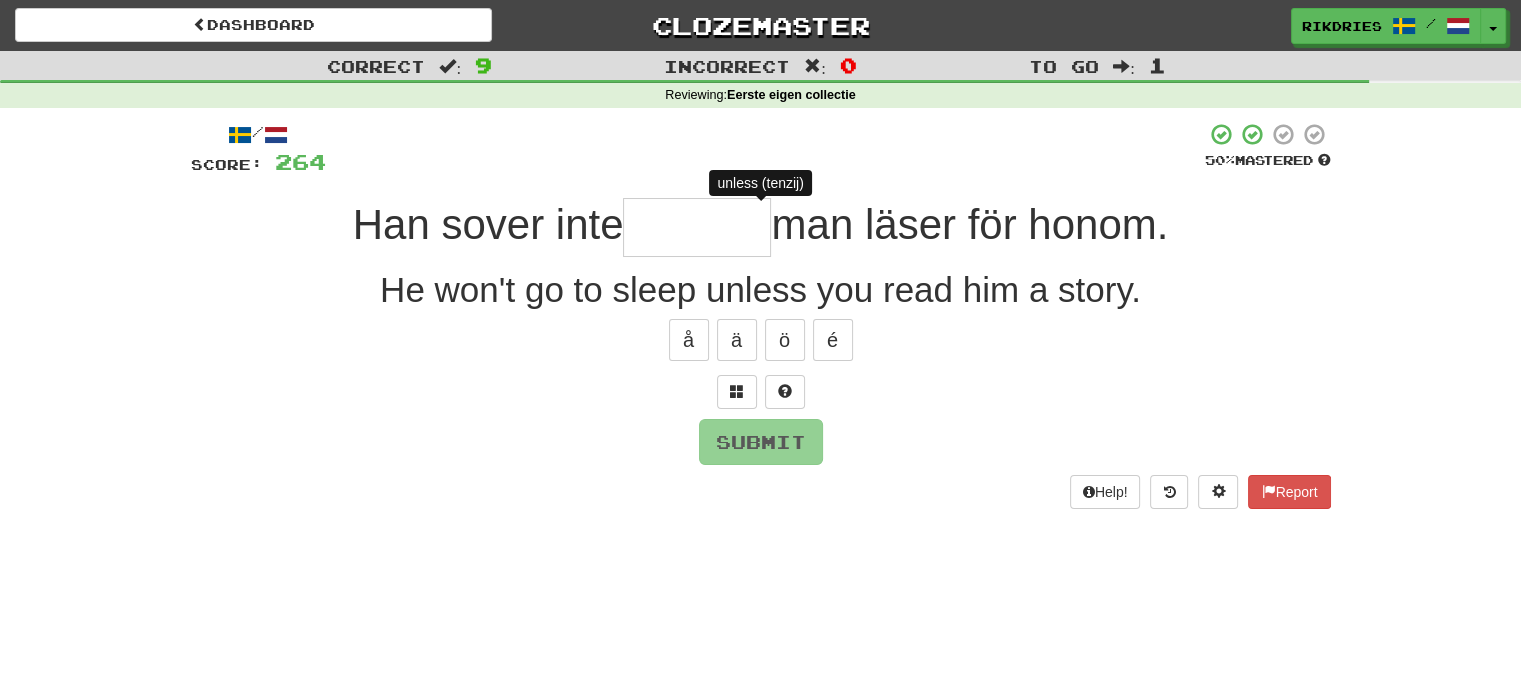 type on "*" 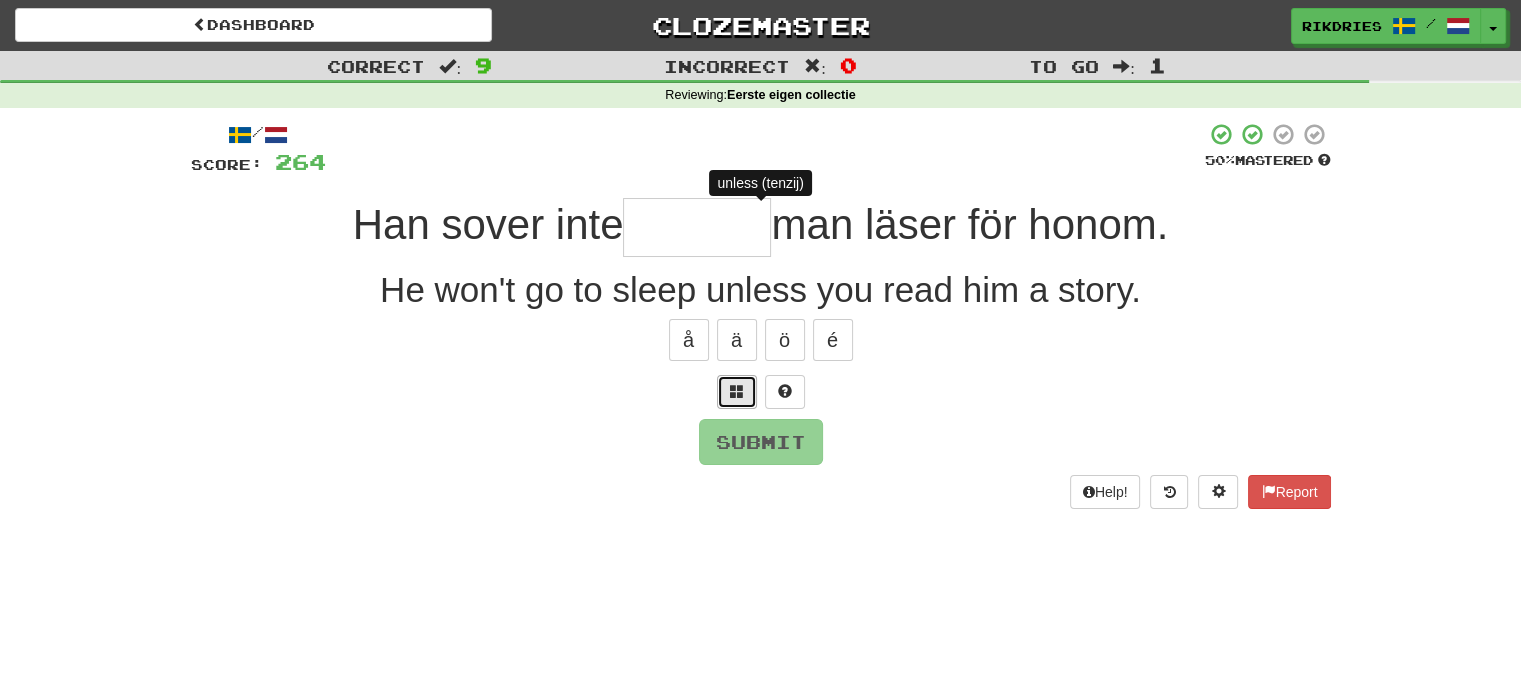click at bounding box center (737, 392) 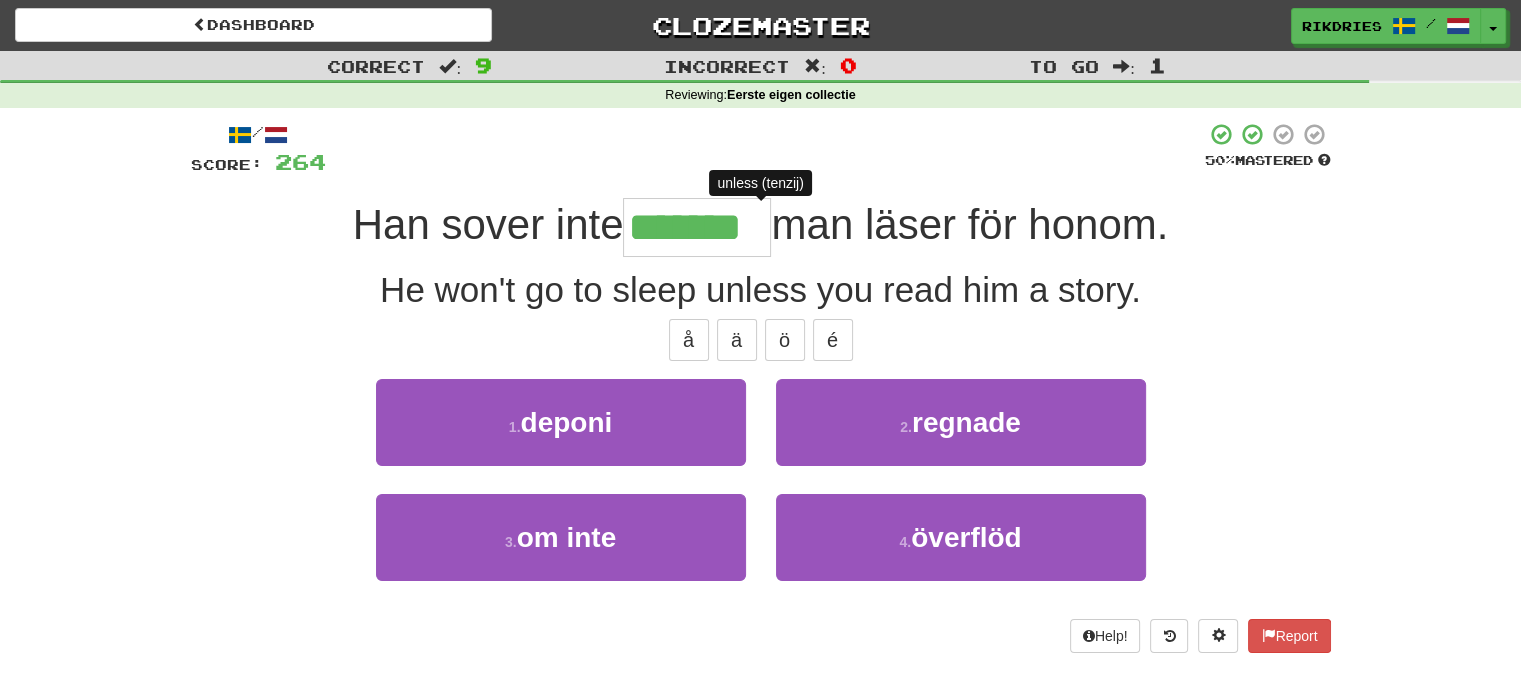 type on "******" 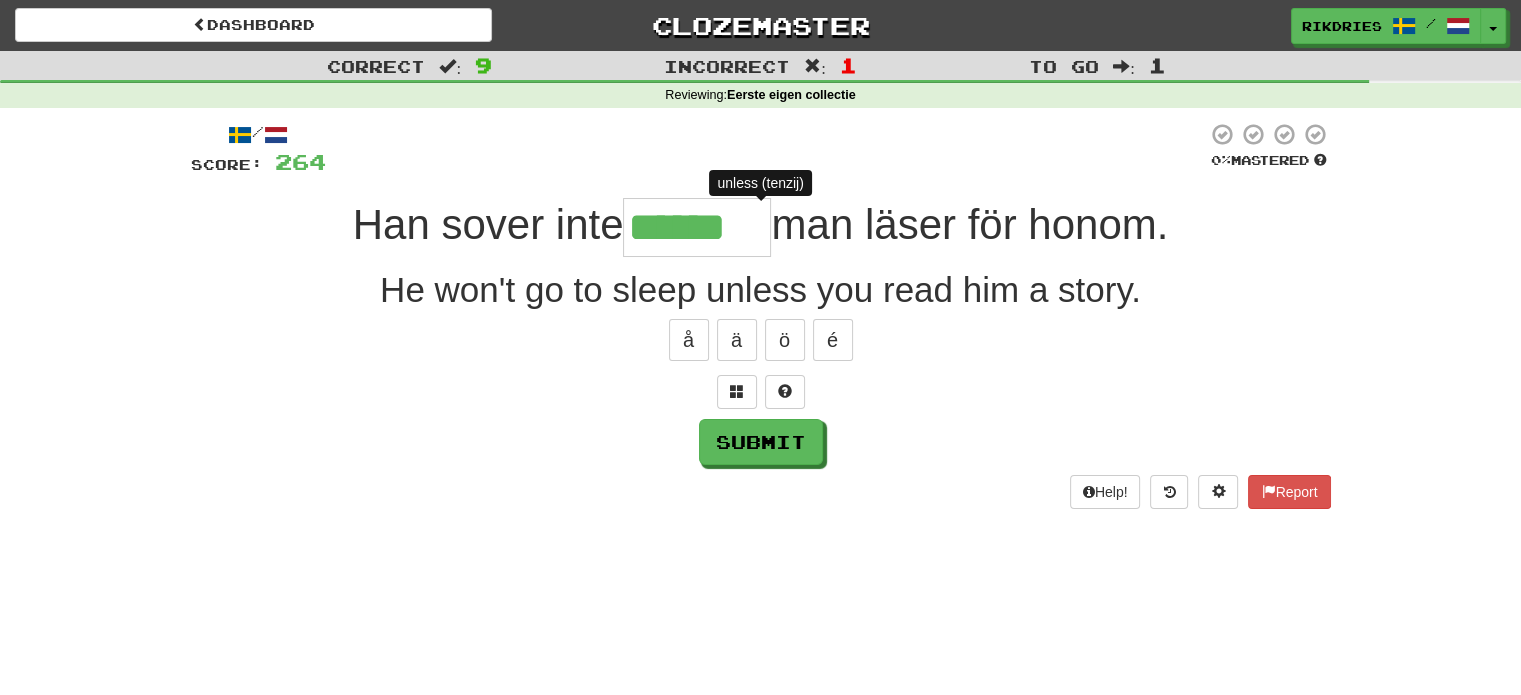 type on "*******" 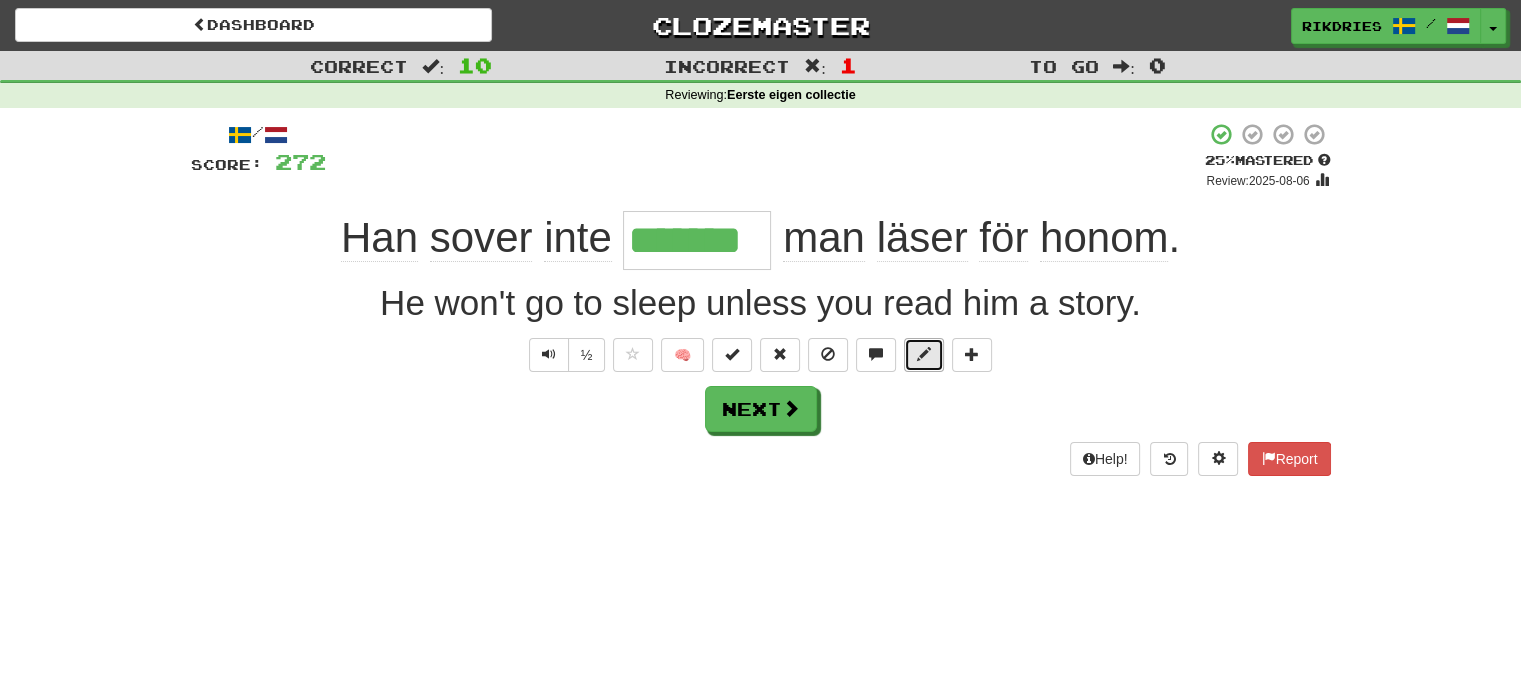 click at bounding box center [924, 354] 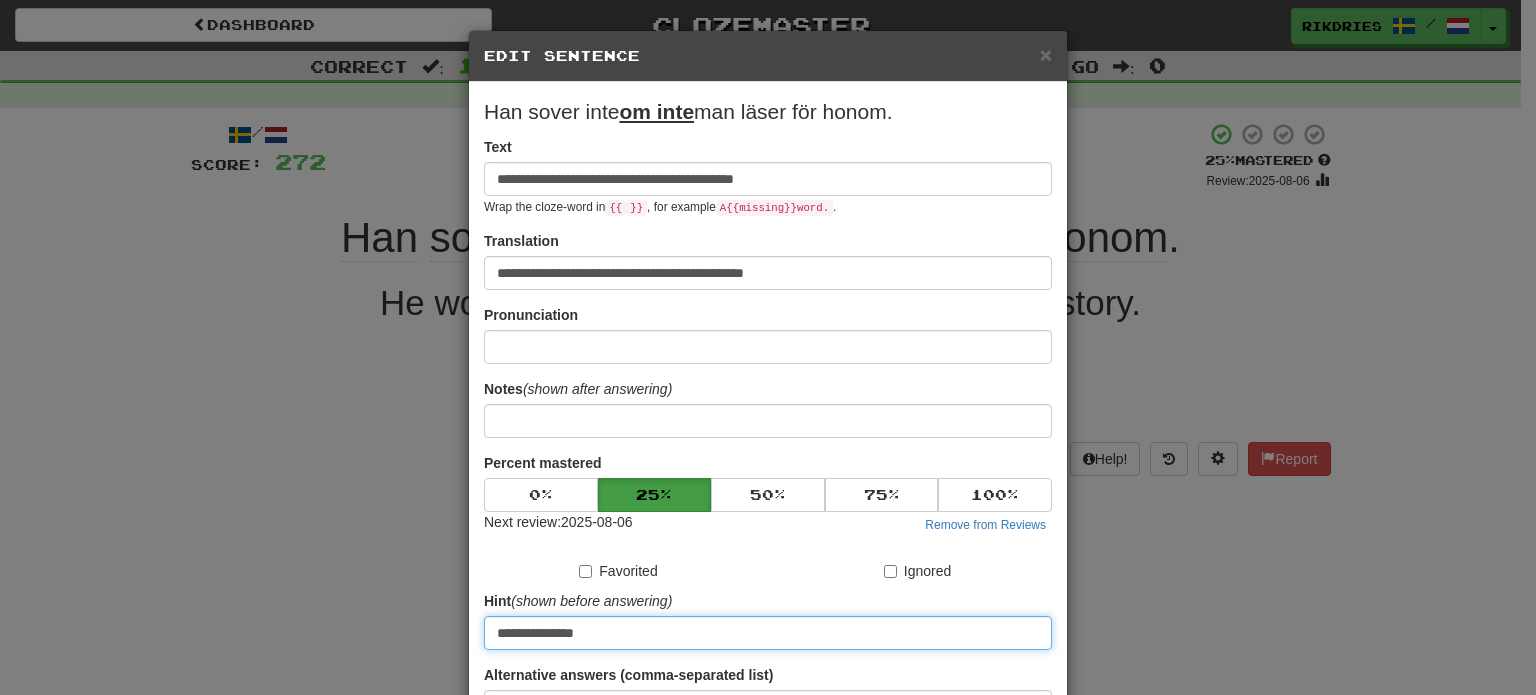 drag, startPoint x: 589, startPoint y: 631, endPoint x: 480, endPoint y: 654, distance: 111.40018 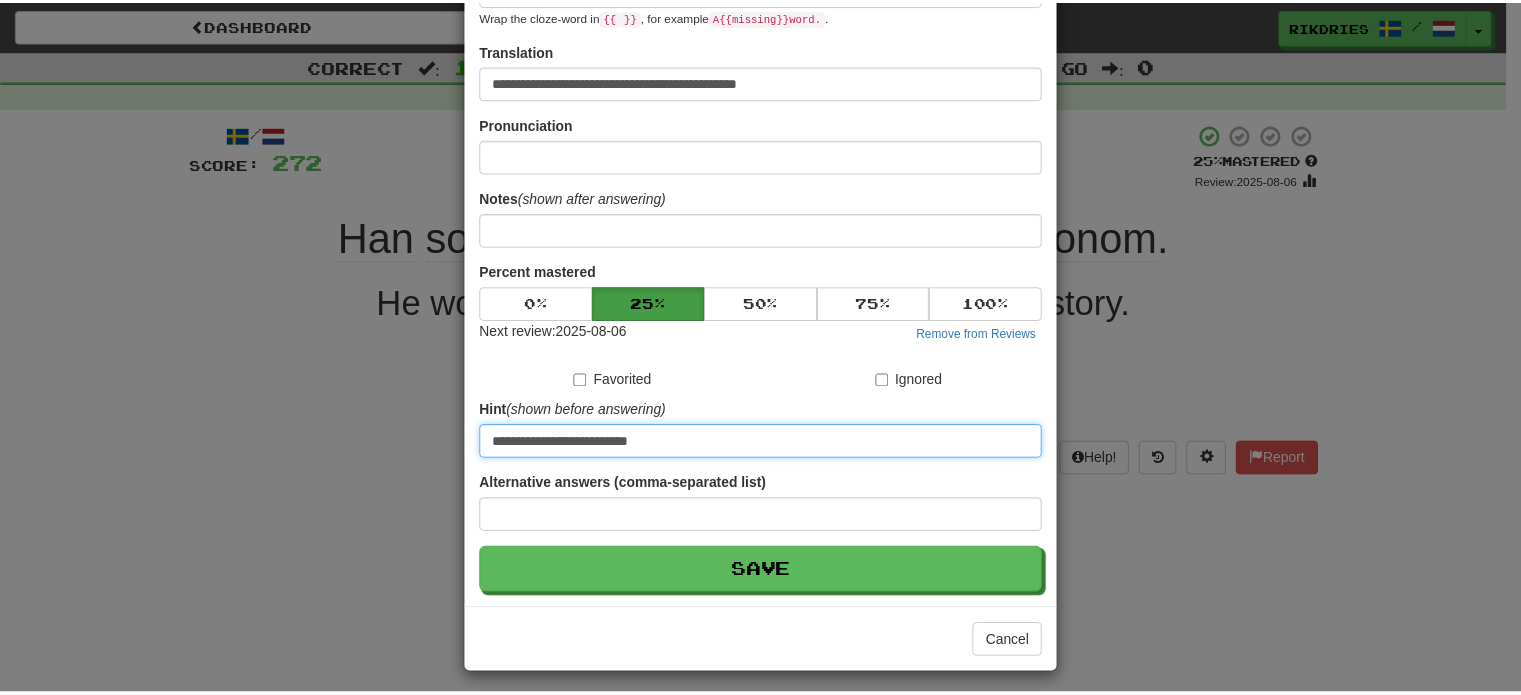 scroll, scrollTop: 200, scrollLeft: 0, axis: vertical 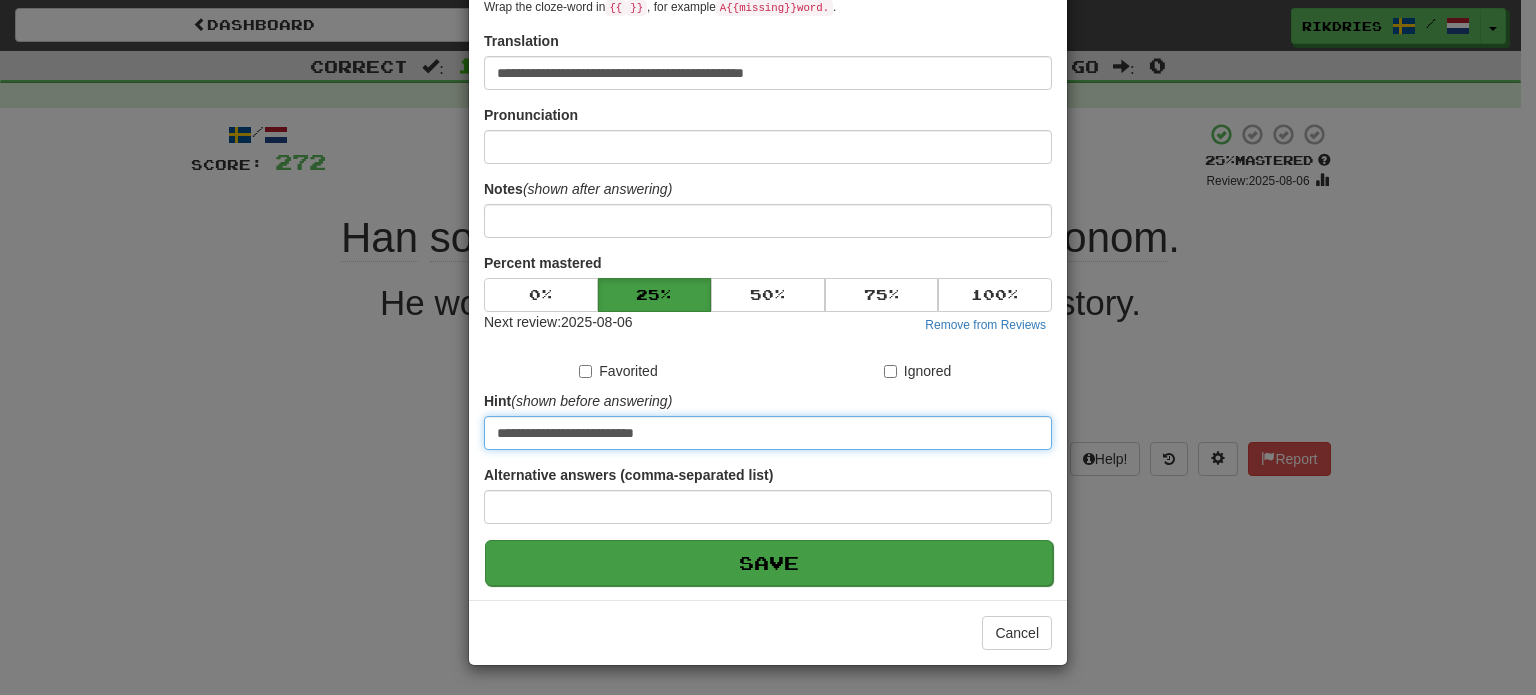 type on "**********" 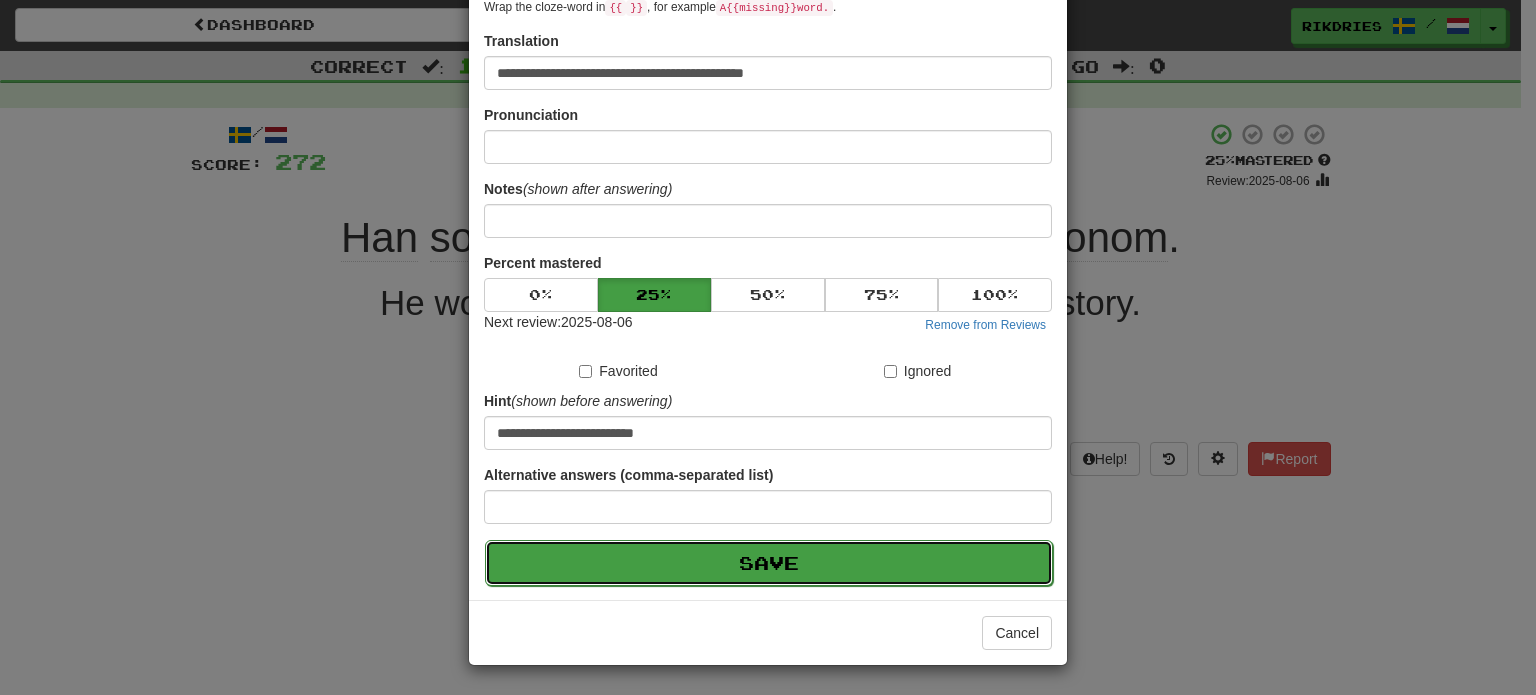 click on "Save" at bounding box center (769, 563) 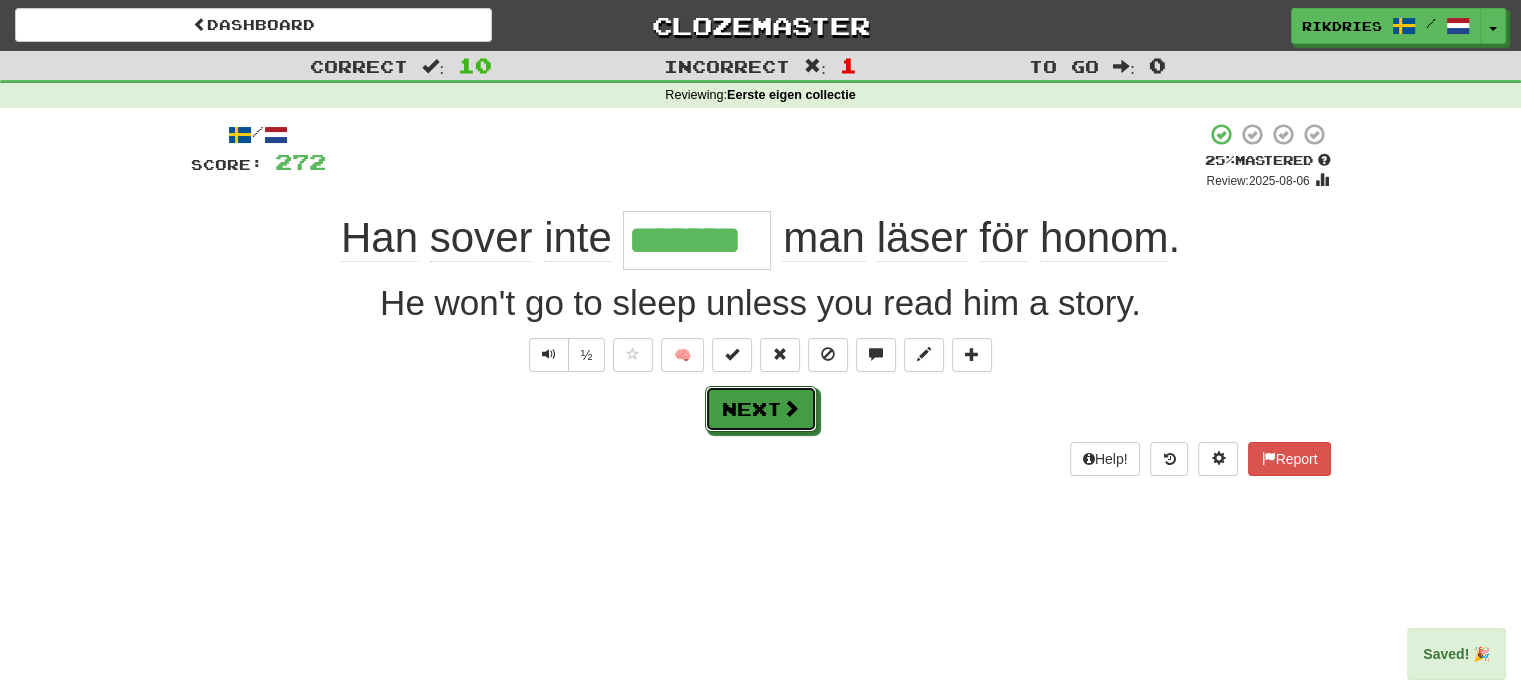 click on "Next" at bounding box center [761, 409] 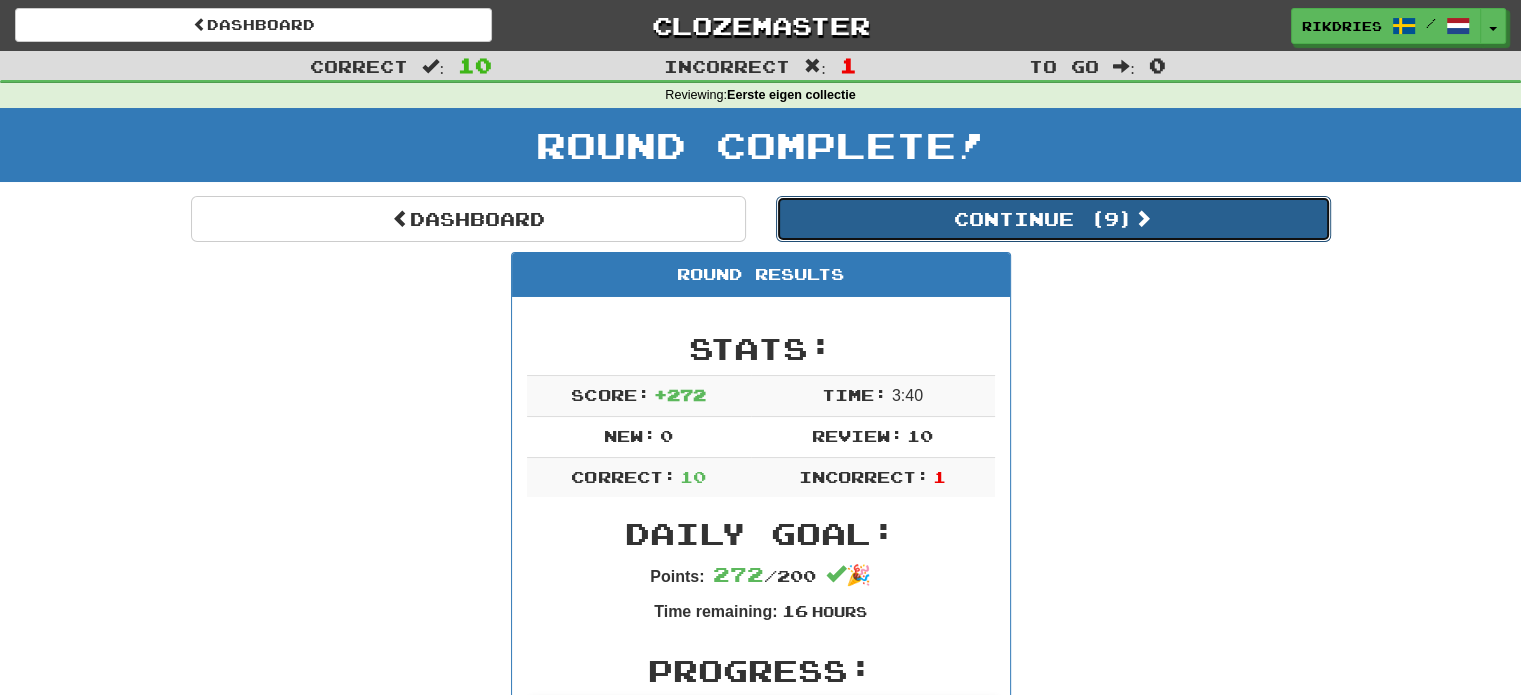 click on "Continue ( 9 )" at bounding box center (1053, 219) 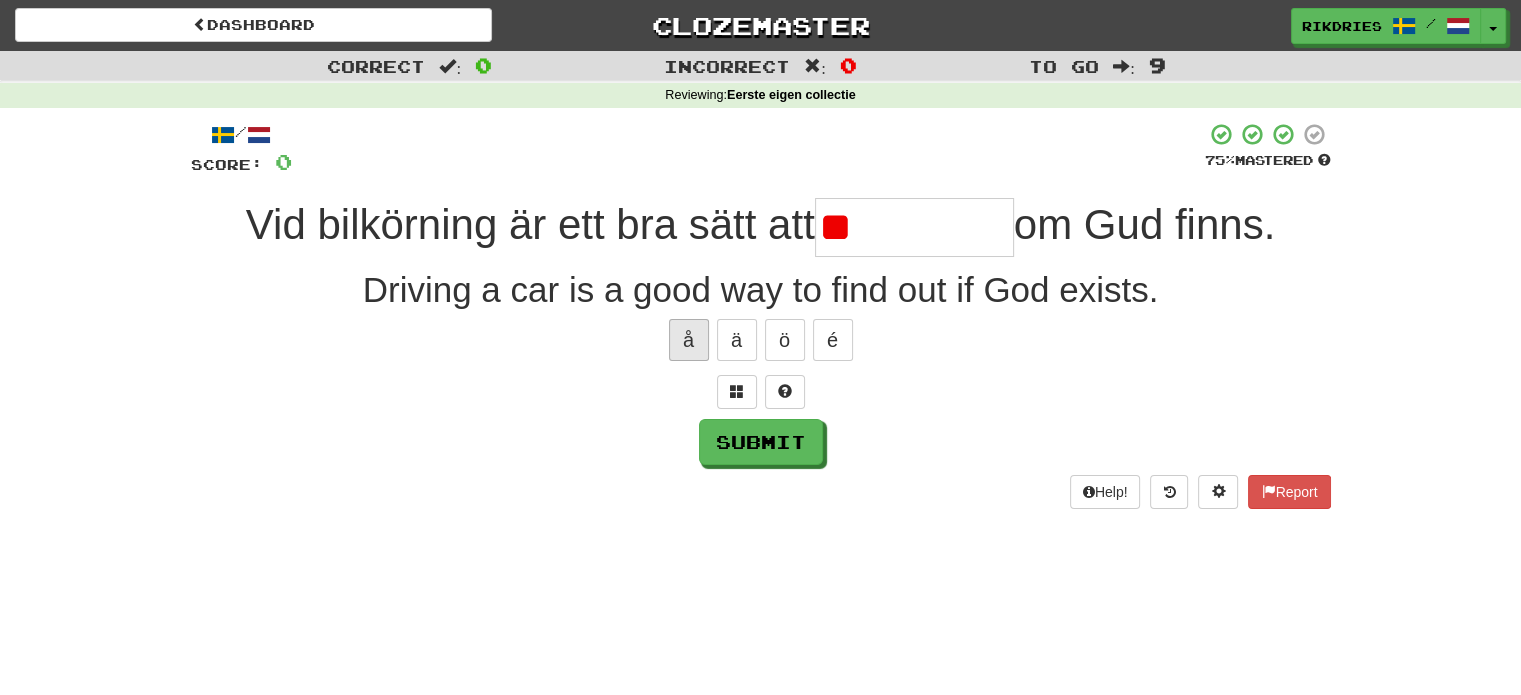 type on "*" 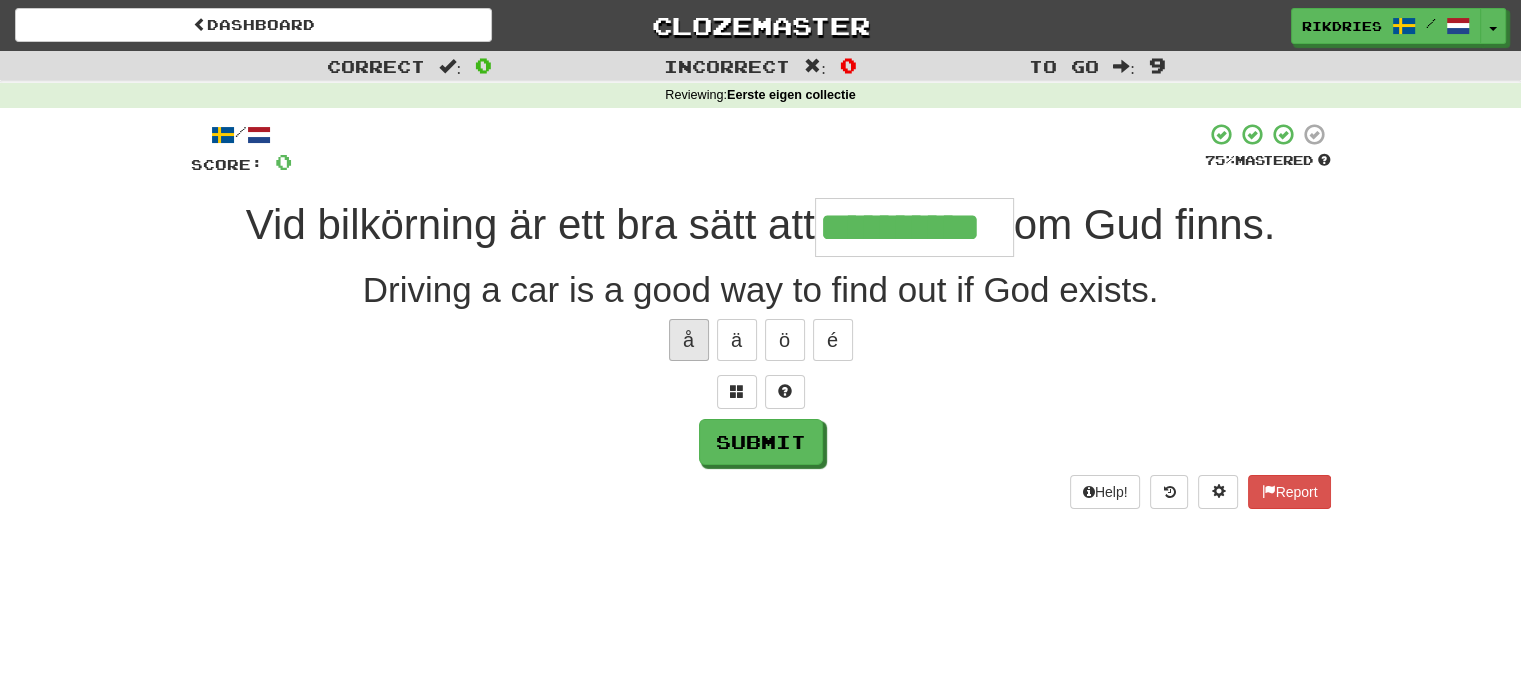 type on "**********" 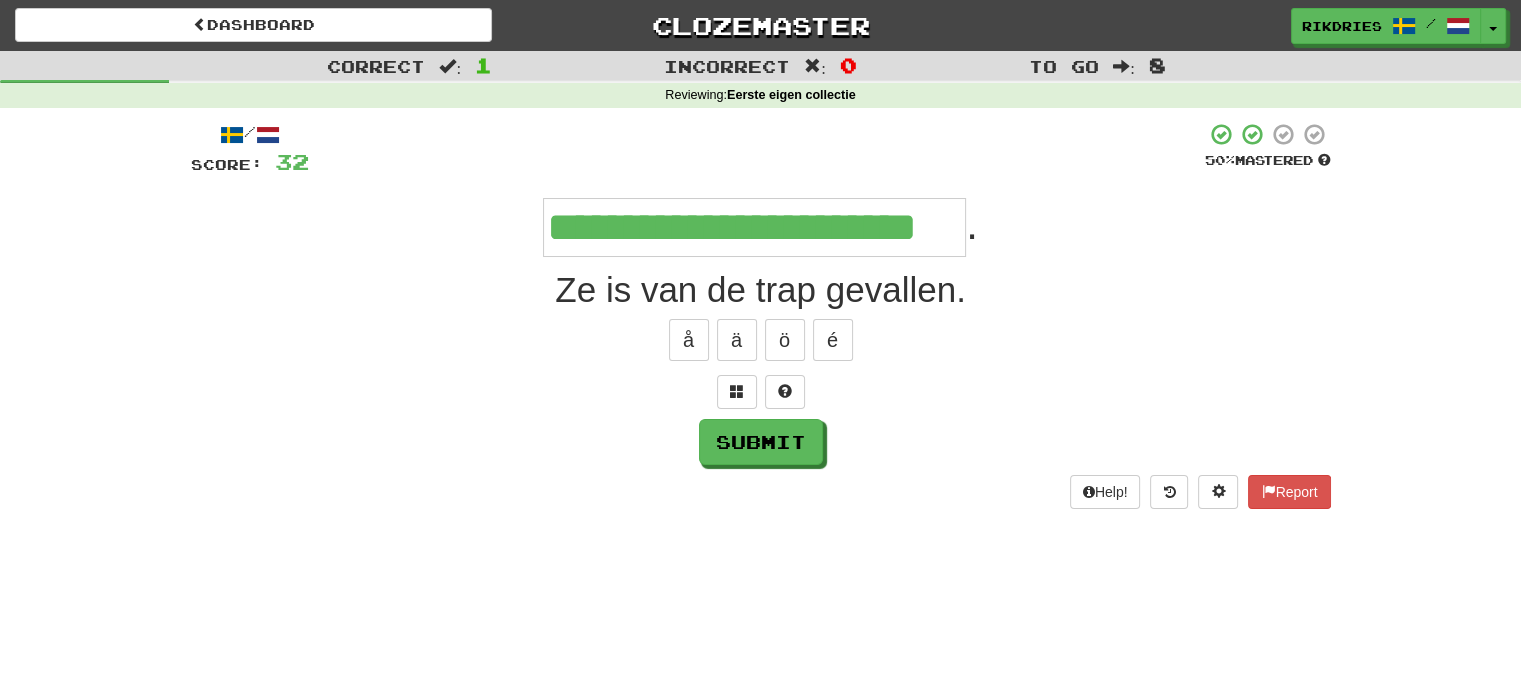 type on "**********" 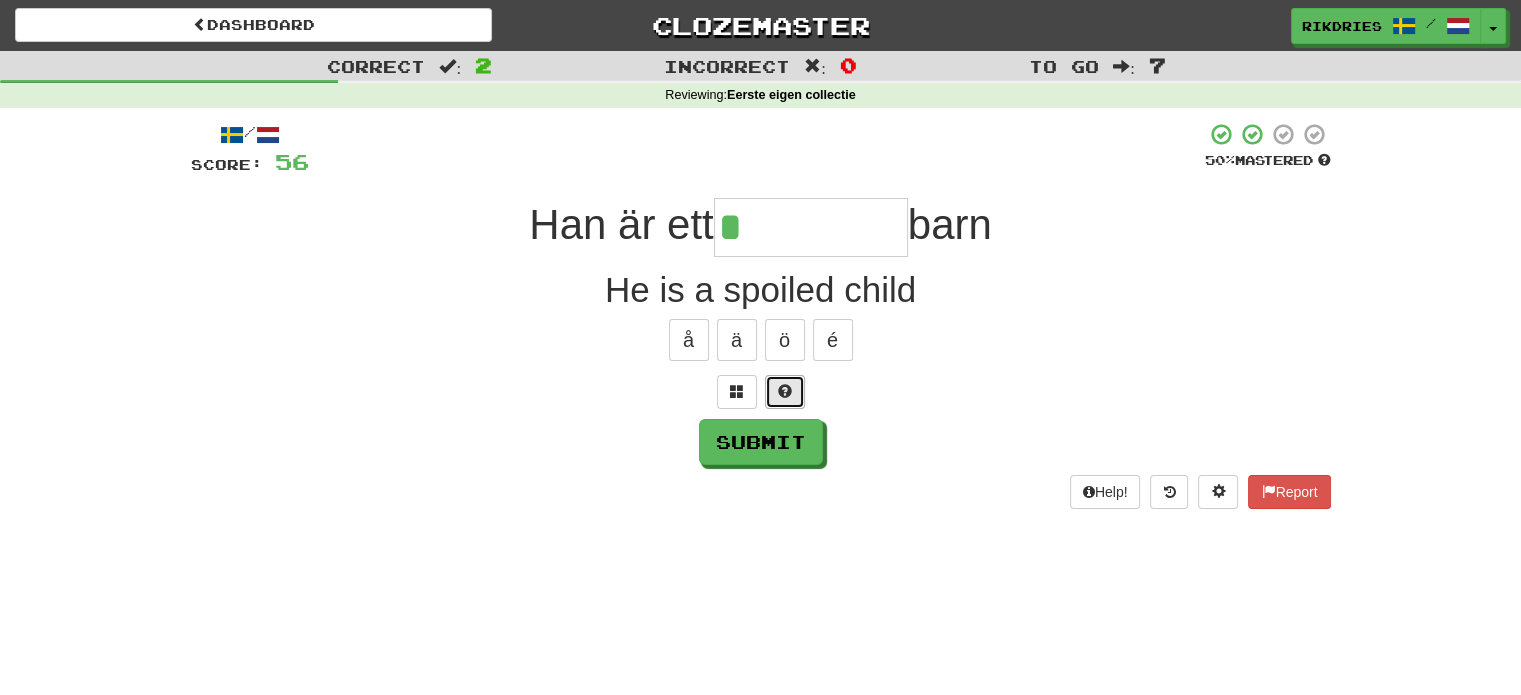 click at bounding box center [785, 391] 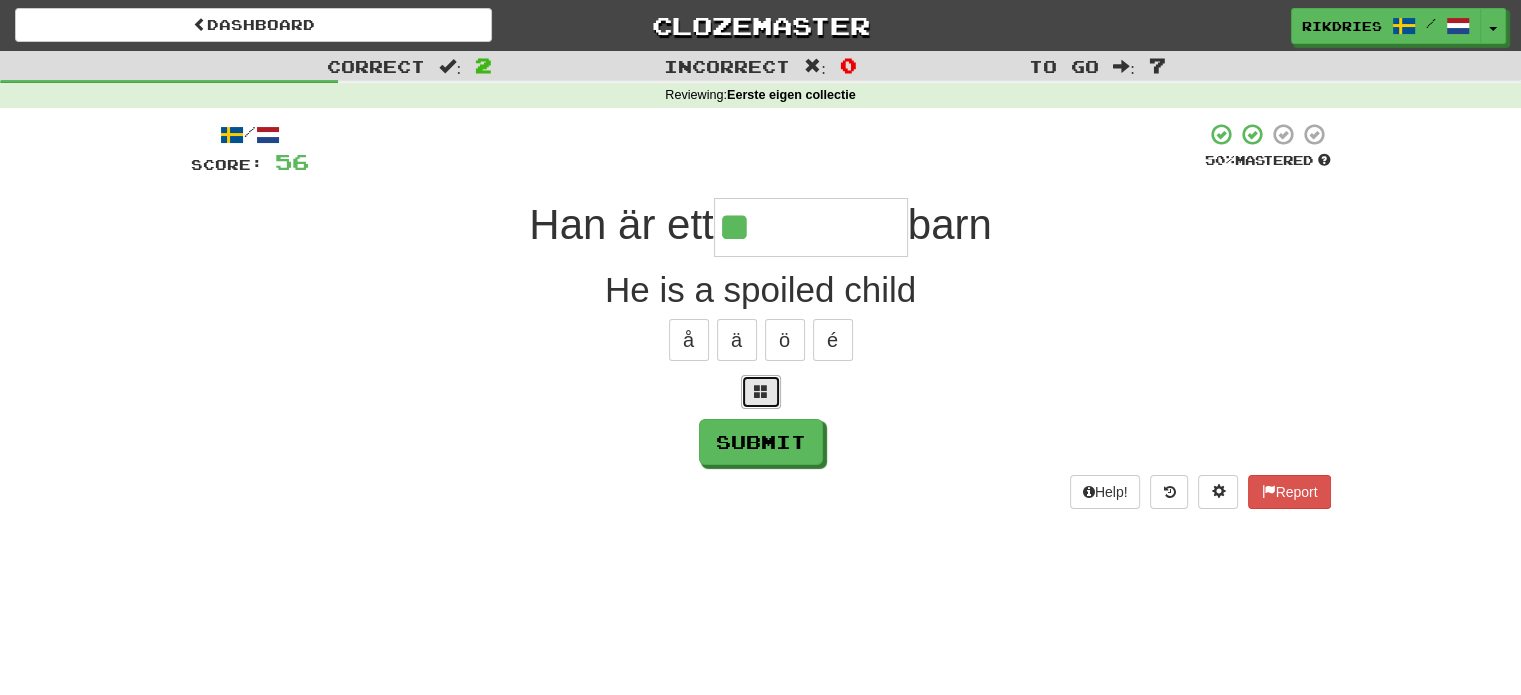 click at bounding box center [761, 391] 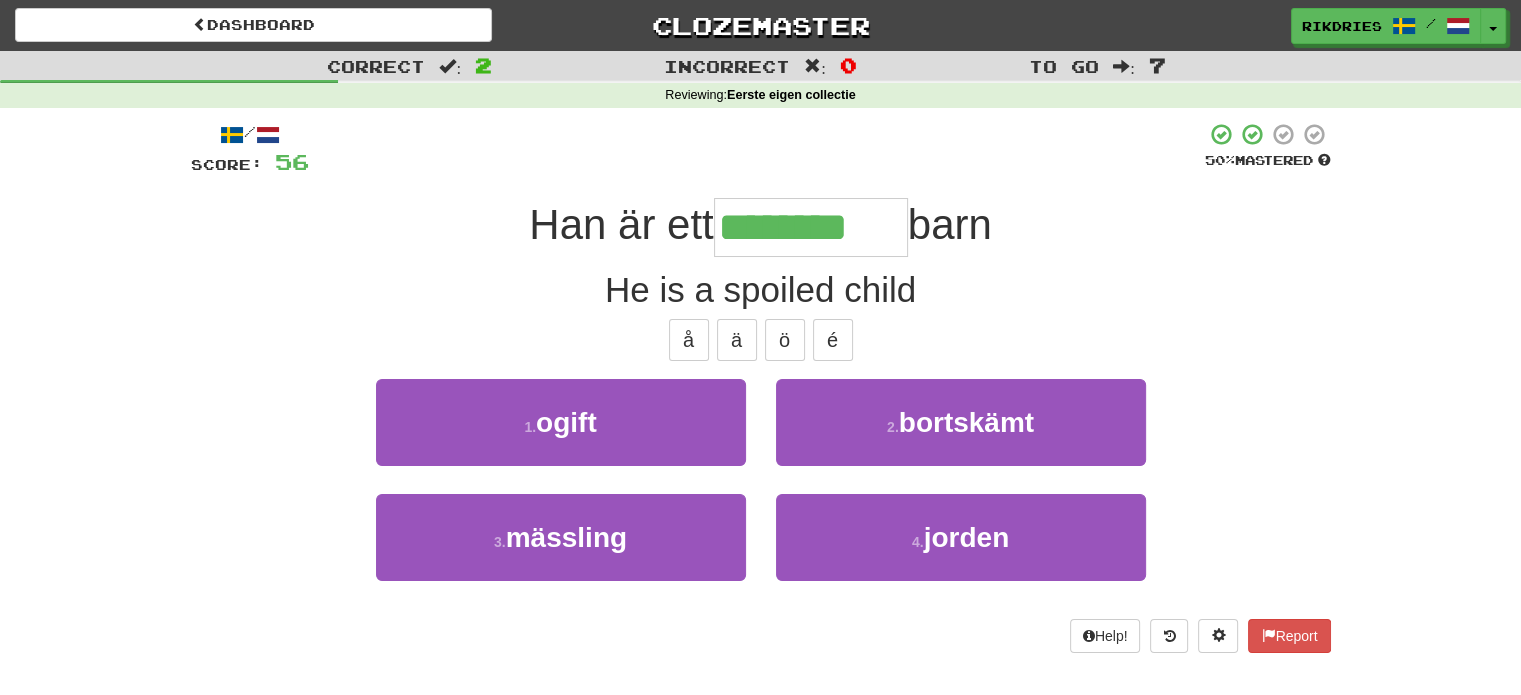 type on "*********" 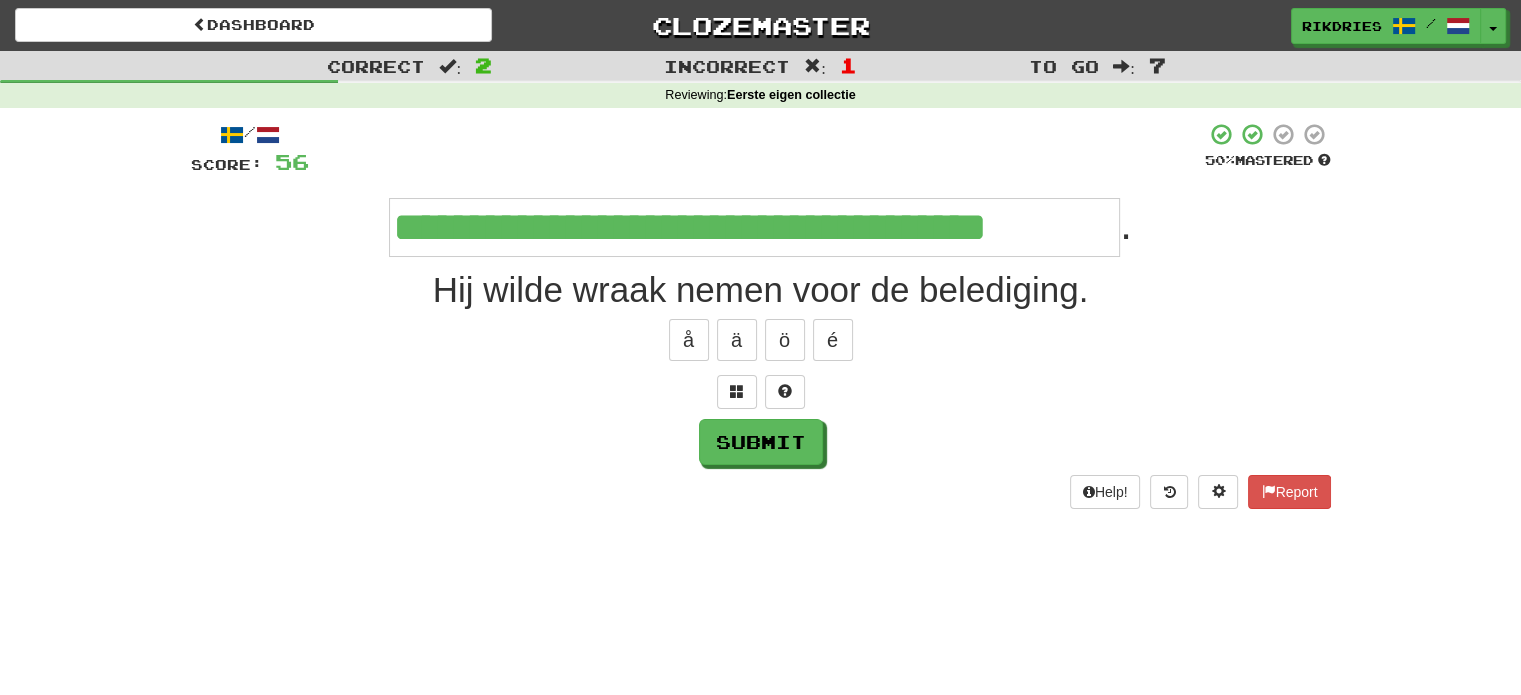 type on "**********" 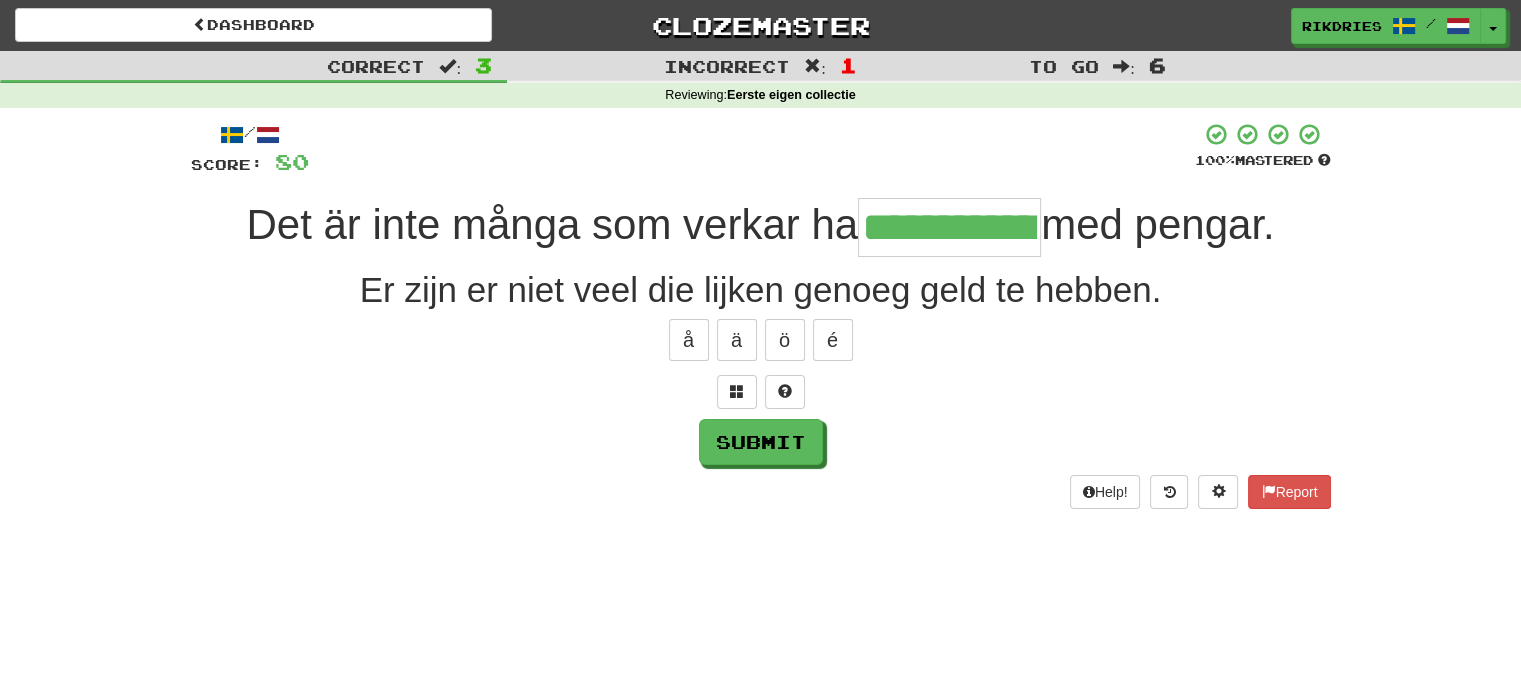 type on "**********" 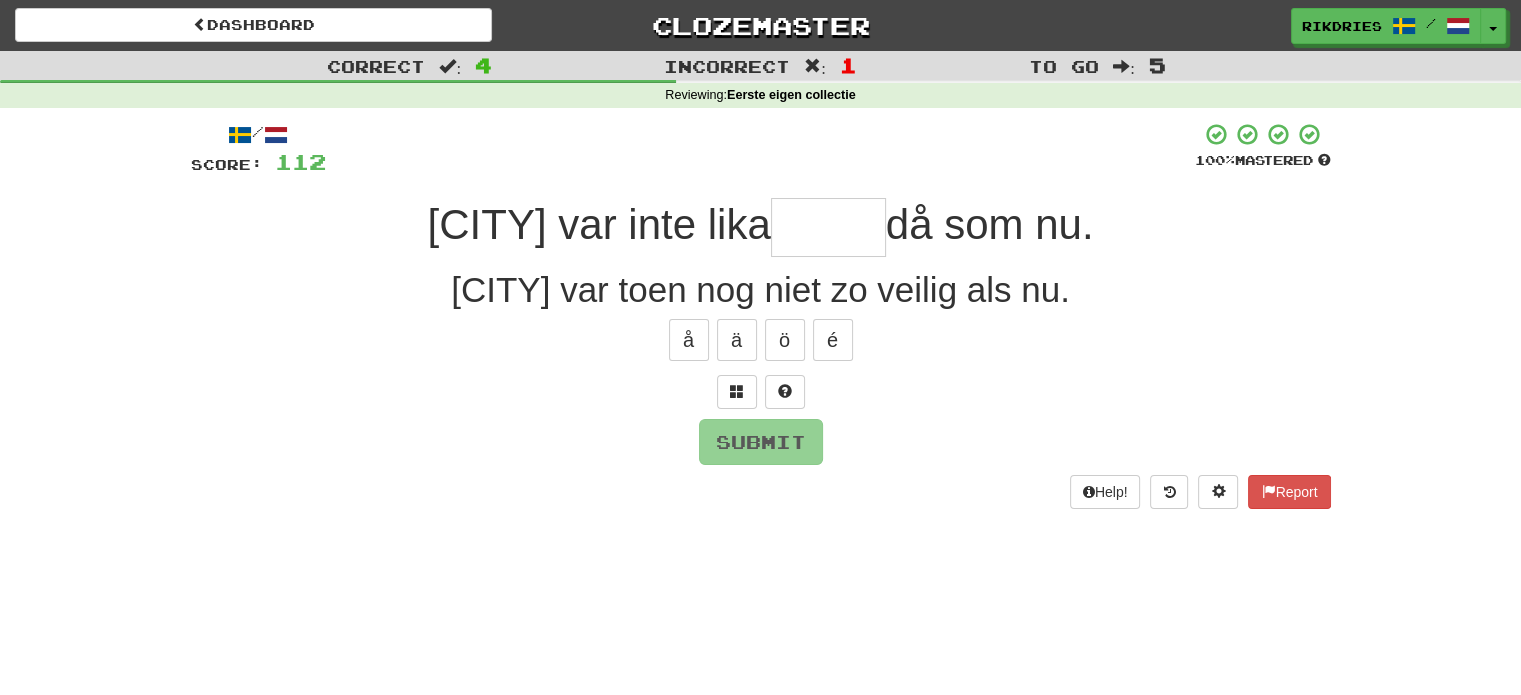 type on "*" 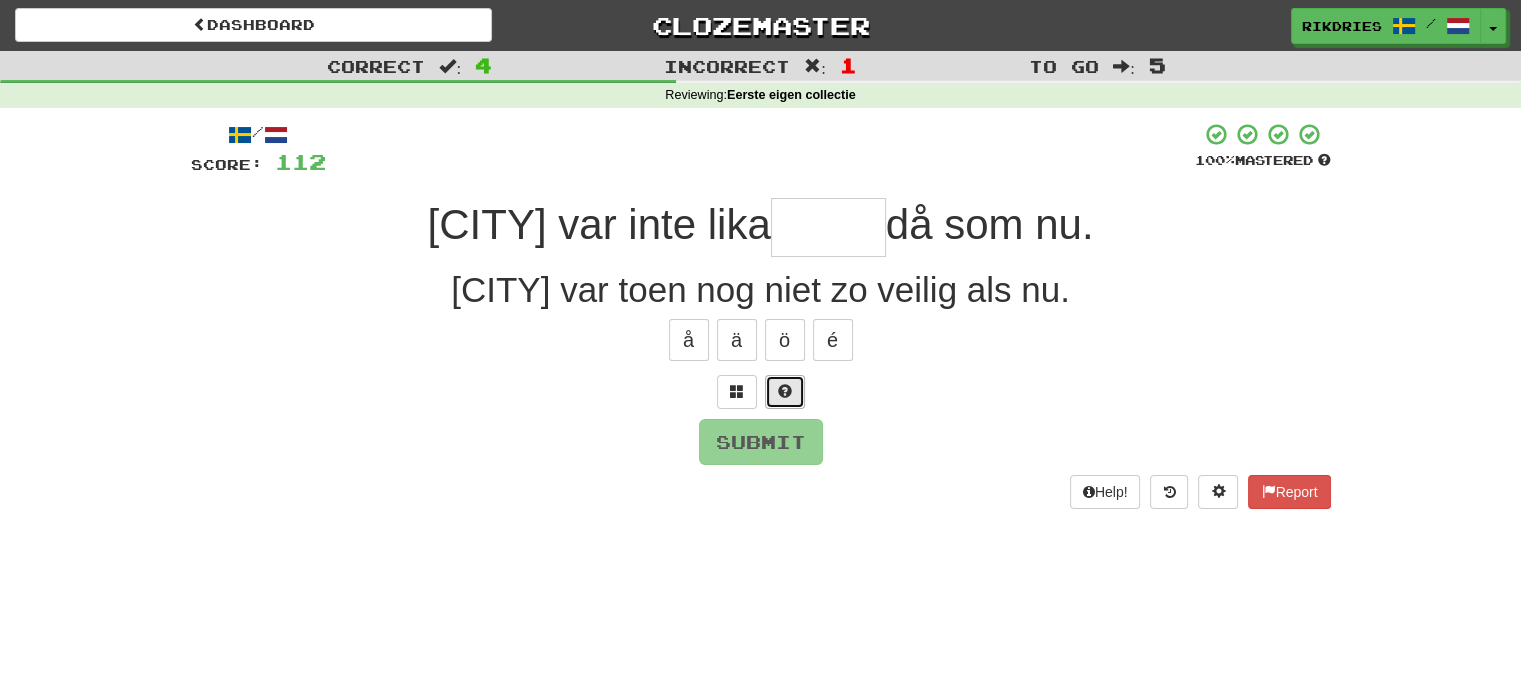 click at bounding box center [785, 391] 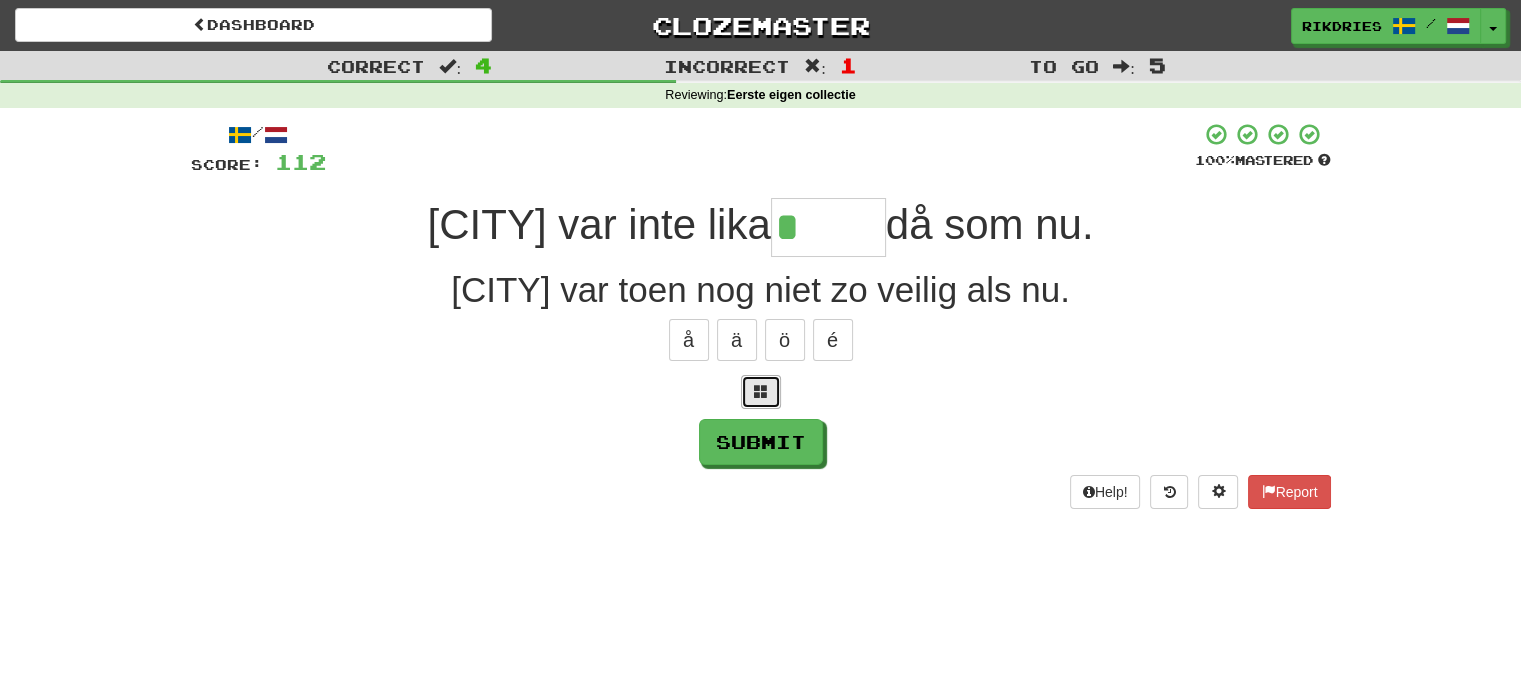 click at bounding box center (761, 391) 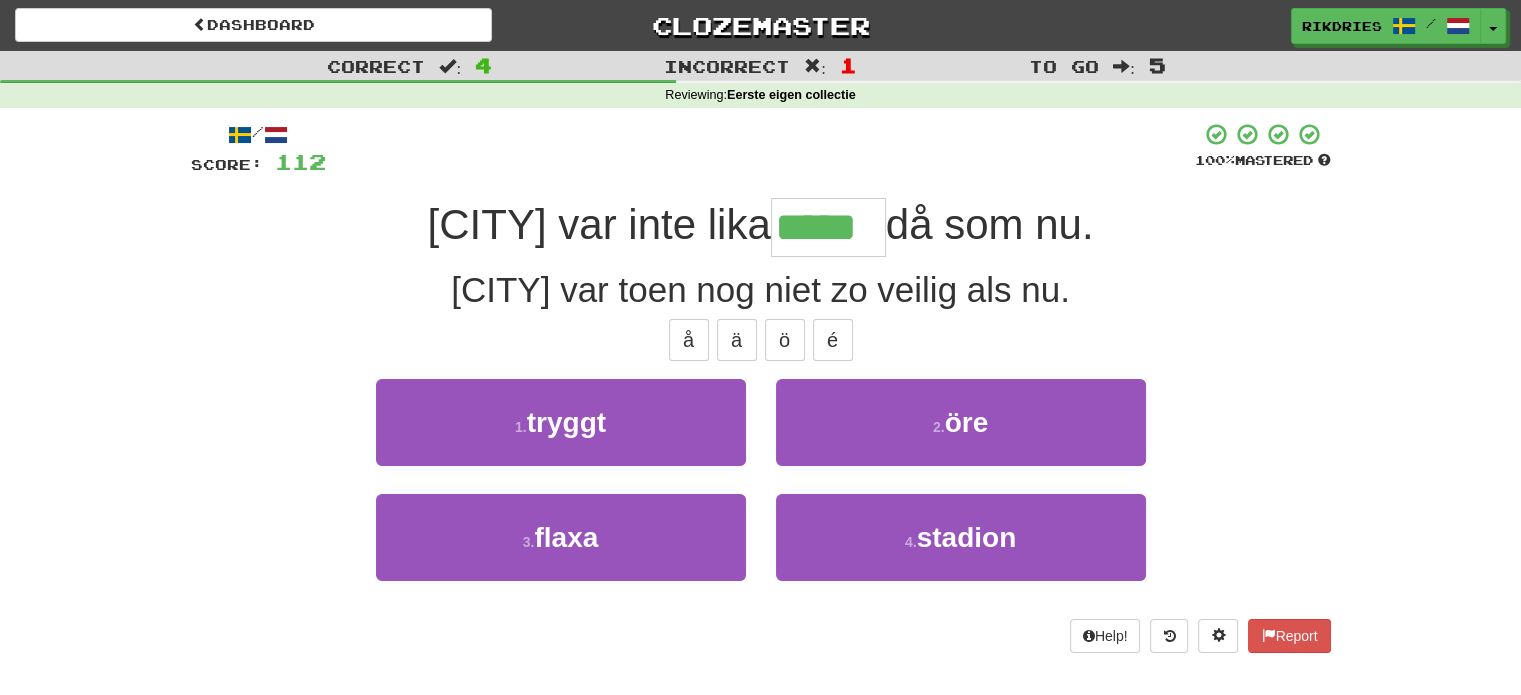 type on "******" 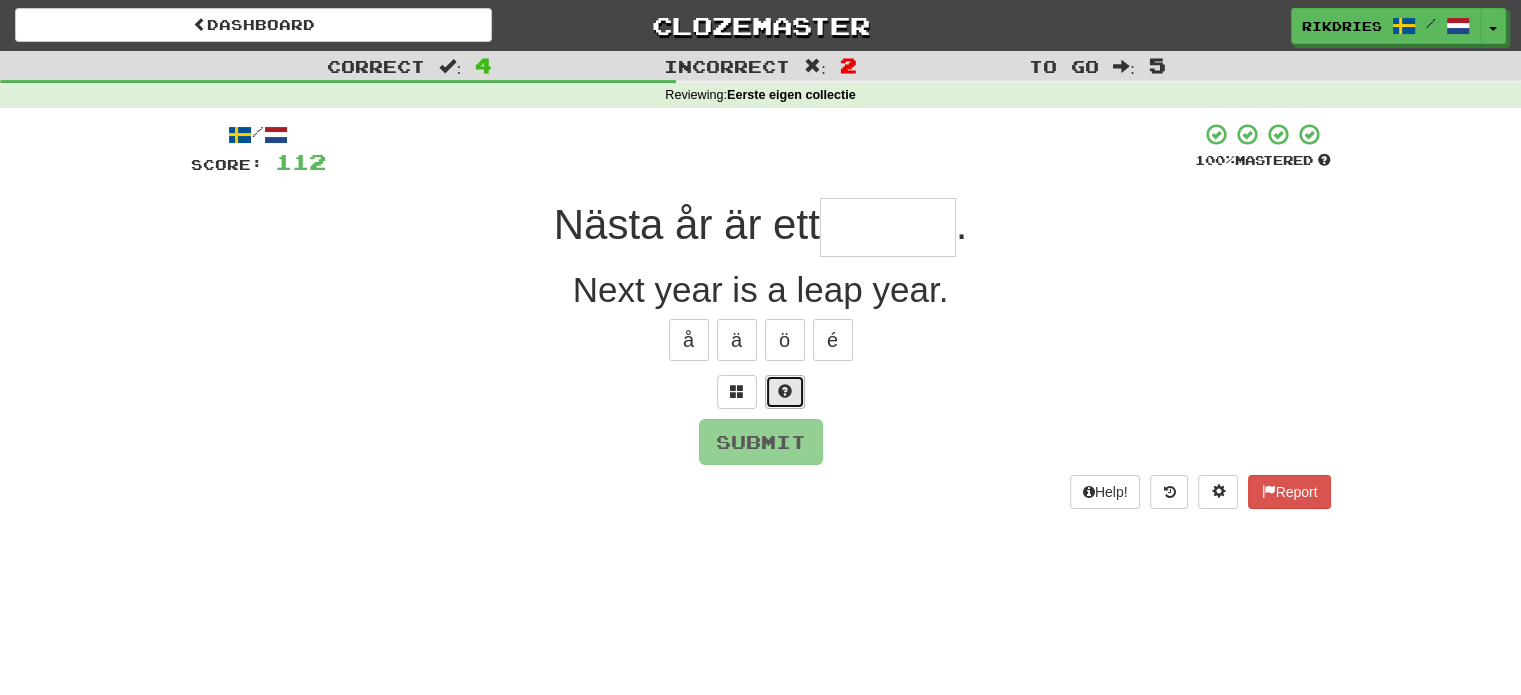 click at bounding box center (785, 392) 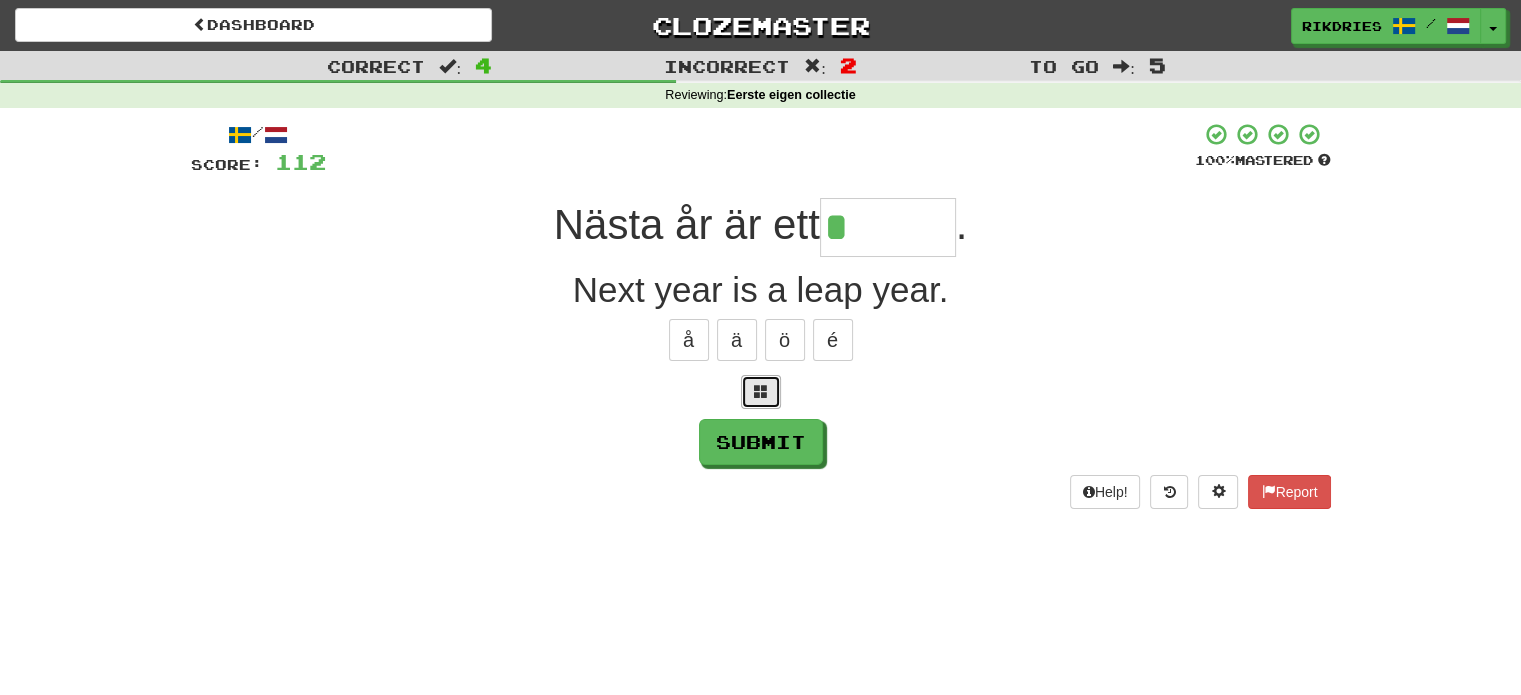 click at bounding box center (761, 391) 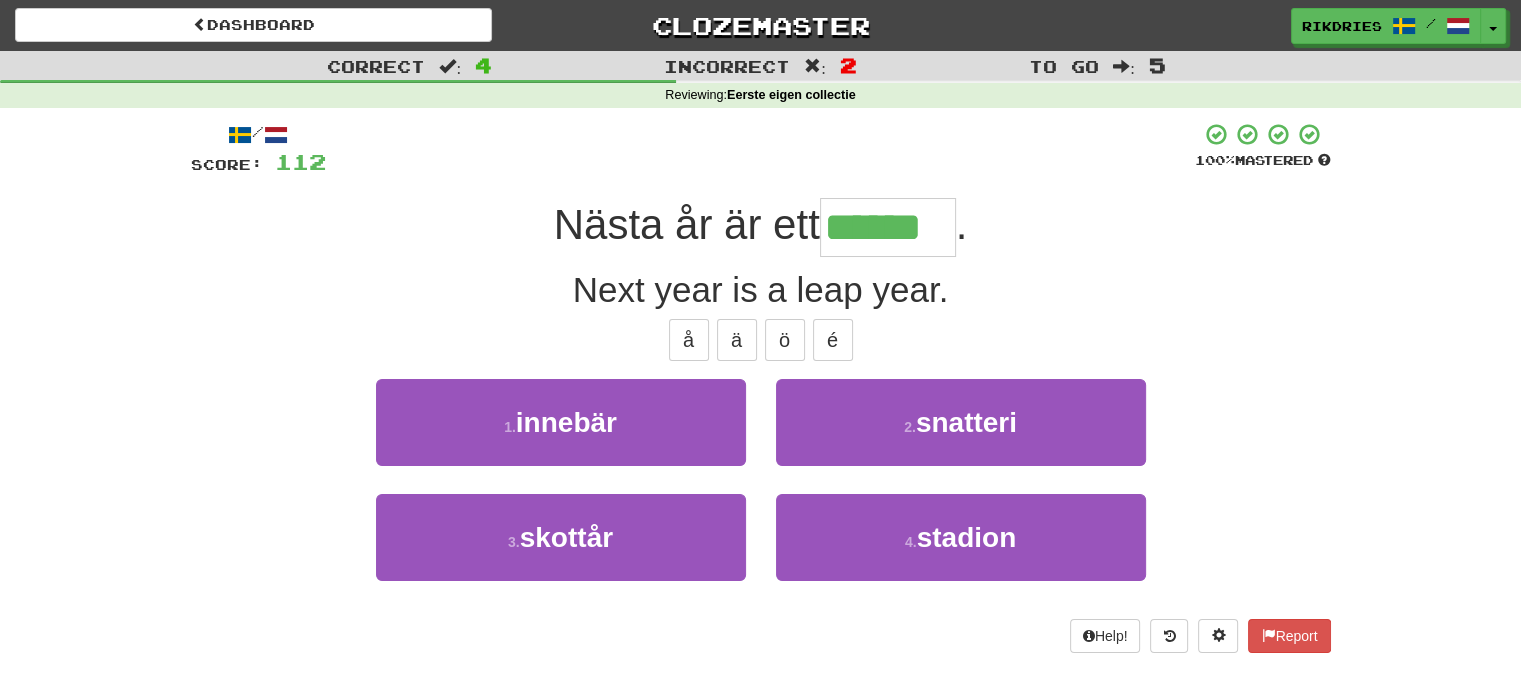type on "*******" 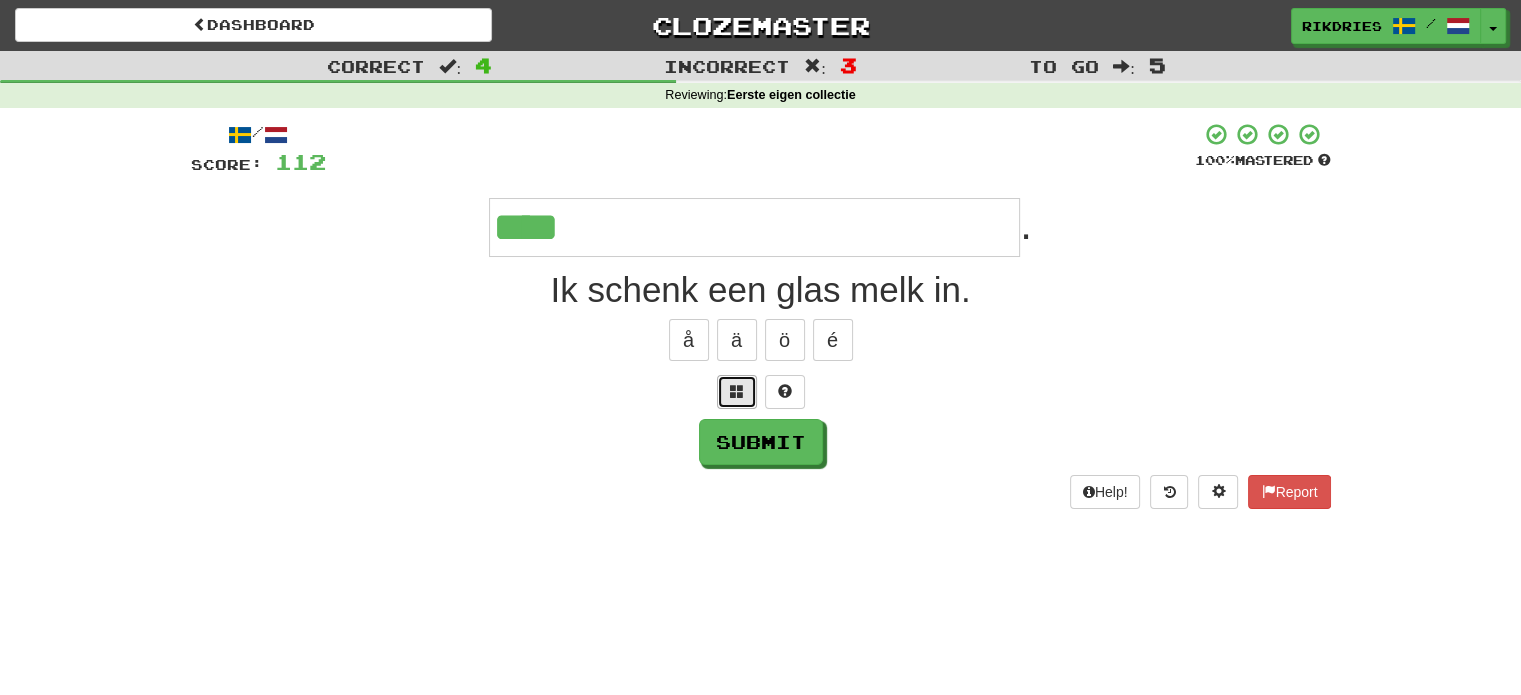 click at bounding box center (737, 392) 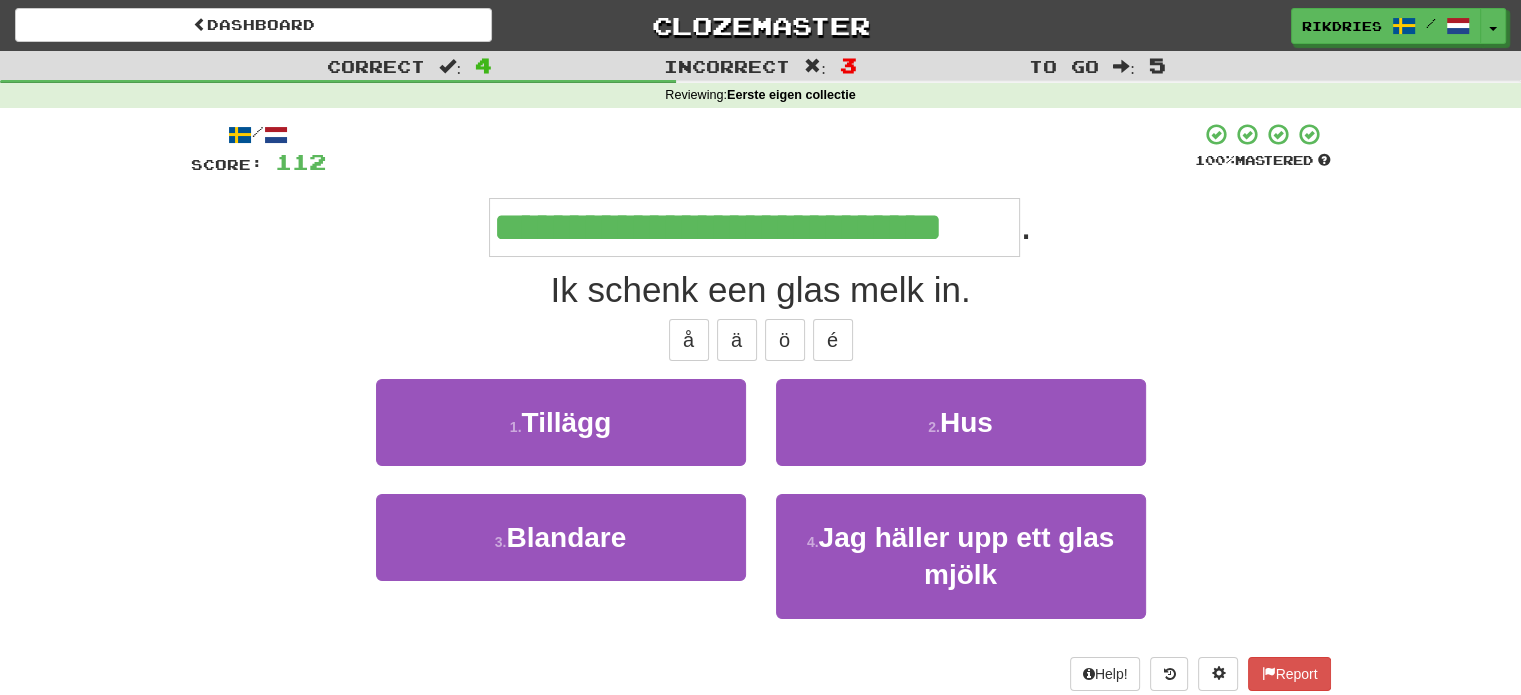 type on "**********" 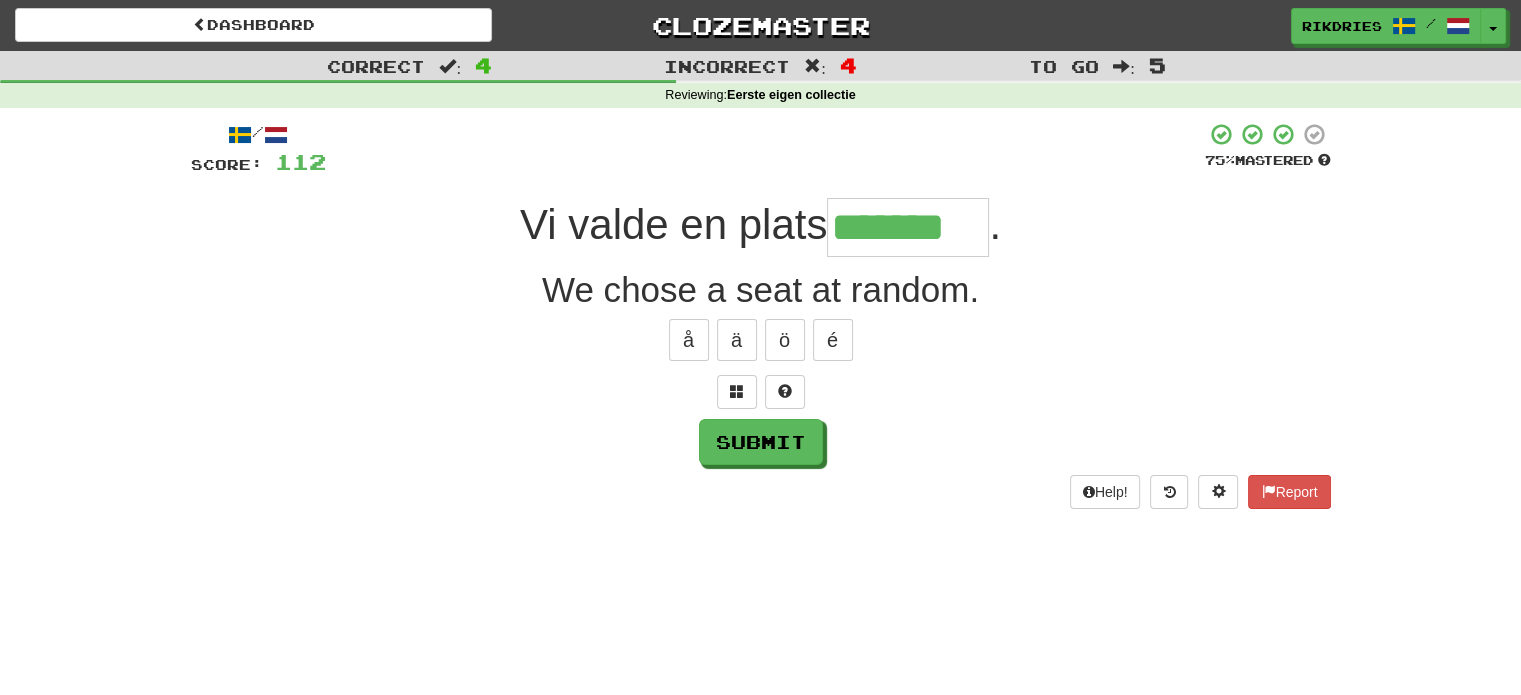 type on "*******" 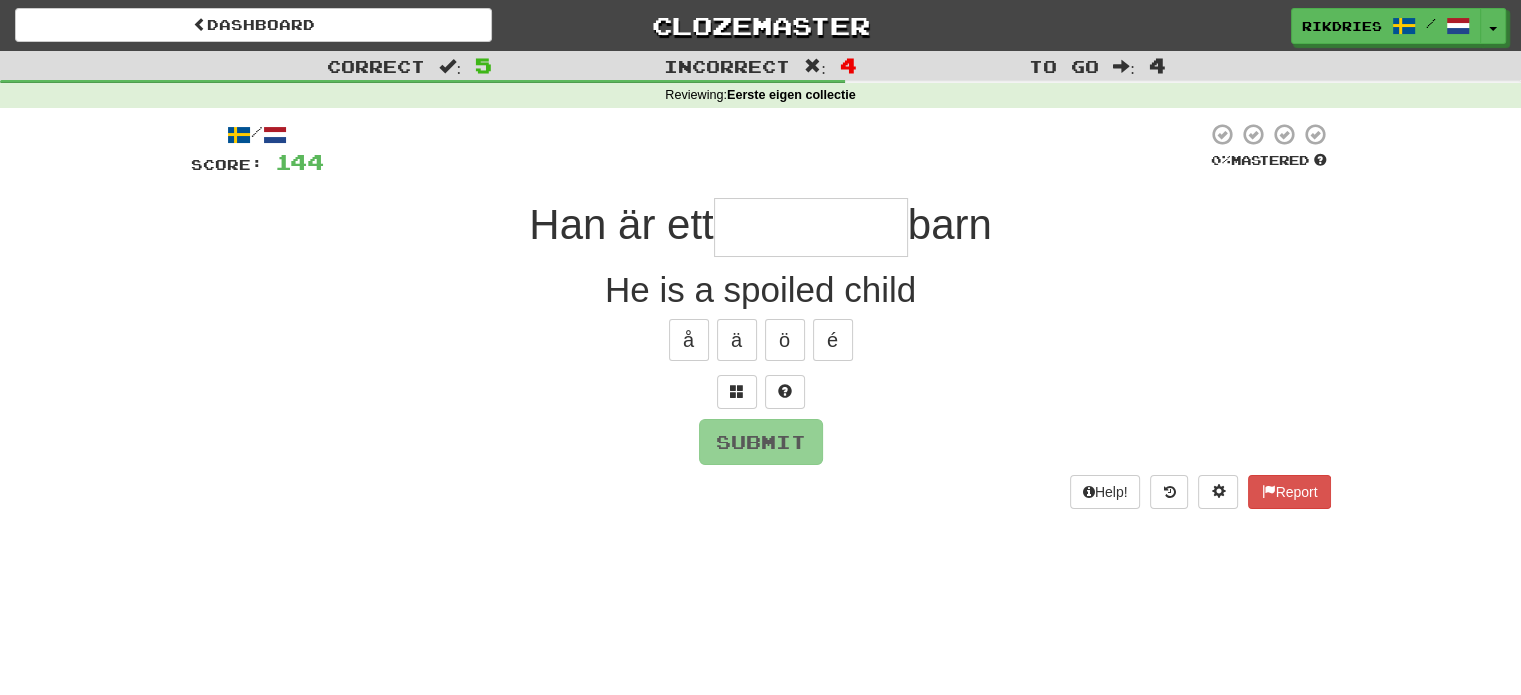 type on "*" 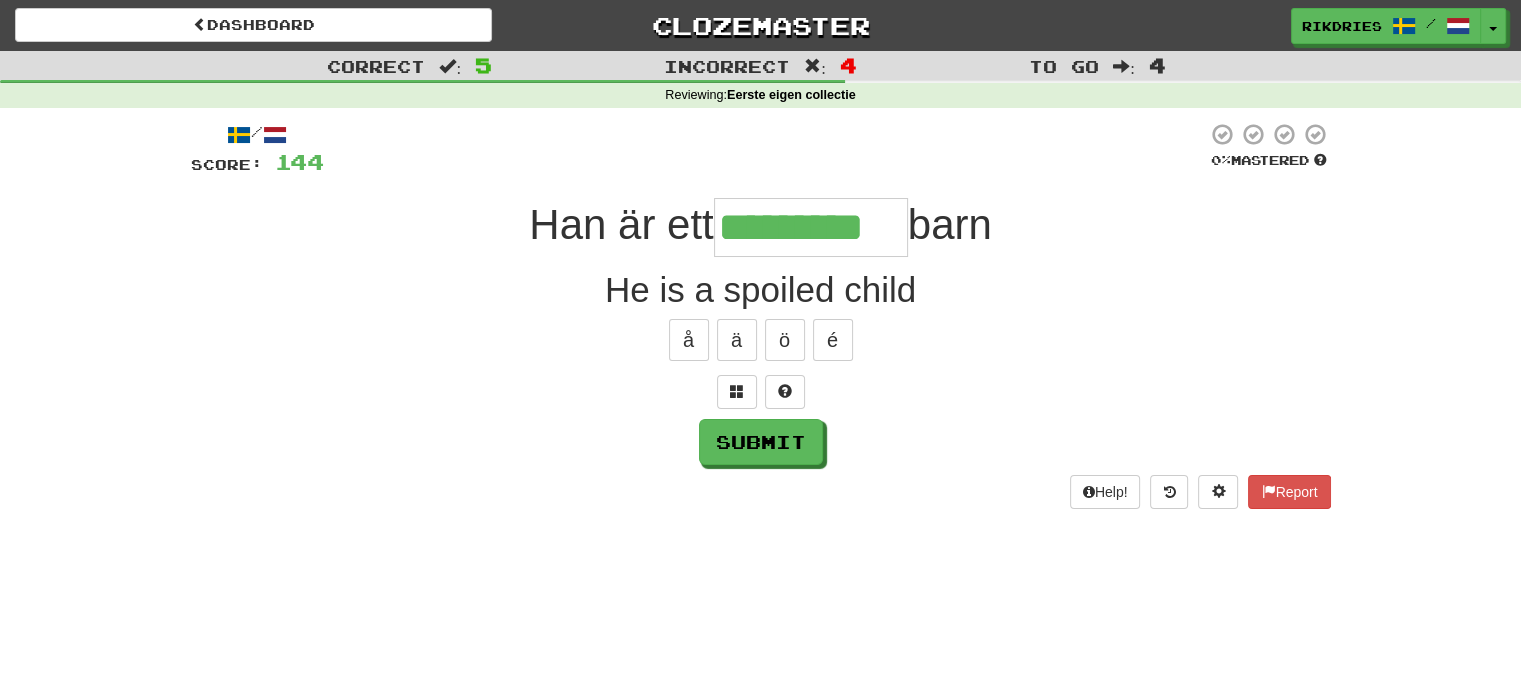 type on "*********" 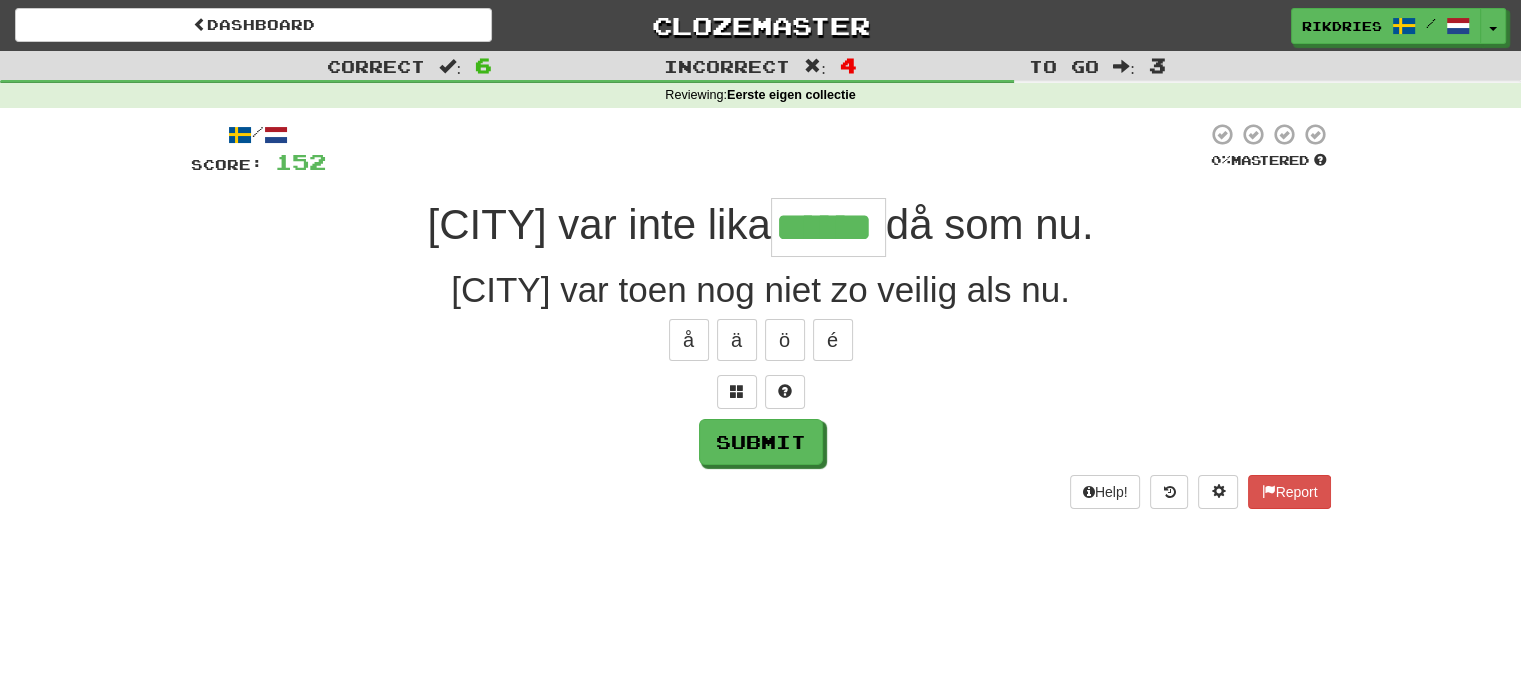 type on "******" 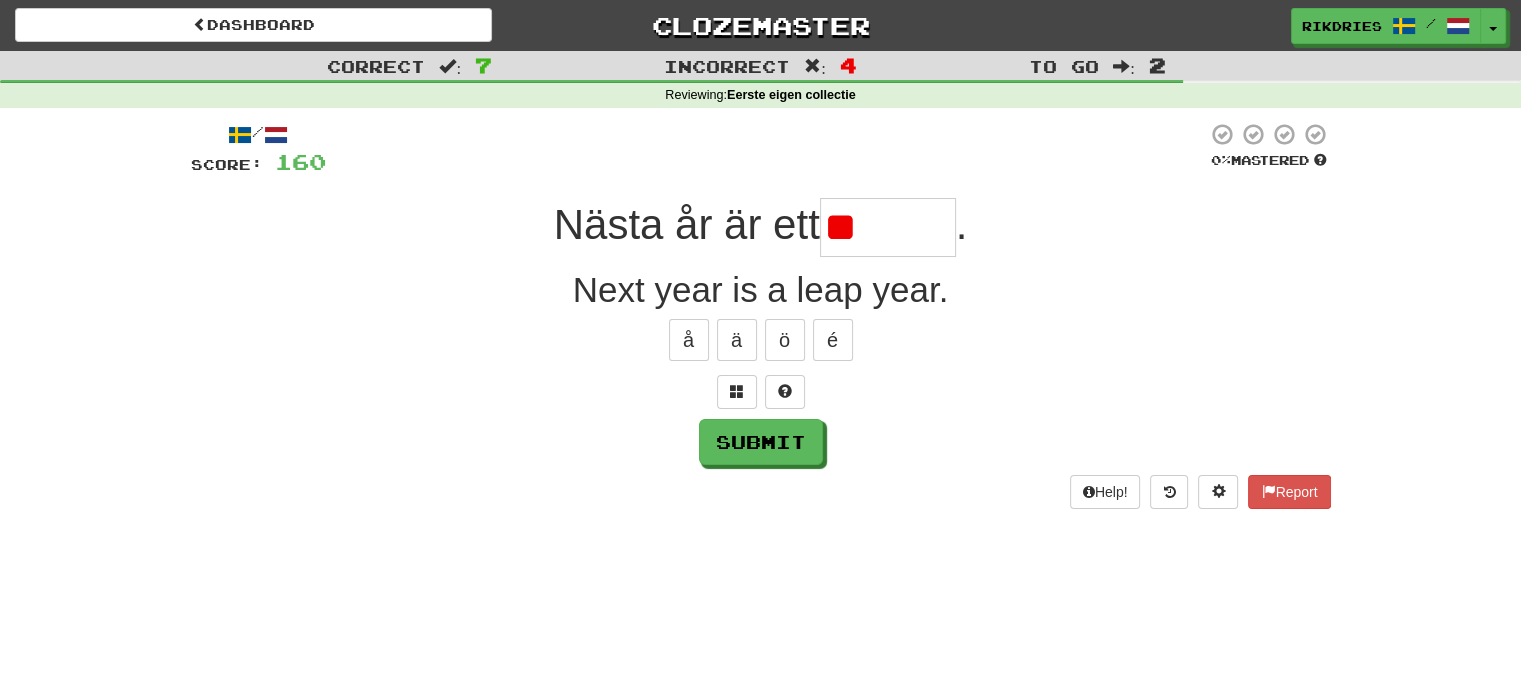 type on "*" 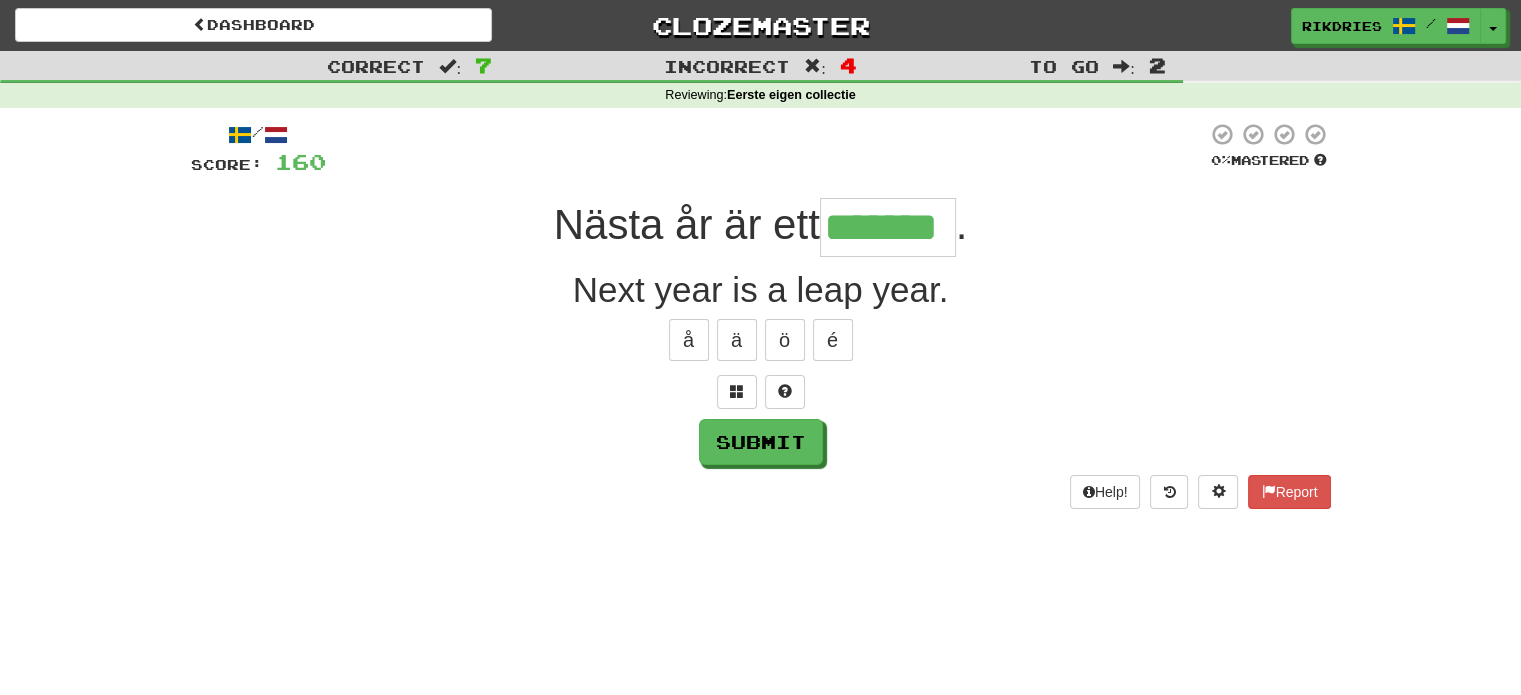 type on "*******" 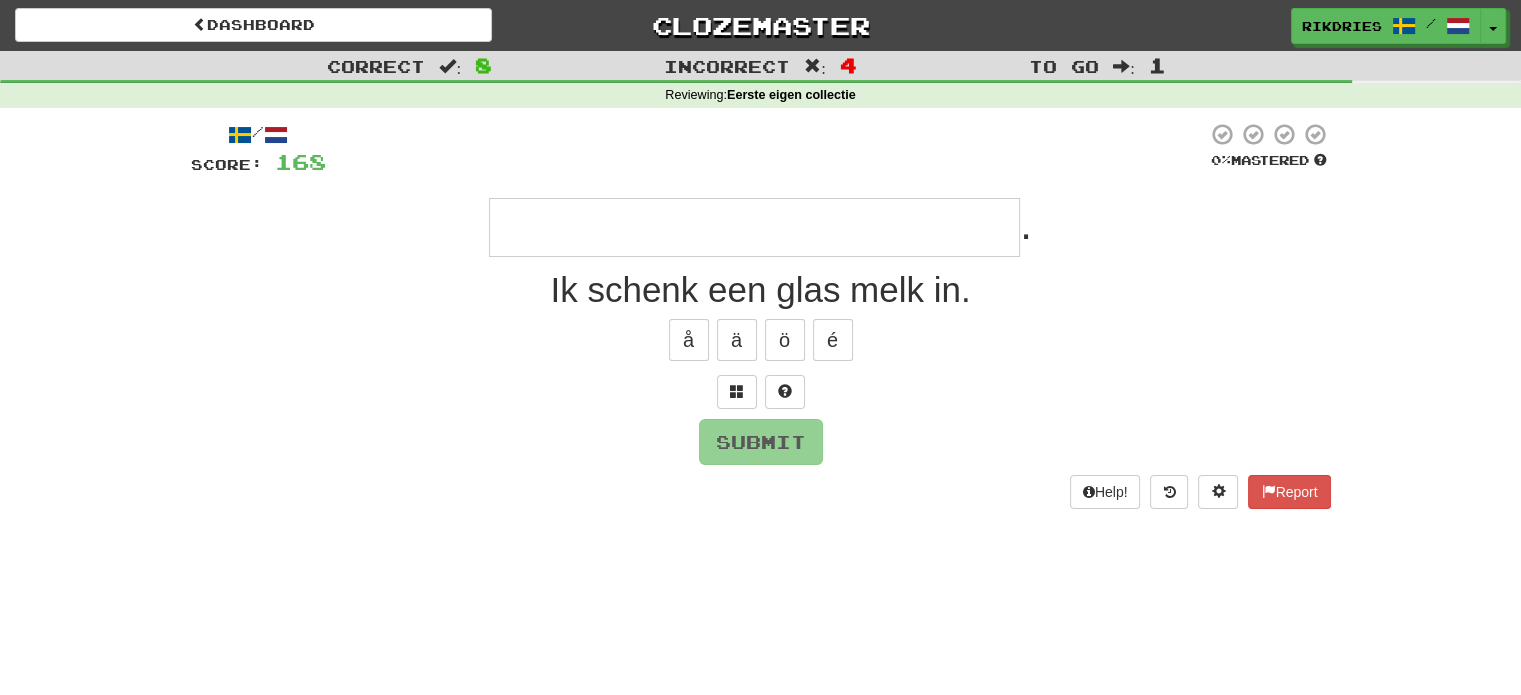 type on "*" 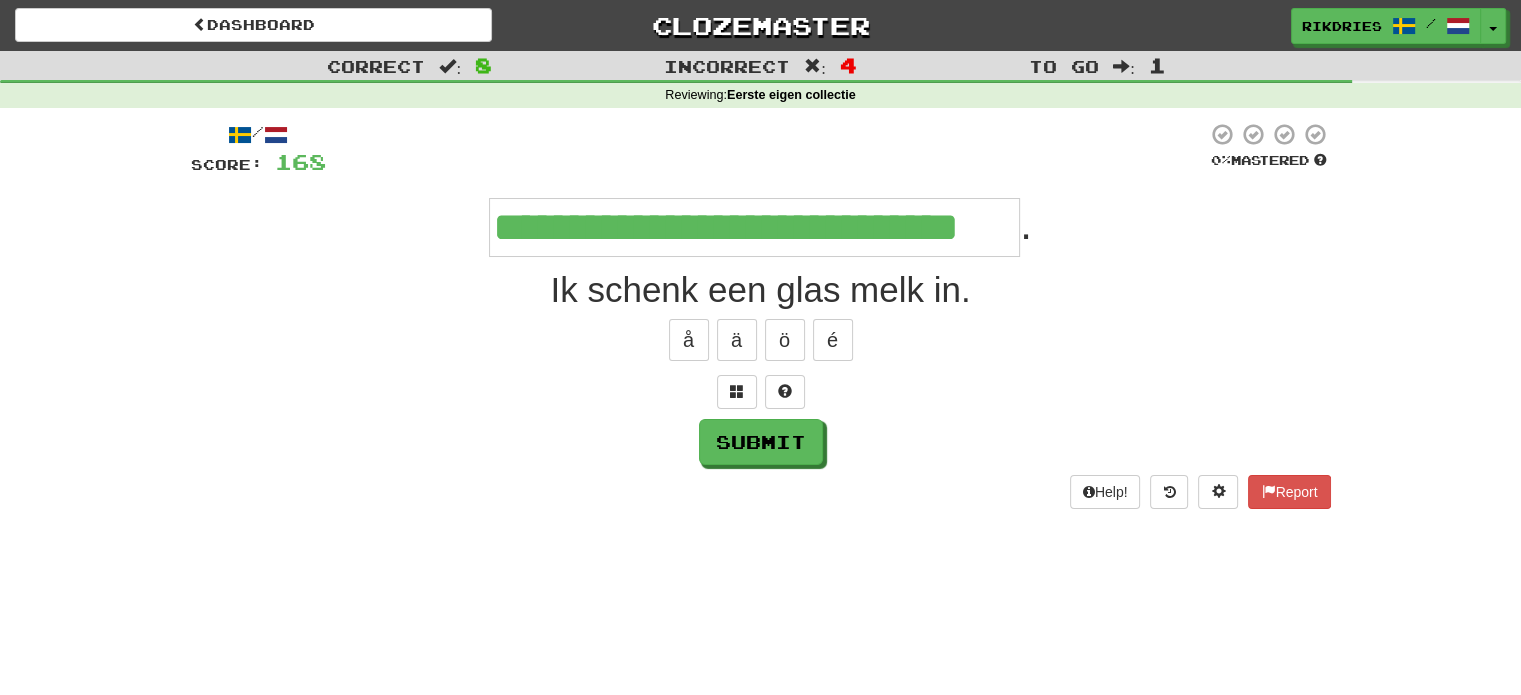 type on "**********" 